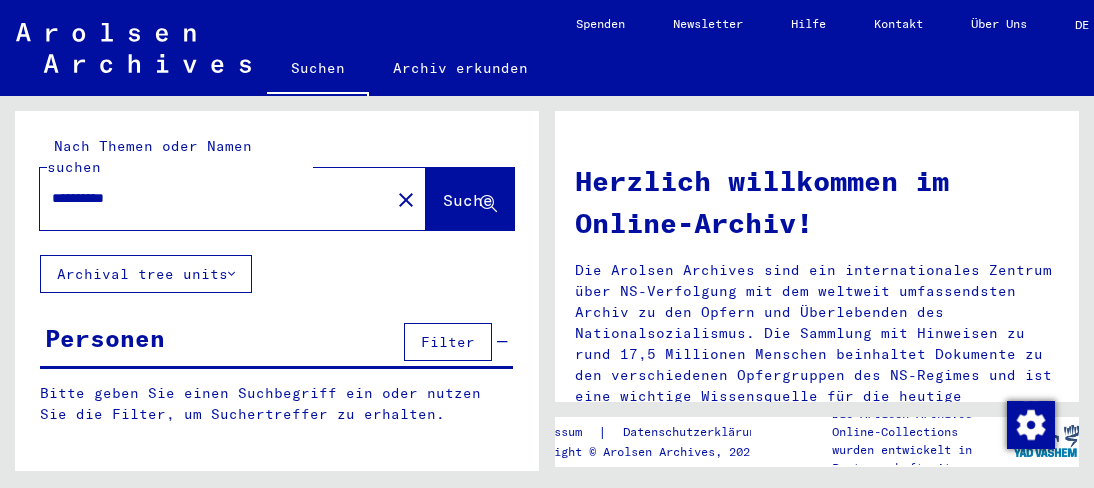 scroll, scrollTop: 0, scrollLeft: 0, axis: both 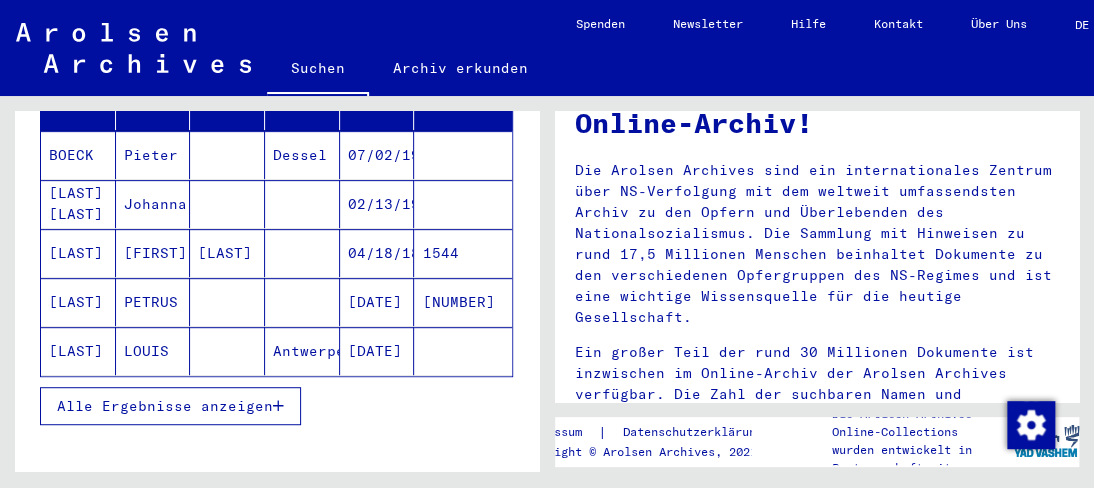 click on "[FIRST]" at bounding box center (153, 302) 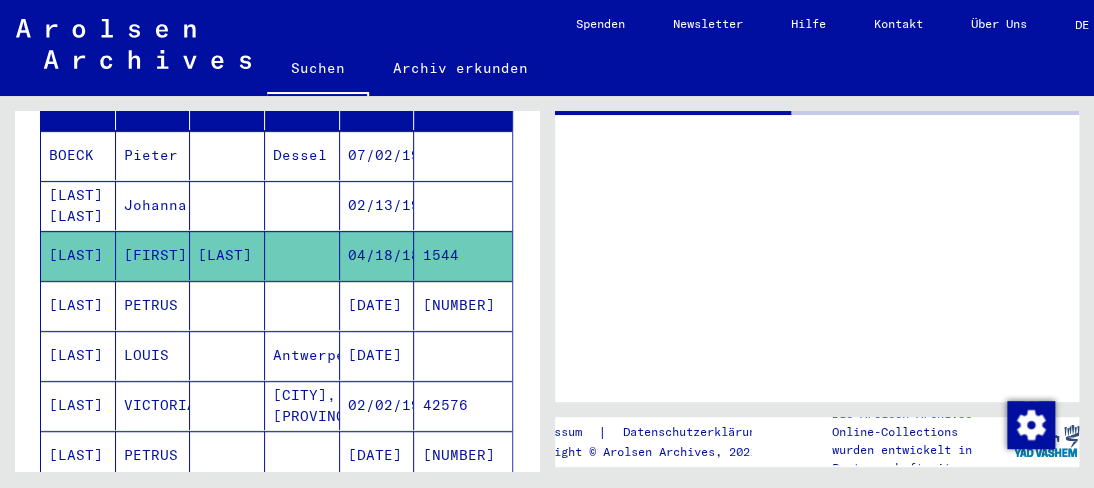 scroll, scrollTop: 0, scrollLeft: 0, axis: both 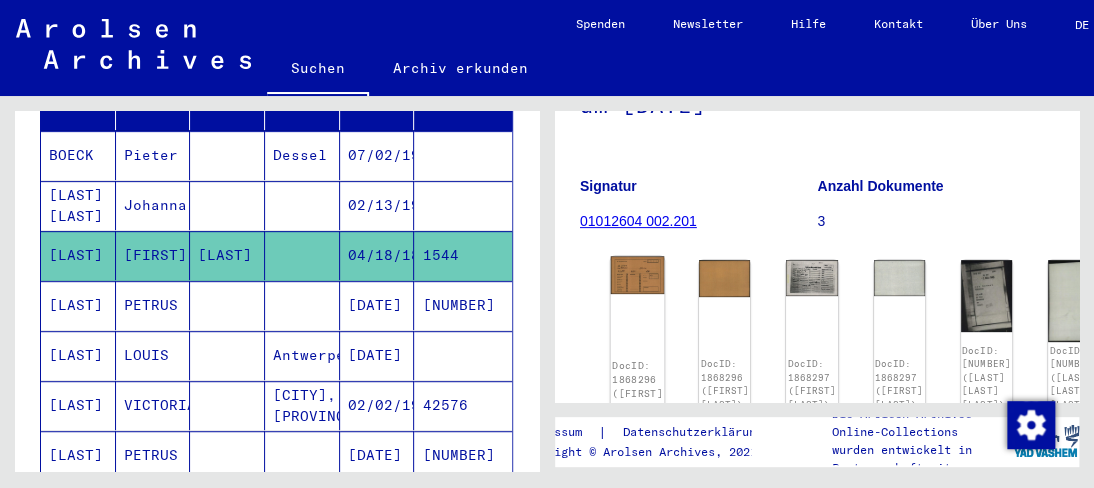 click 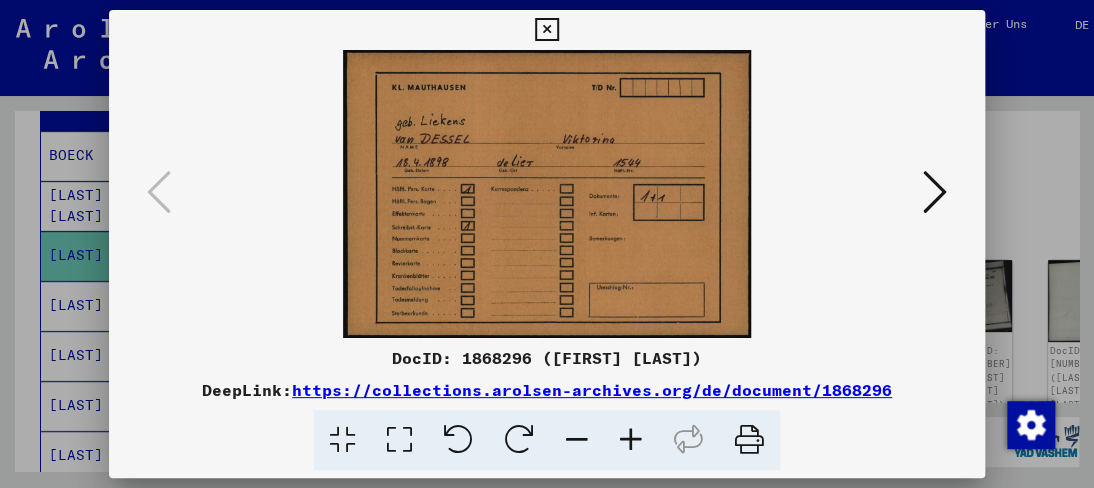click at bounding box center (546, 194) 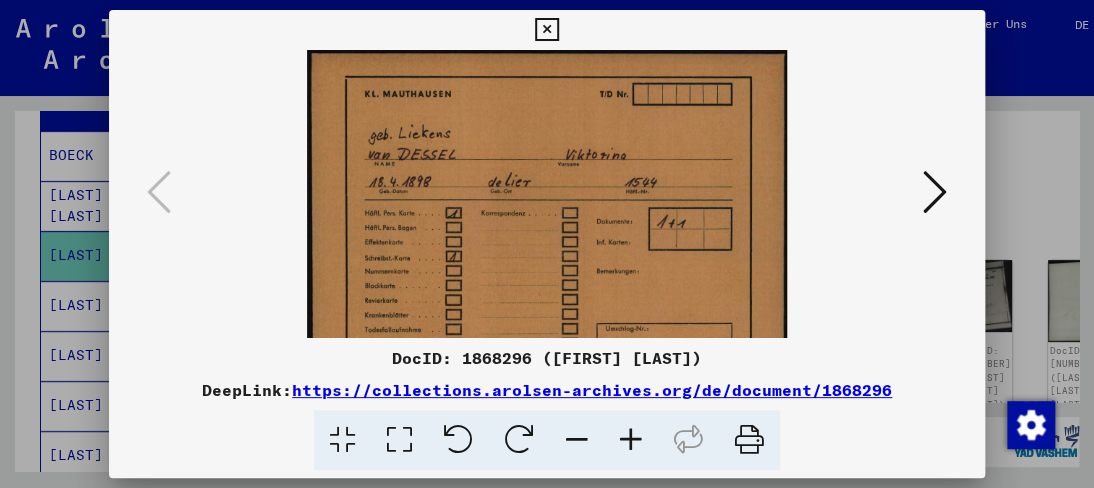 click at bounding box center [631, 440] 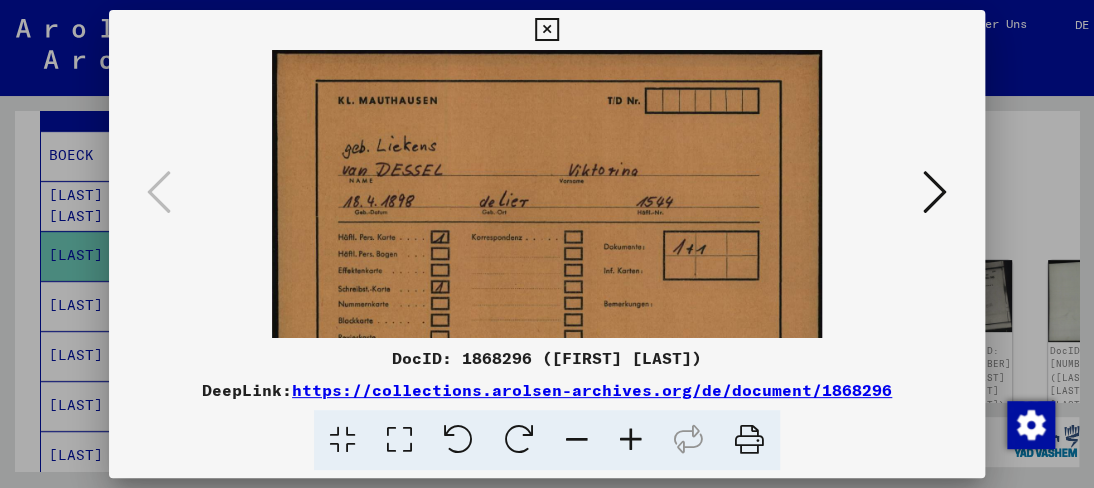 click at bounding box center (631, 440) 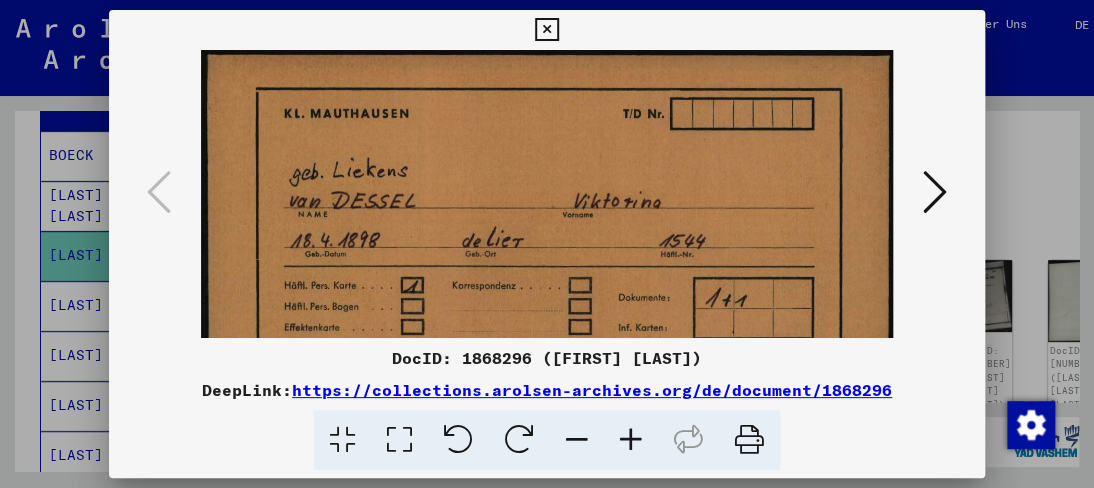 click at bounding box center (631, 440) 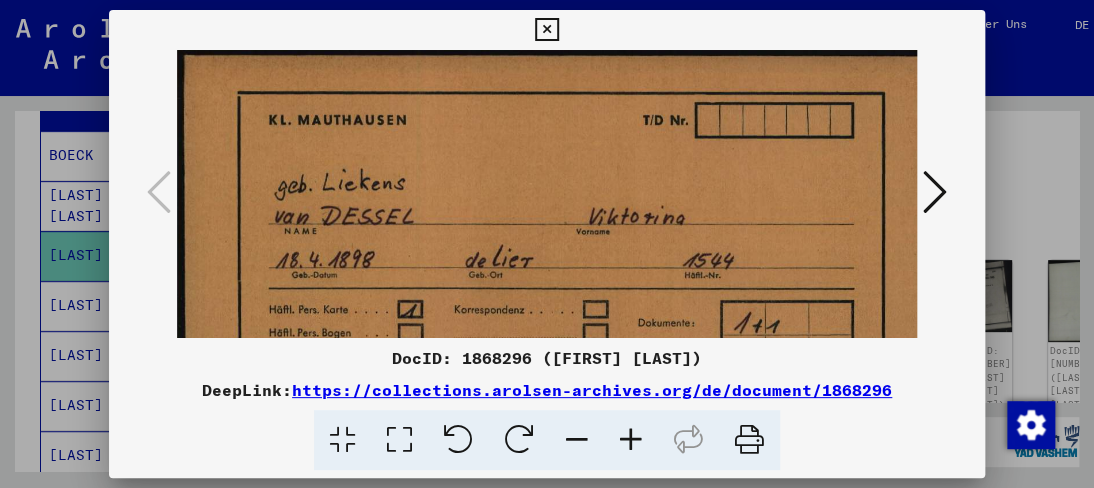 click at bounding box center [631, 440] 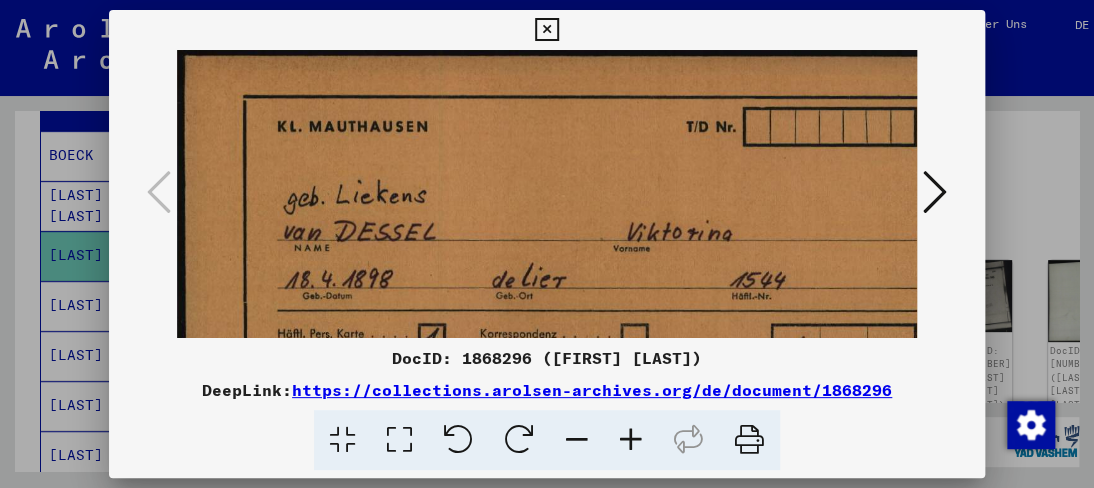 click at bounding box center [631, 440] 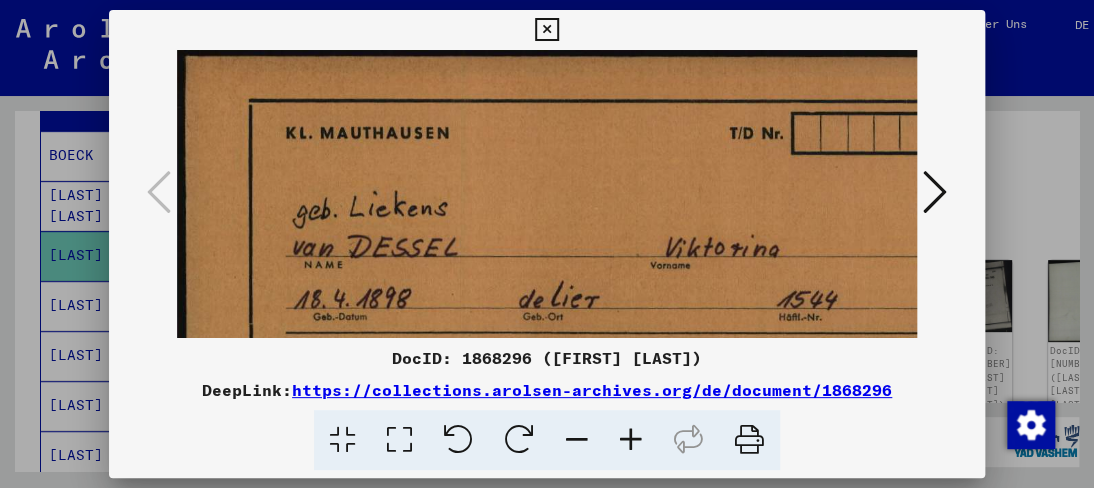 click at bounding box center [631, 440] 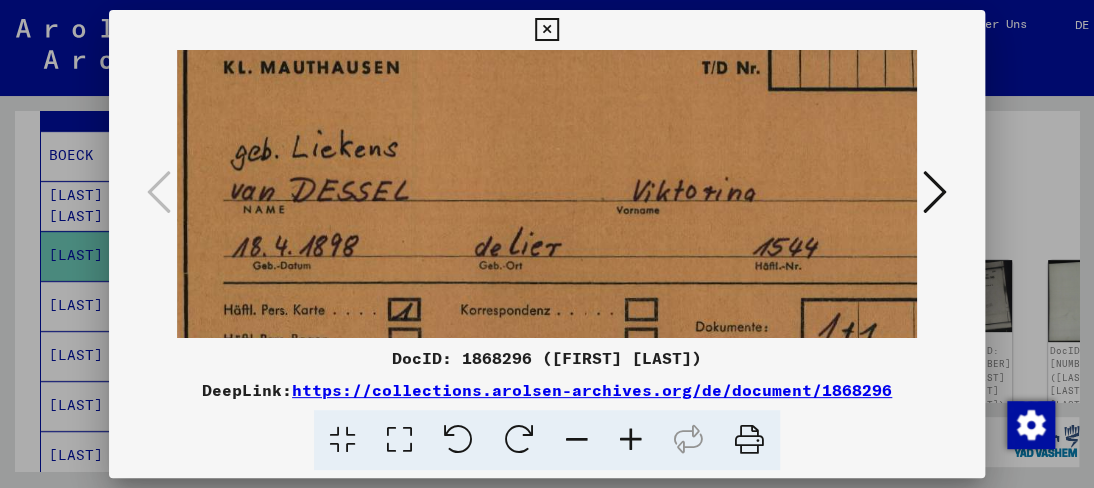 scroll, scrollTop: 100, scrollLeft: 85, axis: both 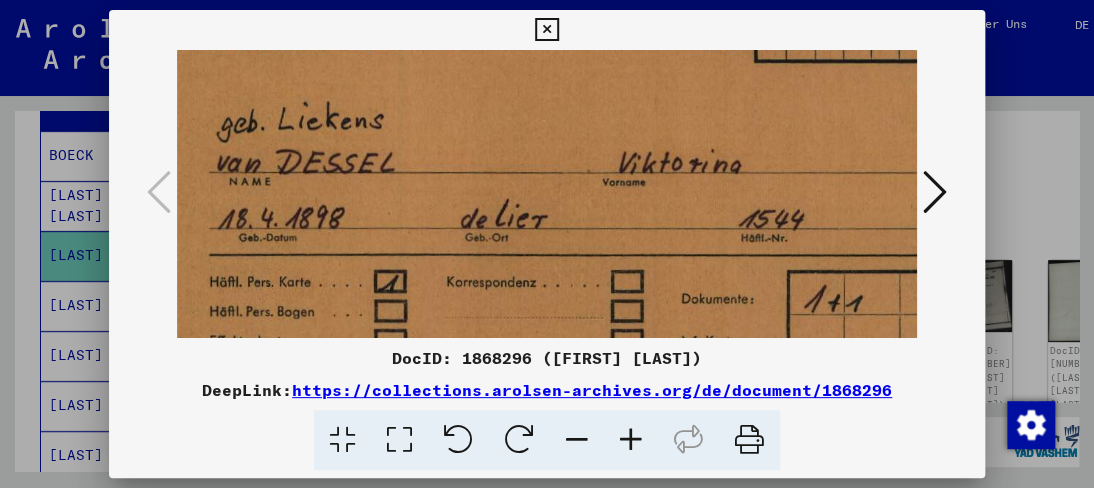 drag, startPoint x: 586, startPoint y: 329, endPoint x: 502, endPoint y: 231, distance: 129.07362 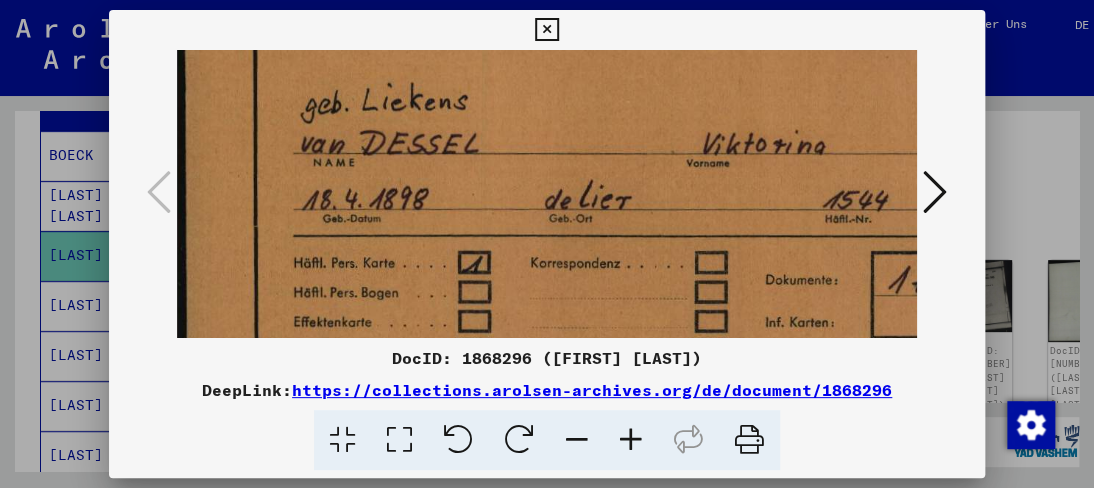 scroll, scrollTop: 118, scrollLeft: 0, axis: vertical 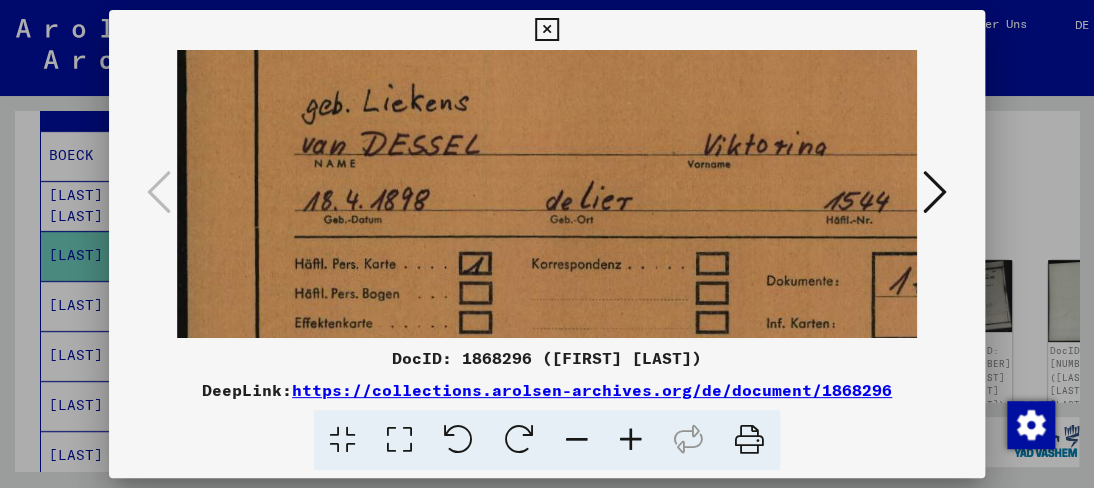 drag, startPoint x: 498, startPoint y: 273, endPoint x: 590, endPoint y: 257, distance: 93.38094 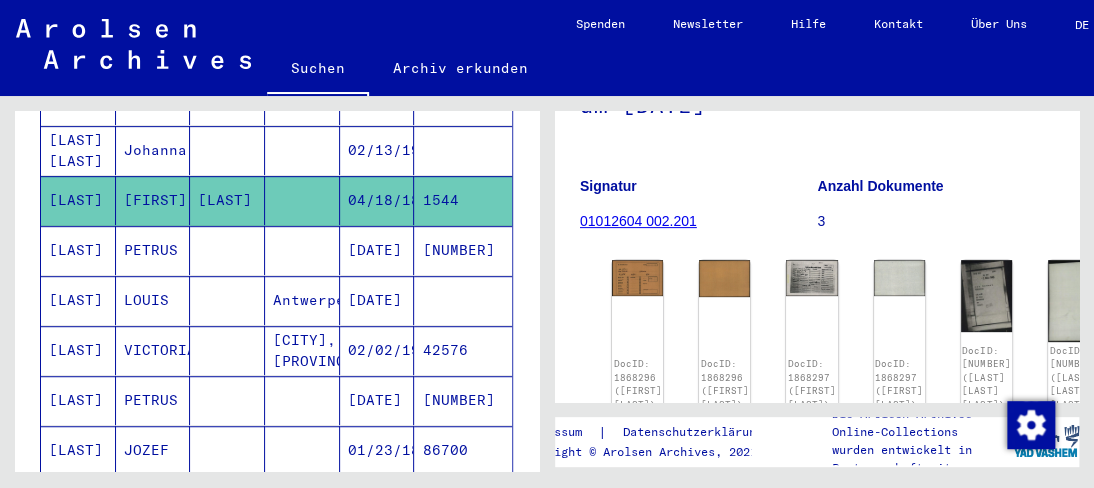 scroll, scrollTop: 403, scrollLeft: 0, axis: vertical 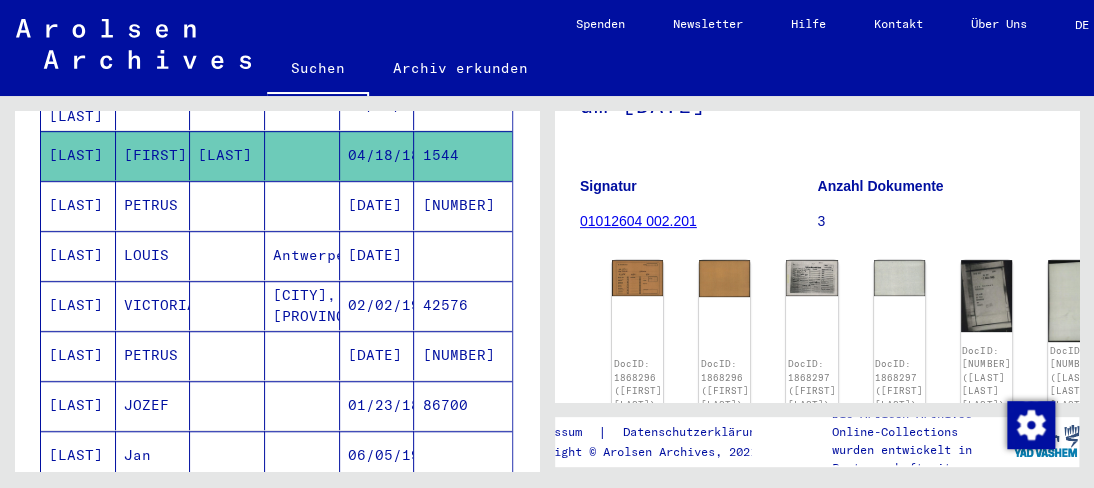 click on "[CITY], [PROVINCE]" at bounding box center (302, 355) 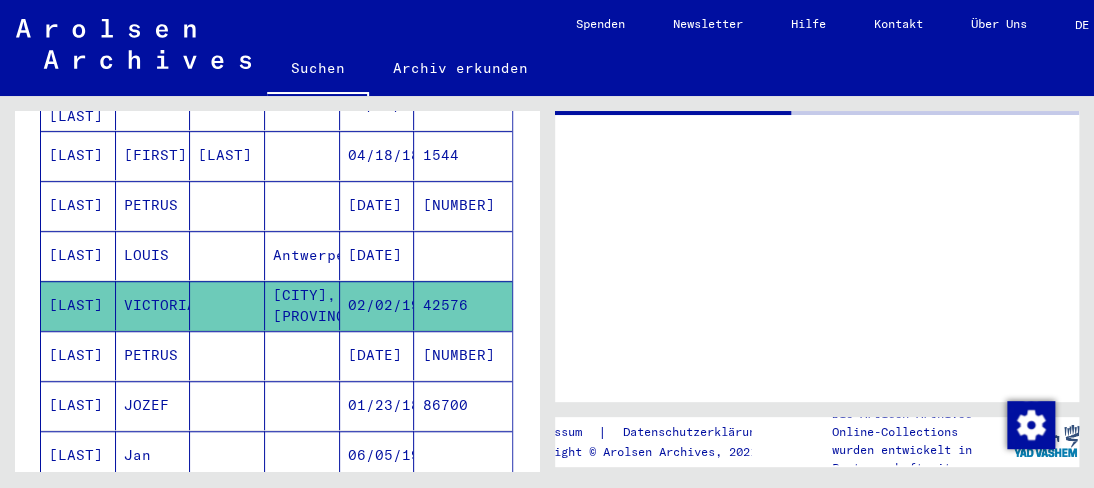 scroll, scrollTop: 0, scrollLeft: 0, axis: both 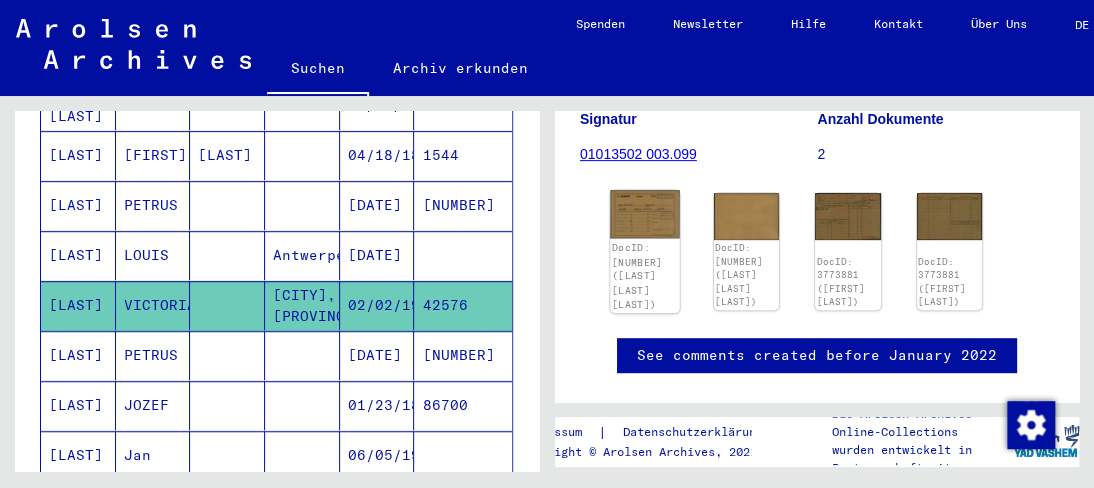 click 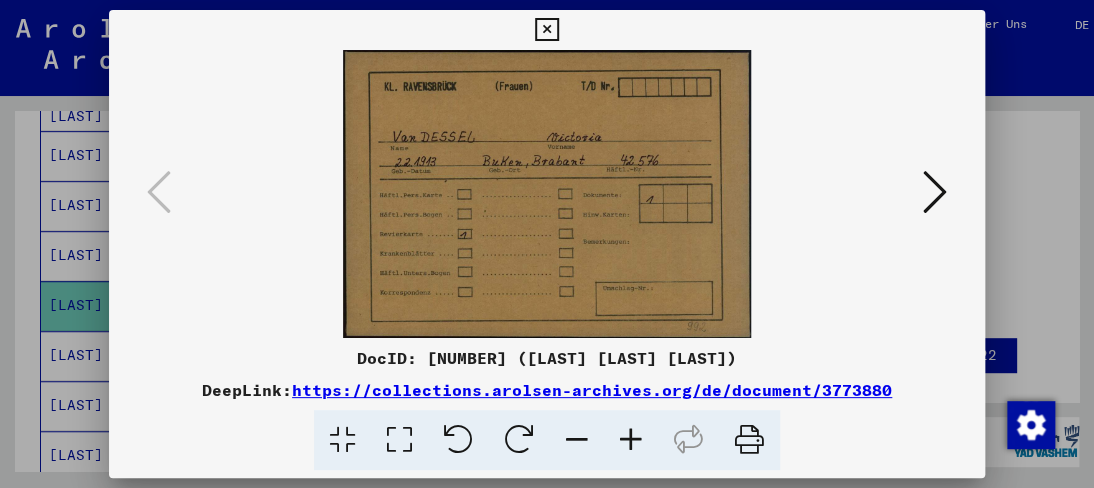 click at bounding box center (631, 440) 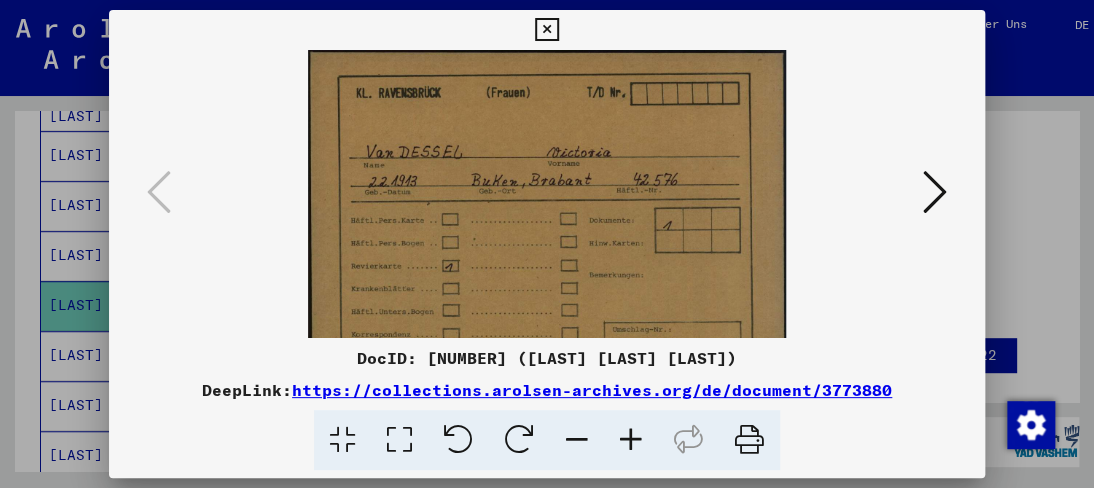 click at bounding box center (631, 440) 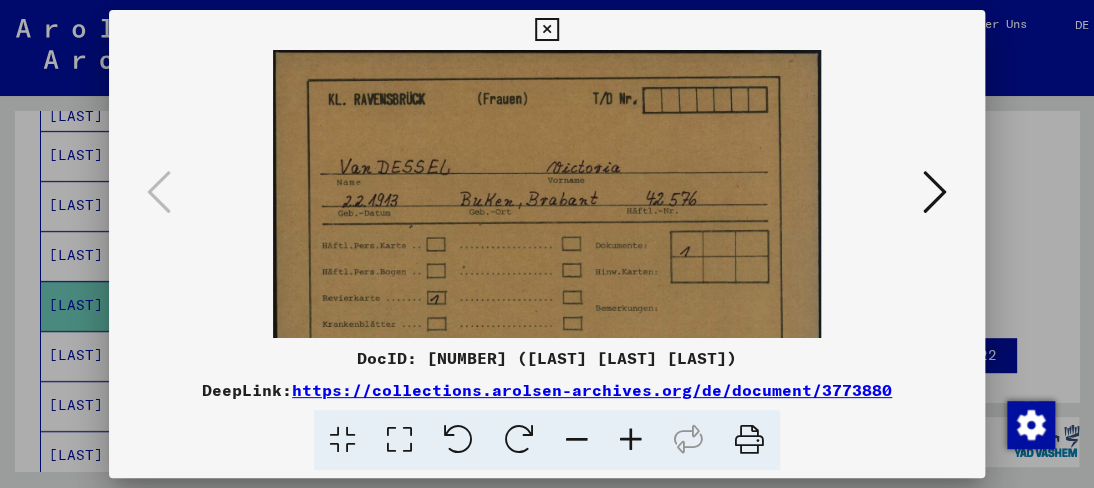 click at bounding box center (631, 440) 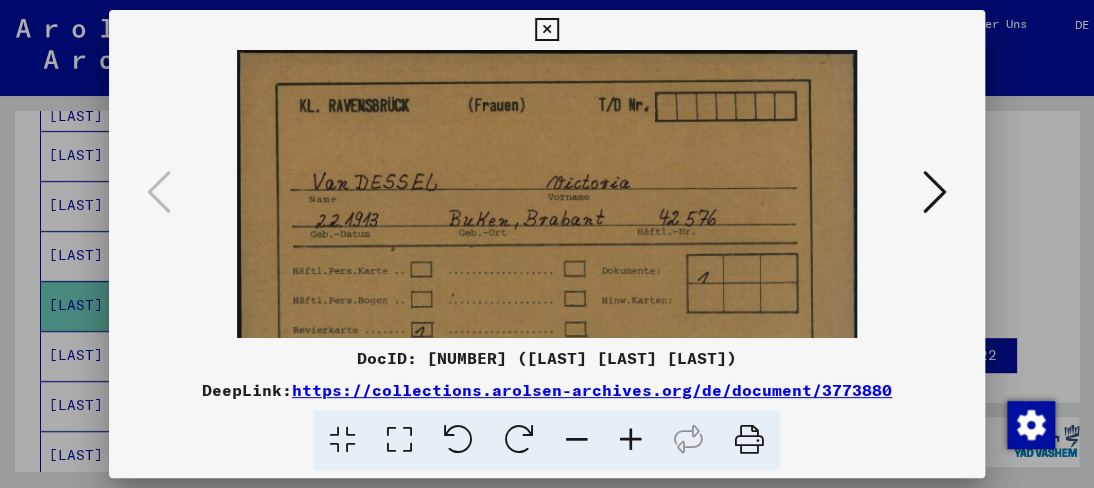 click at bounding box center [631, 440] 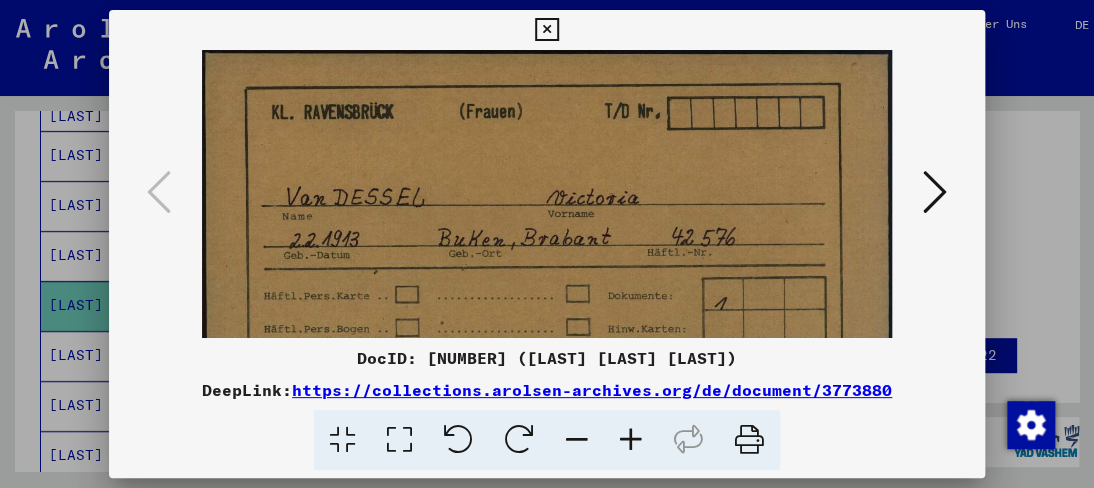 click at bounding box center [631, 440] 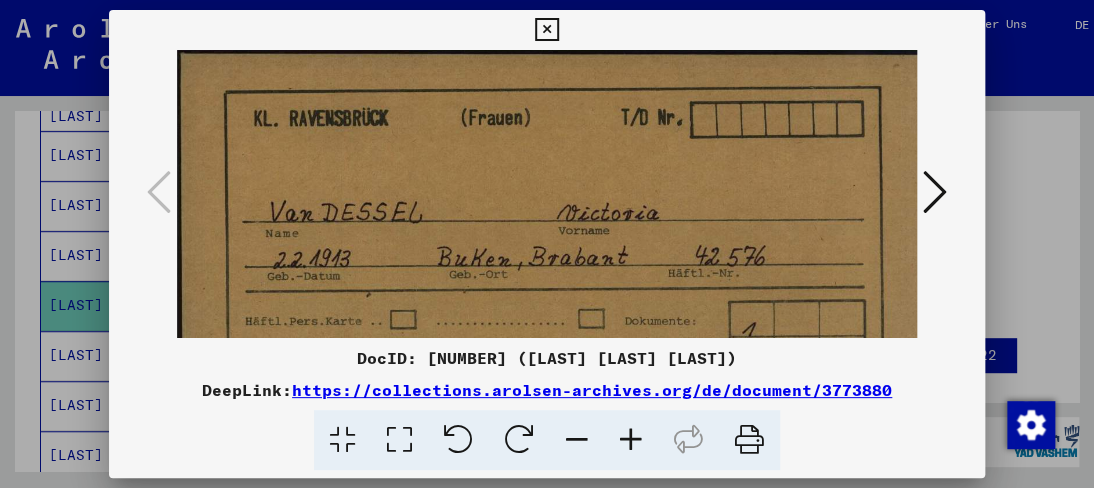 click at bounding box center (631, 440) 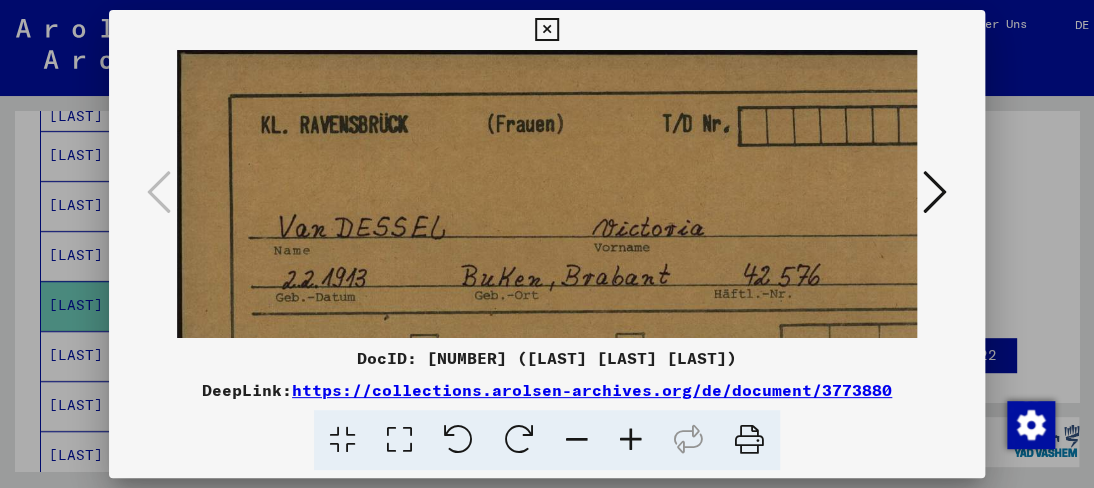 click at bounding box center [631, 440] 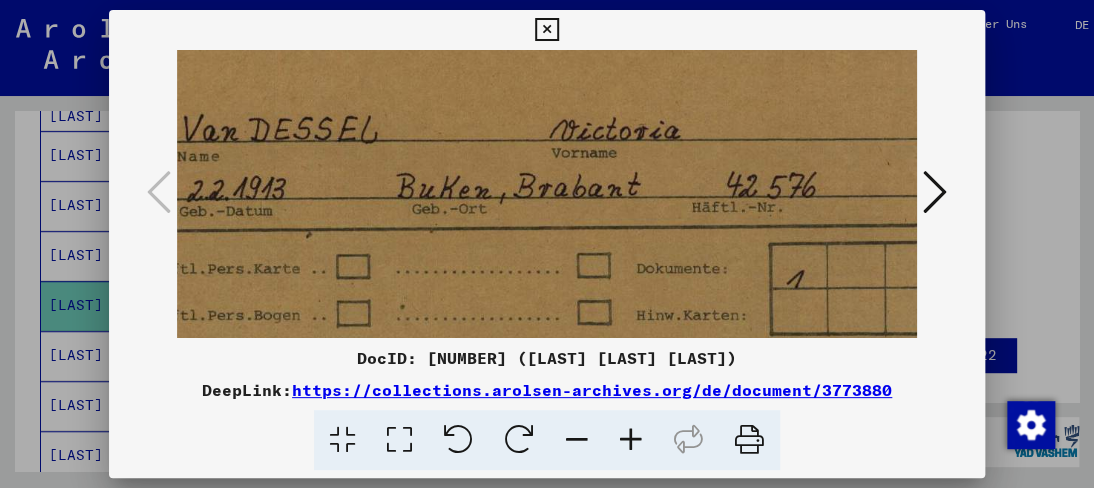 scroll, scrollTop: 152, scrollLeft: 122, axis: both 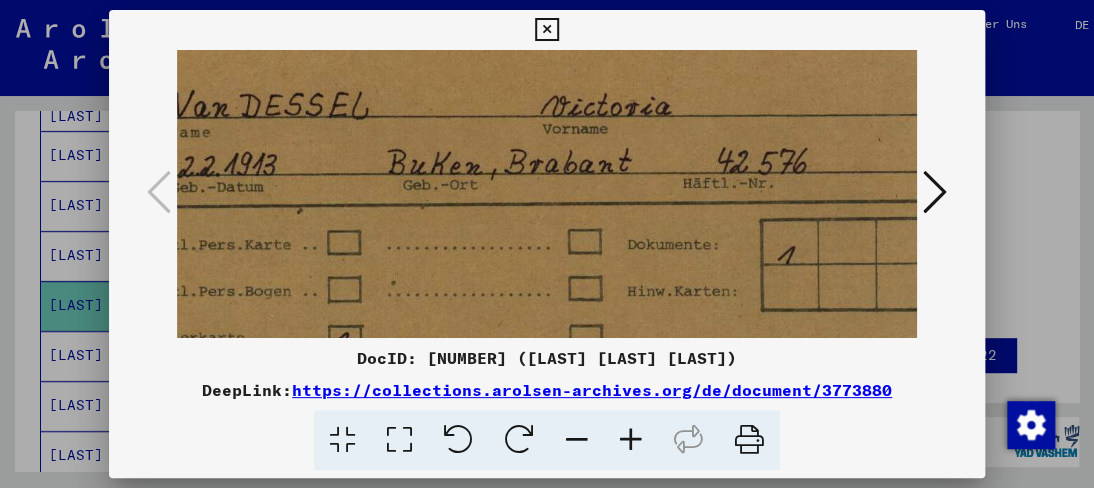 drag, startPoint x: 609, startPoint y: 297, endPoint x: 487, endPoint y: 146, distance: 194.12625 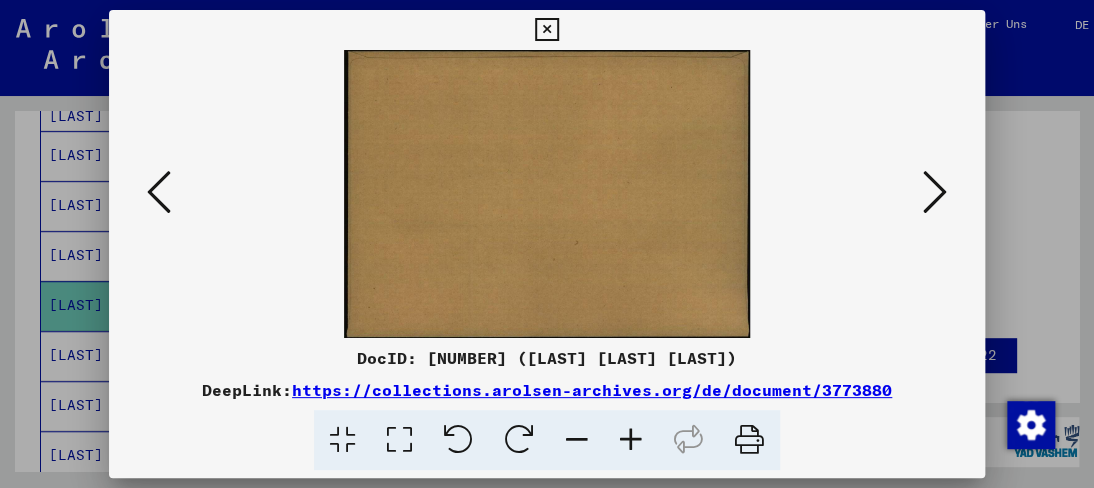 scroll, scrollTop: 0, scrollLeft: 0, axis: both 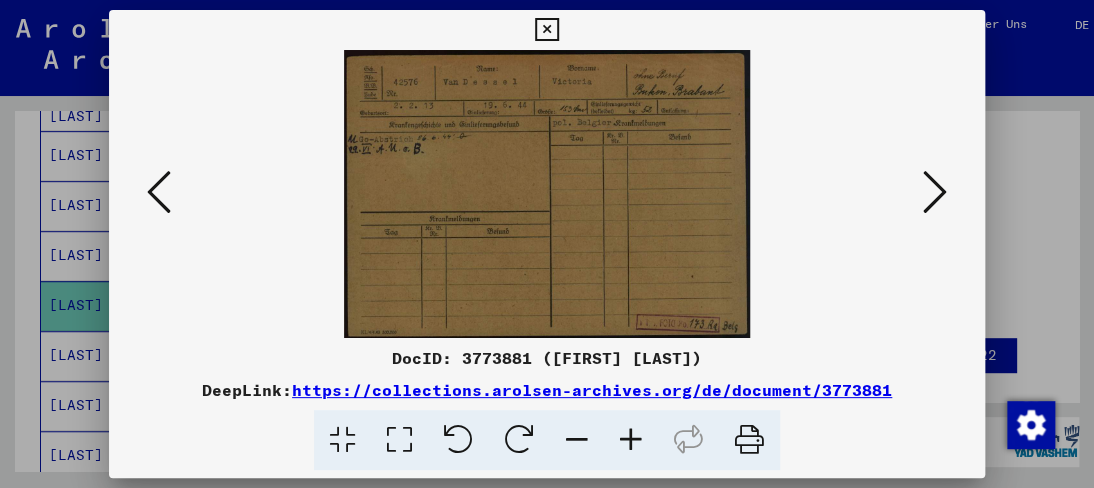 click at bounding box center [631, 440] 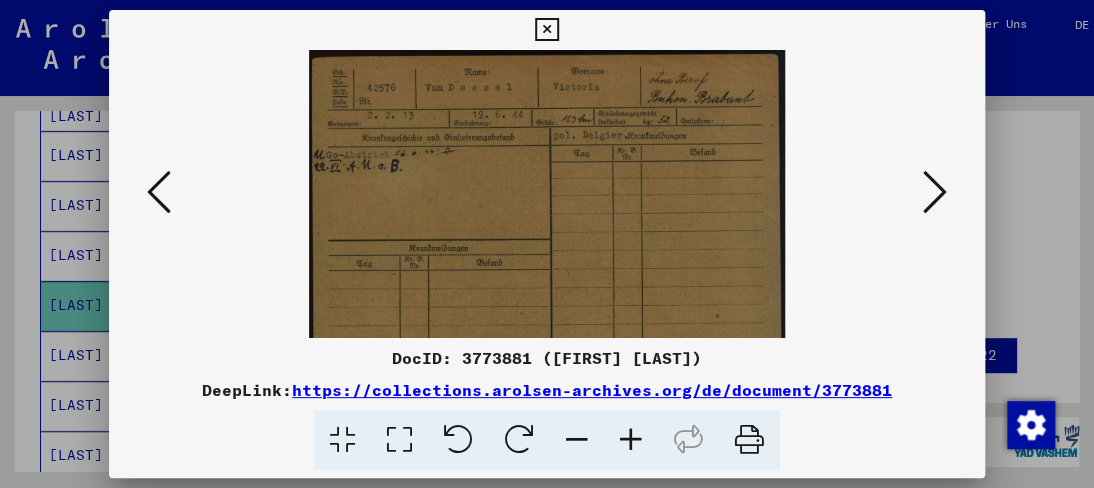 click at bounding box center [631, 440] 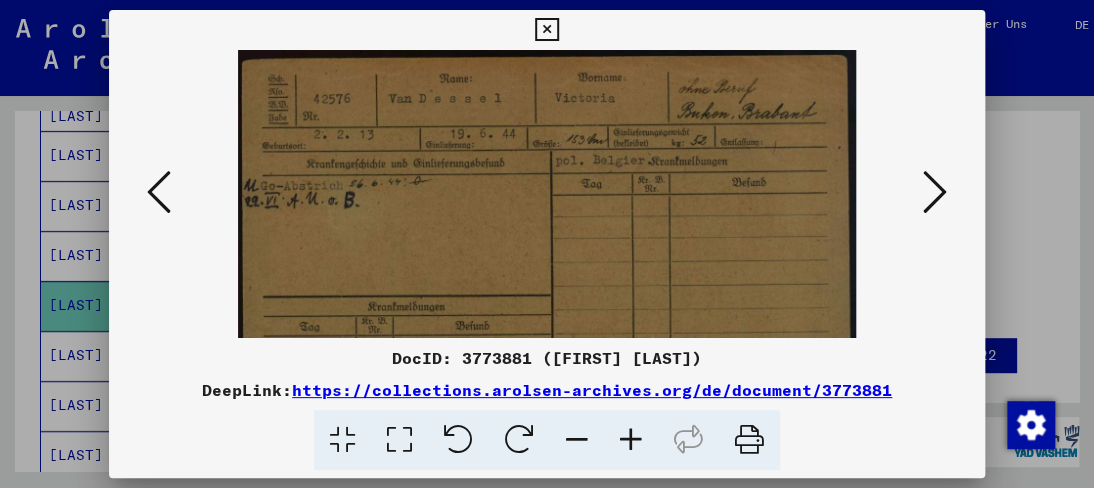 click at bounding box center [631, 440] 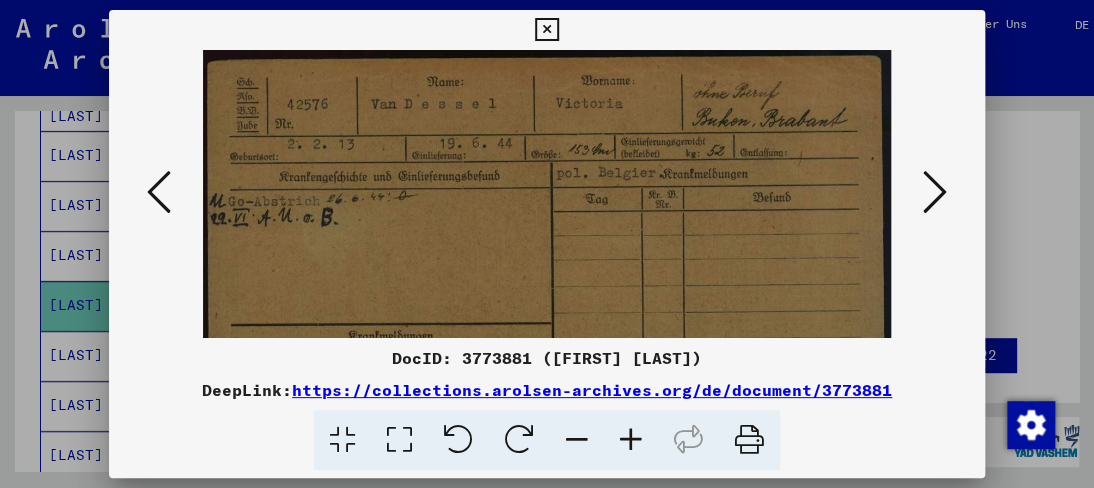 click at bounding box center (631, 440) 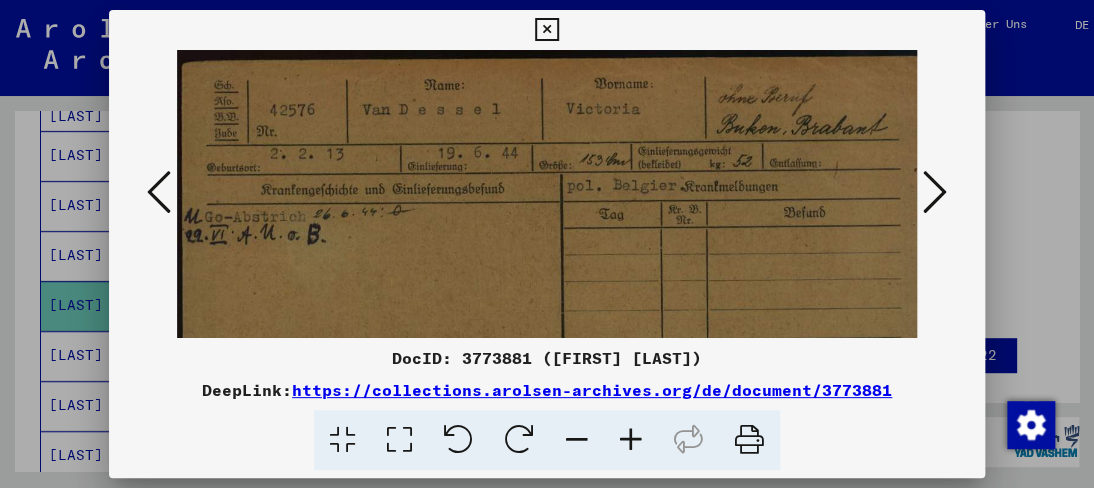 click at bounding box center [631, 440] 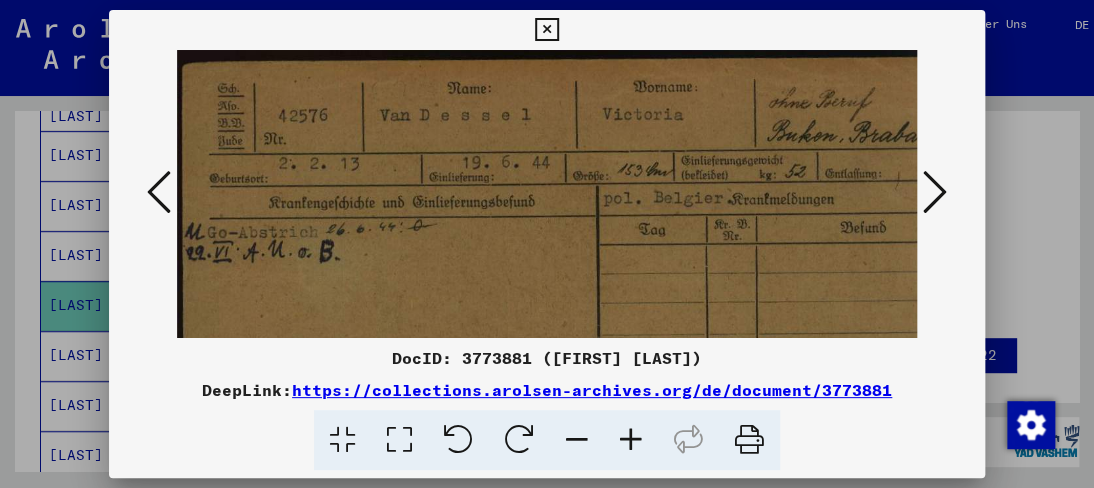 click at bounding box center [631, 440] 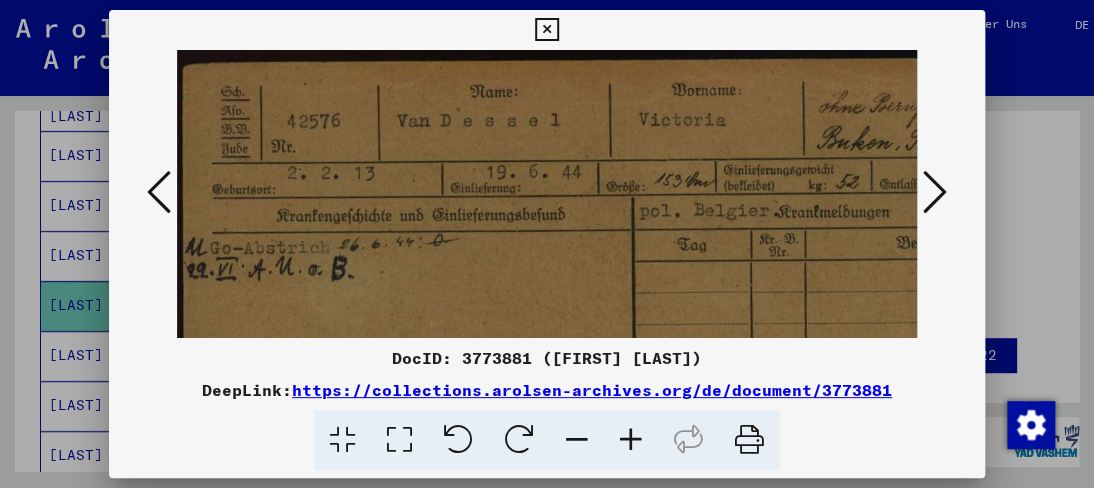 click at bounding box center [631, 440] 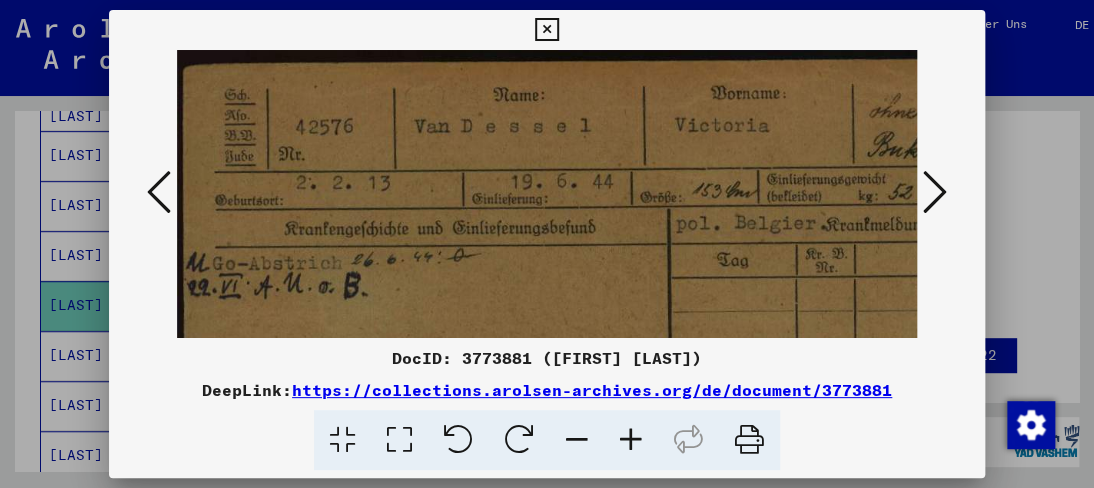 click at bounding box center (631, 440) 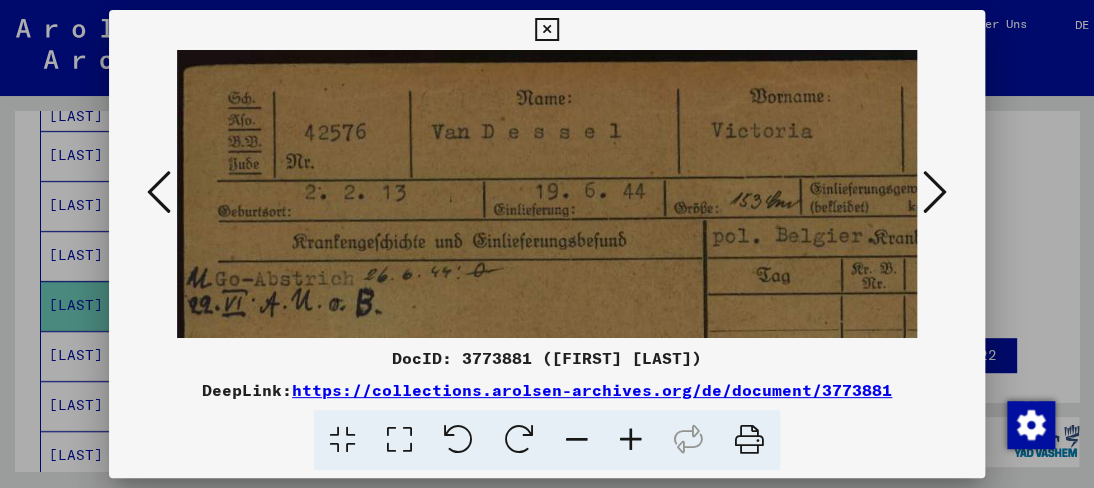 click at bounding box center [631, 440] 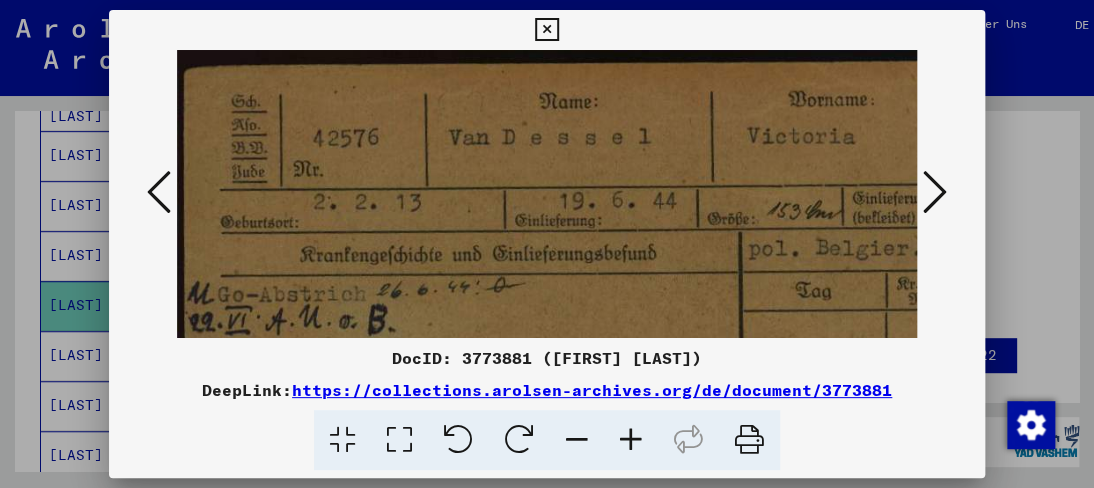 drag, startPoint x: 635, startPoint y: 449, endPoint x: 708, endPoint y: 353, distance: 120.60265 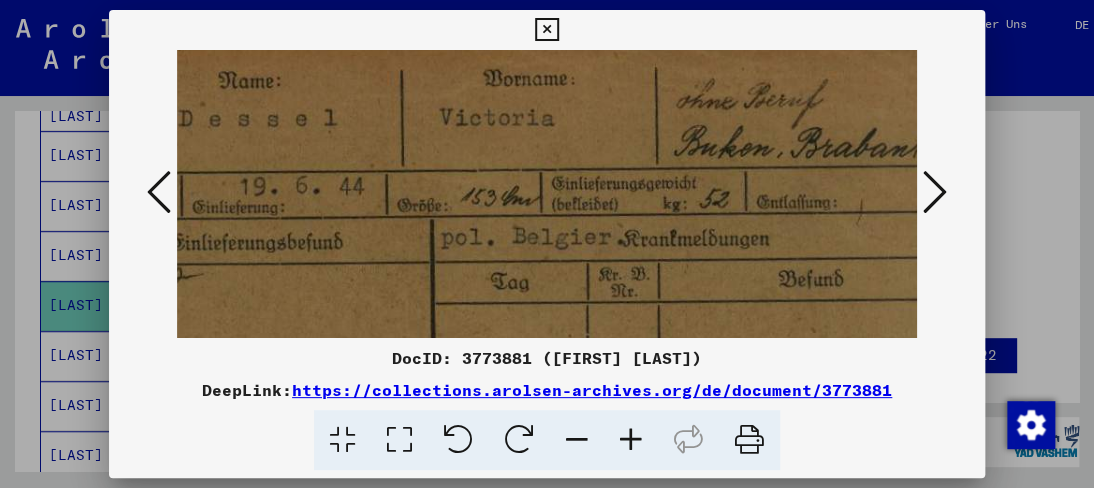 drag, startPoint x: 773, startPoint y: 217, endPoint x: 432, endPoint y: 196, distance: 341.64603 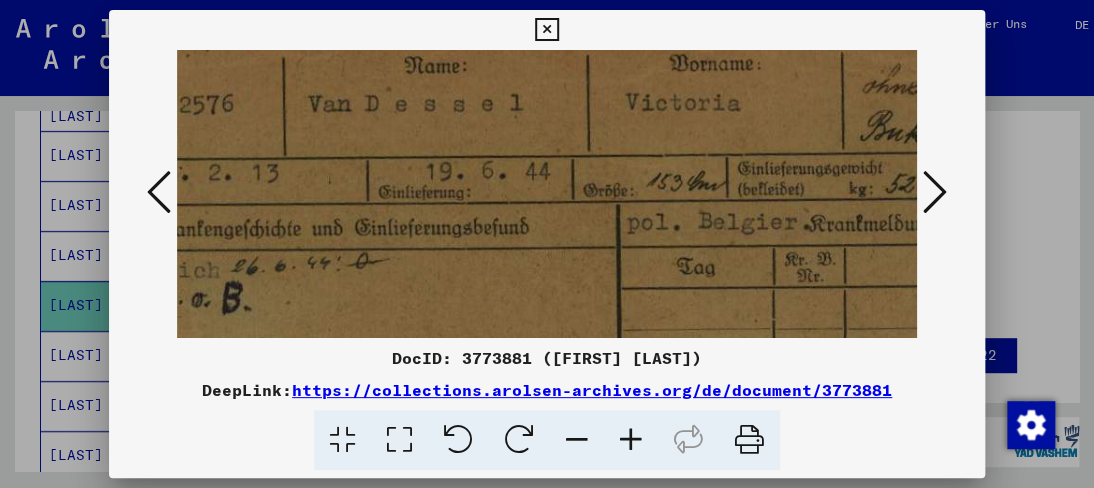 drag, startPoint x: 597, startPoint y: 220, endPoint x: 777, endPoint y: 188, distance: 182.82231 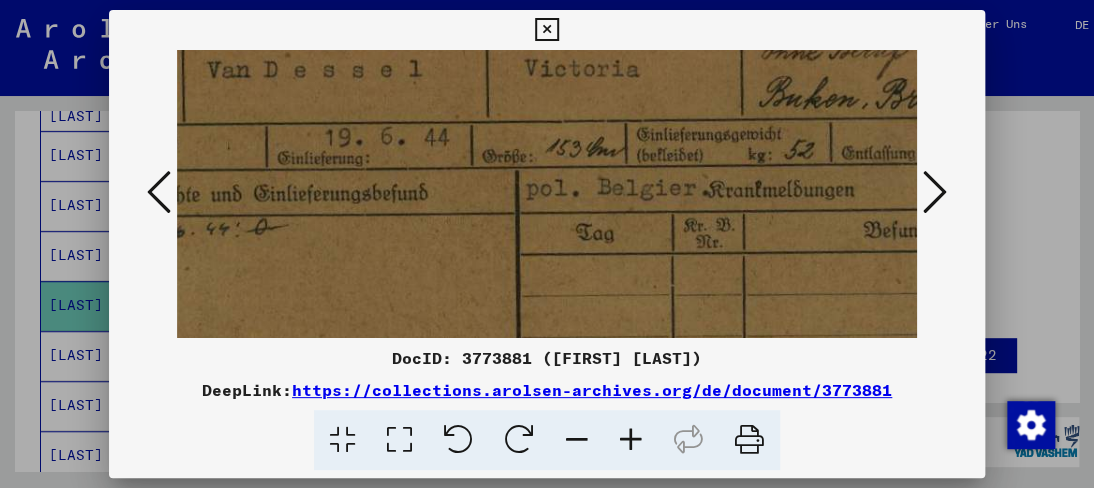 scroll, scrollTop: 73, scrollLeft: 261, axis: both 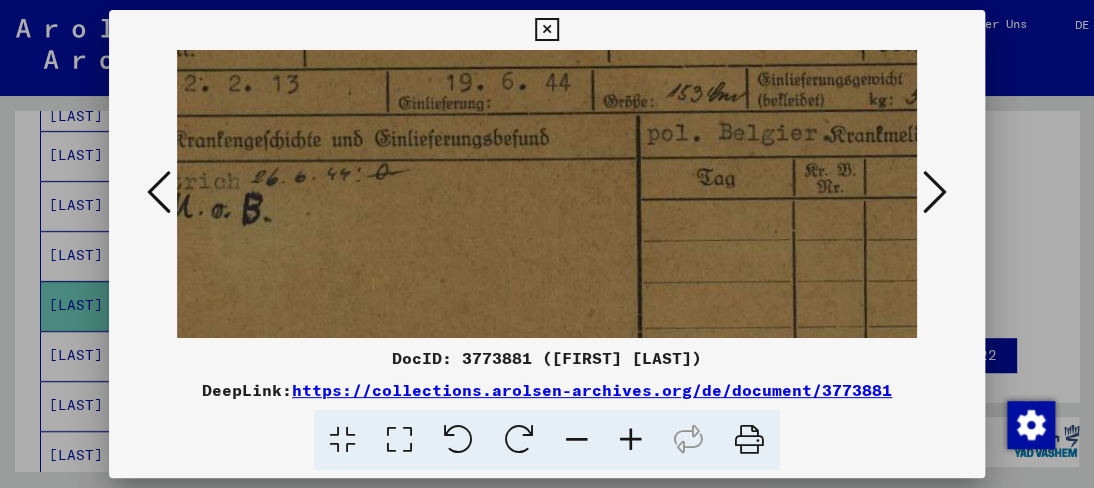 drag, startPoint x: 674, startPoint y: 257, endPoint x: 780, endPoint y: 177, distance: 132.8006 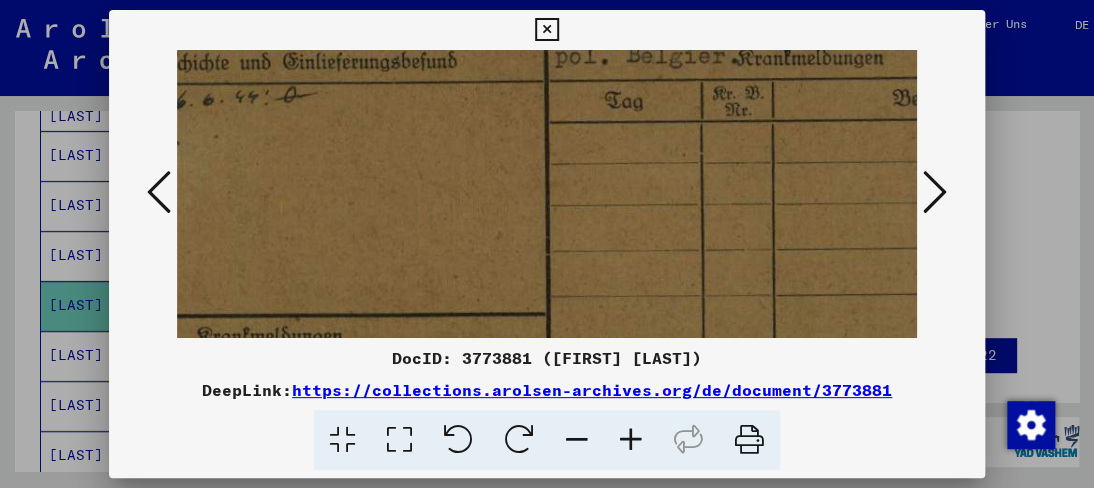 scroll, scrollTop: 198, scrollLeft: 424, axis: both 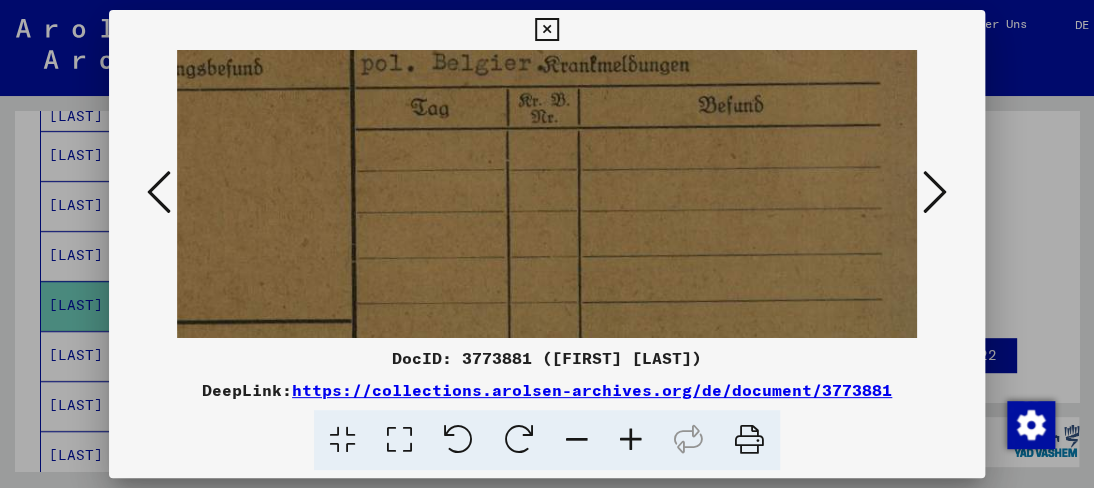 drag, startPoint x: 633, startPoint y: 259, endPoint x: 789, endPoint y: 203, distance: 165.7468 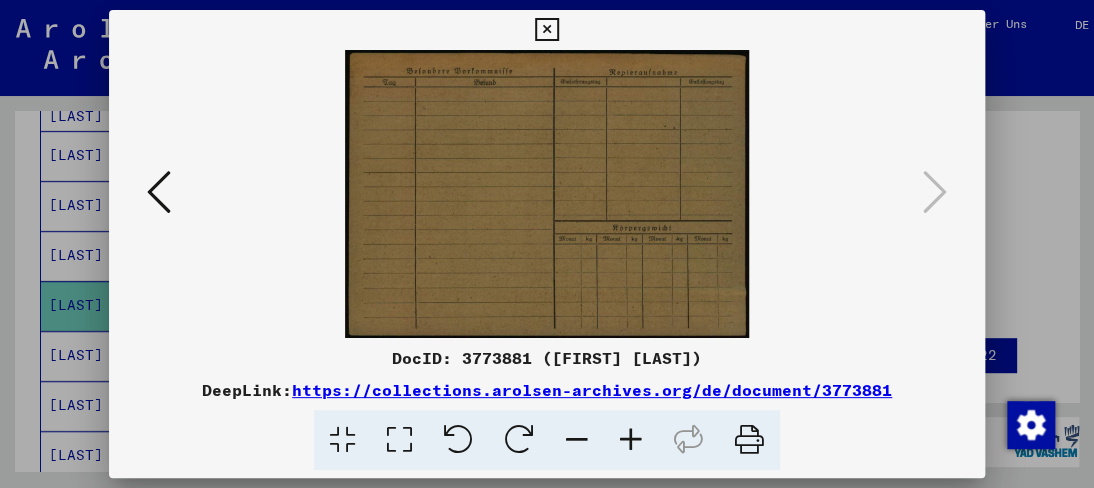 click at bounding box center [546, 194] 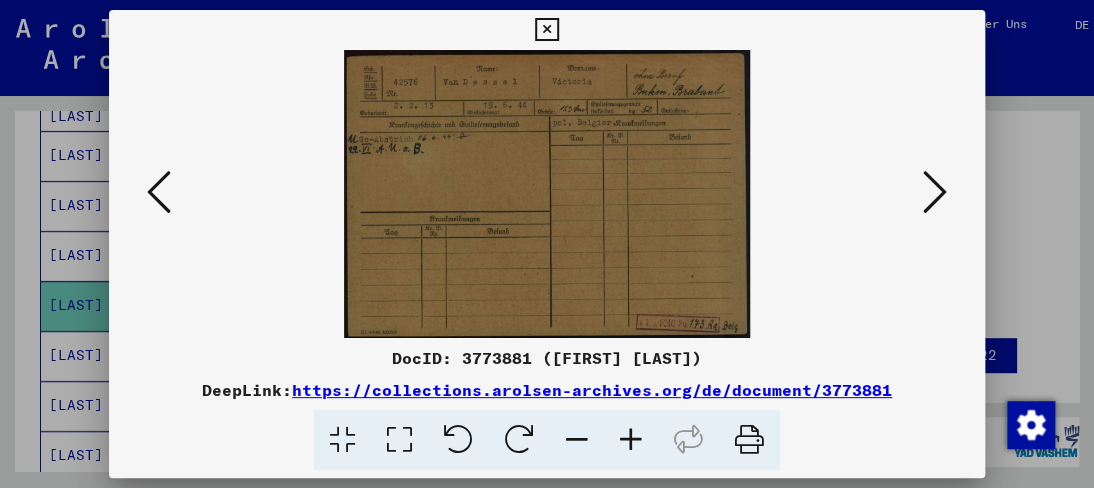 click at bounding box center (159, 192) 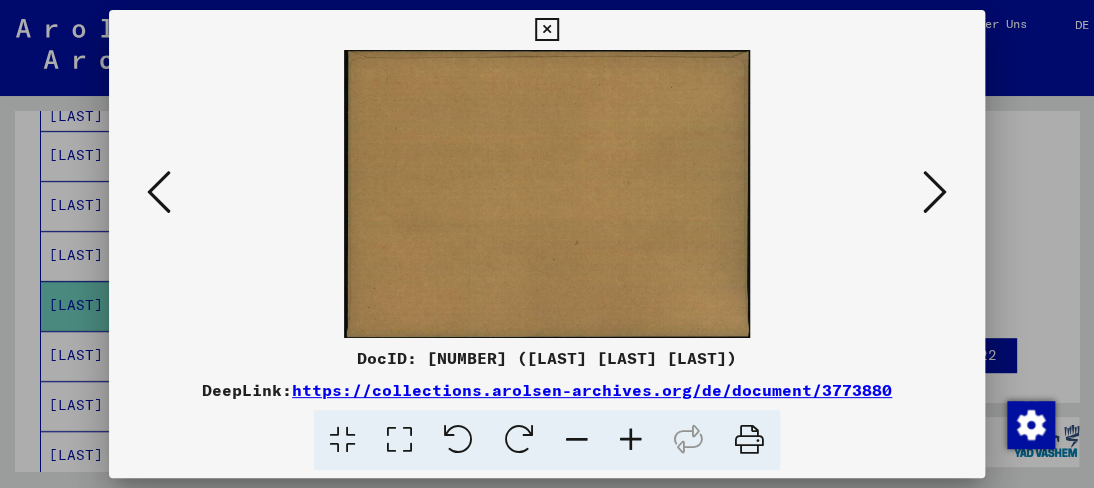 click at bounding box center (159, 192) 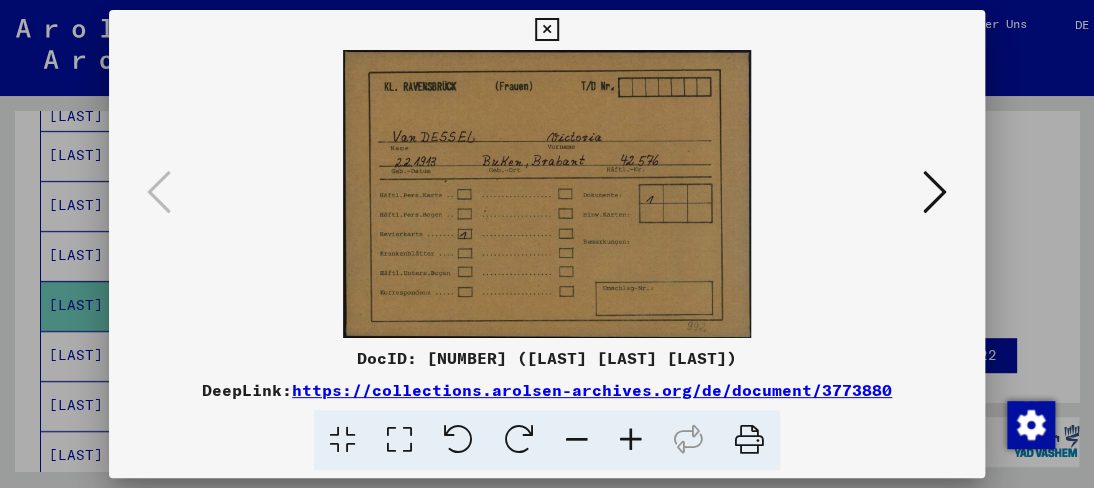 click at bounding box center [547, 244] 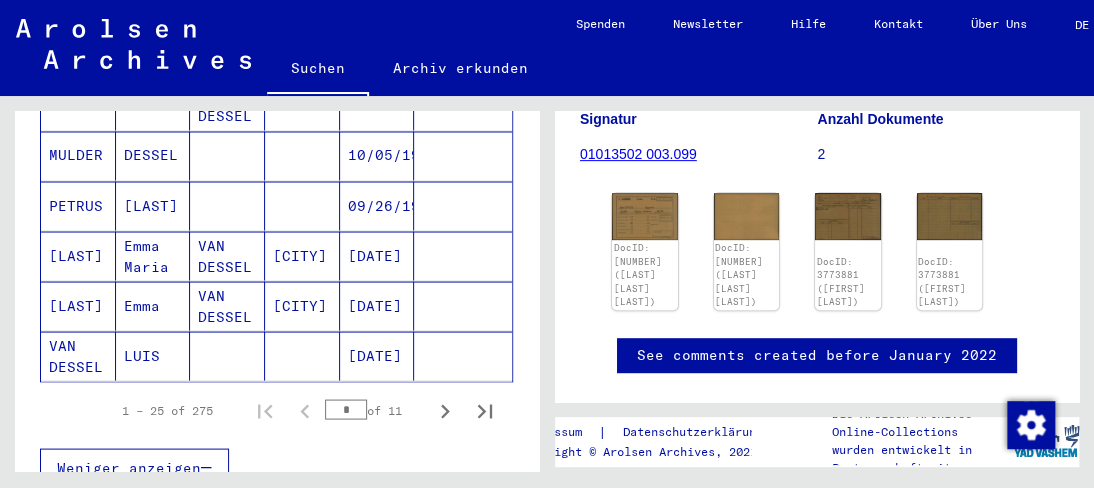 scroll, scrollTop: 1403, scrollLeft: 0, axis: vertical 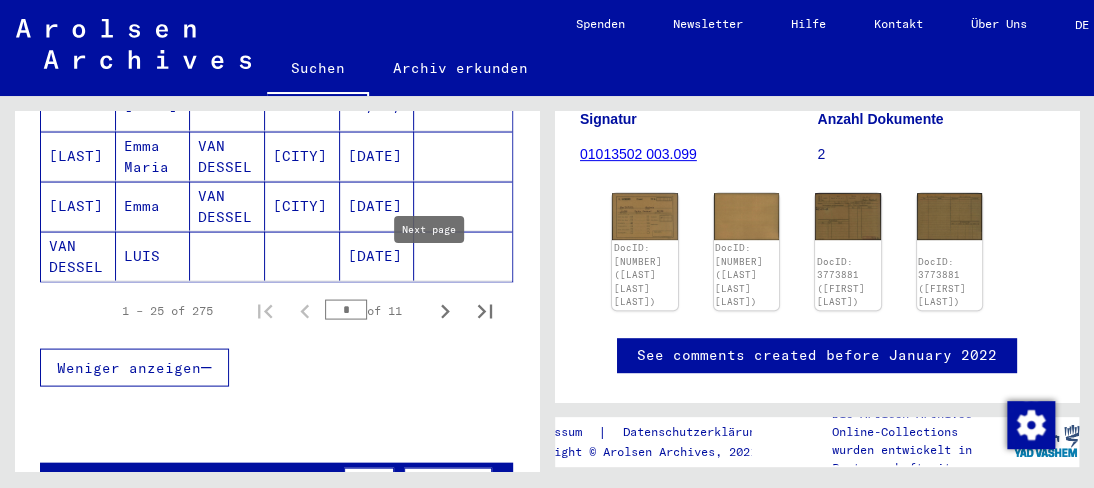 click 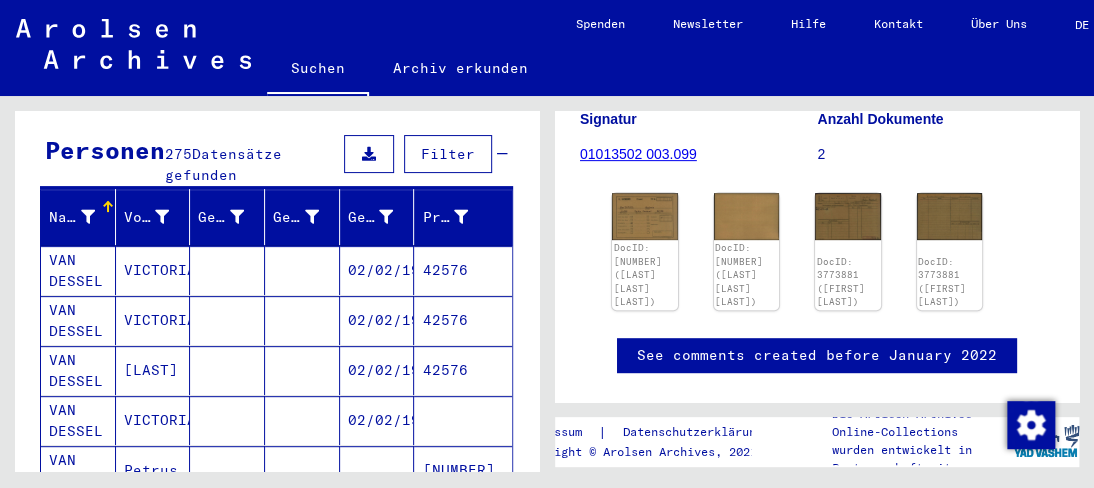 scroll, scrollTop: 303, scrollLeft: 0, axis: vertical 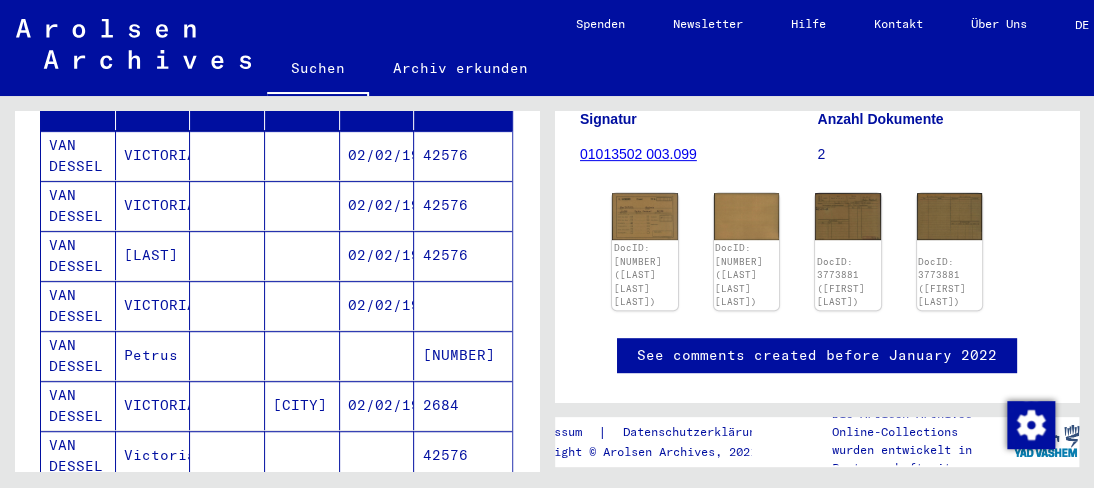 click on "VICTORIA" at bounding box center (153, 205) 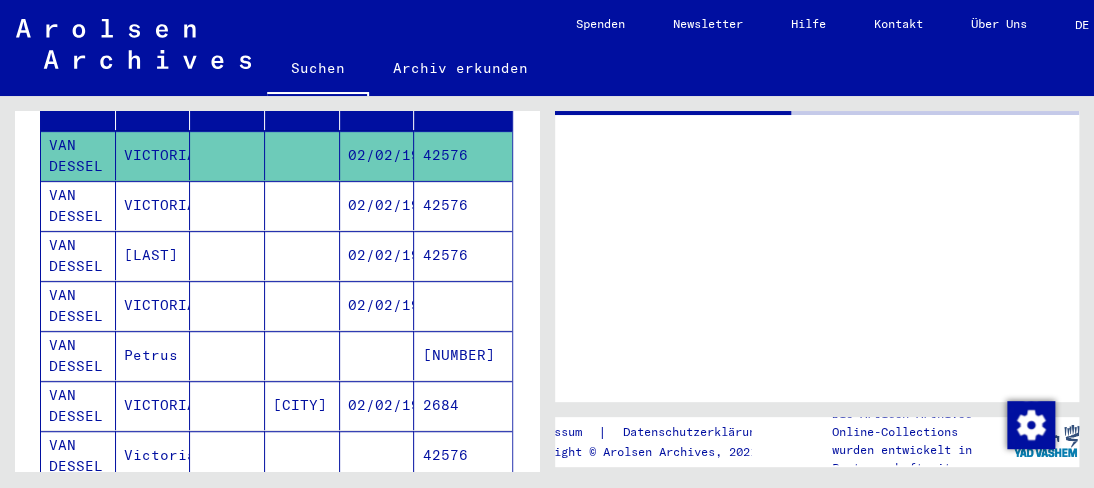 scroll, scrollTop: 0, scrollLeft: 0, axis: both 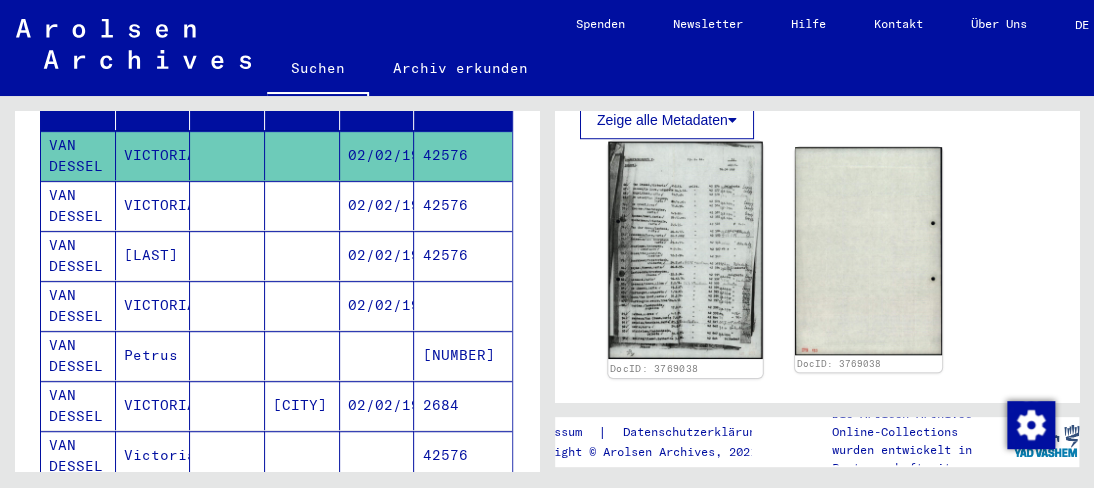 click 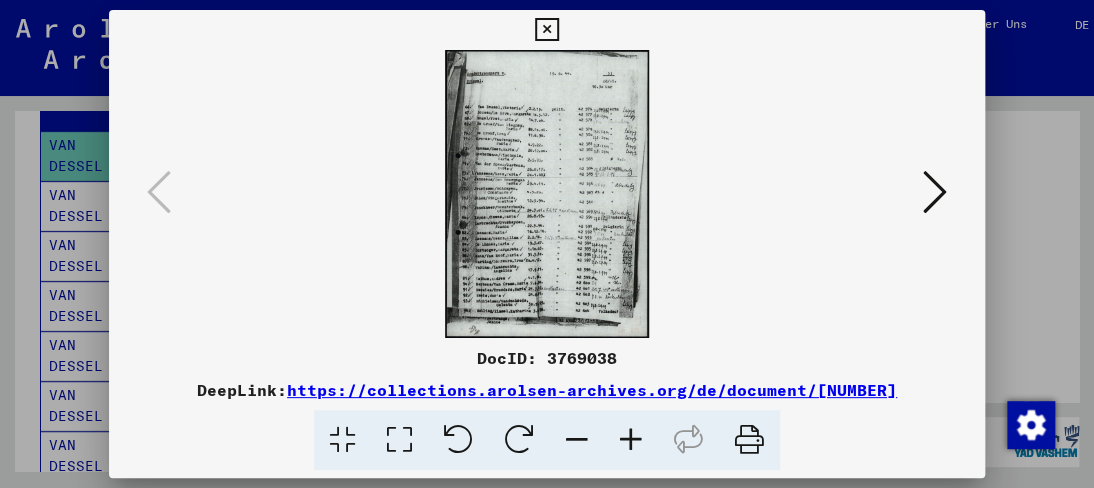 click at bounding box center (631, 440) 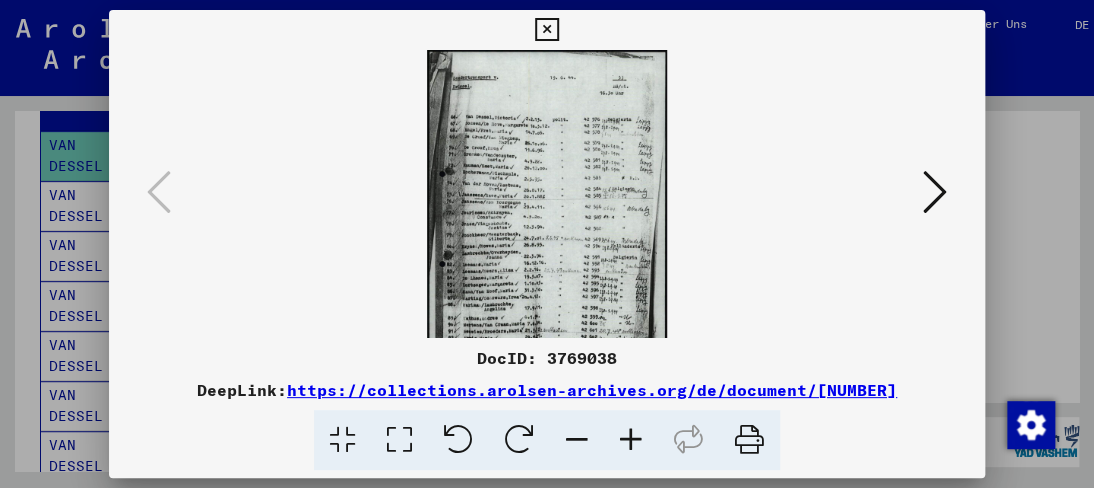 click at bounding box center (631, 440) 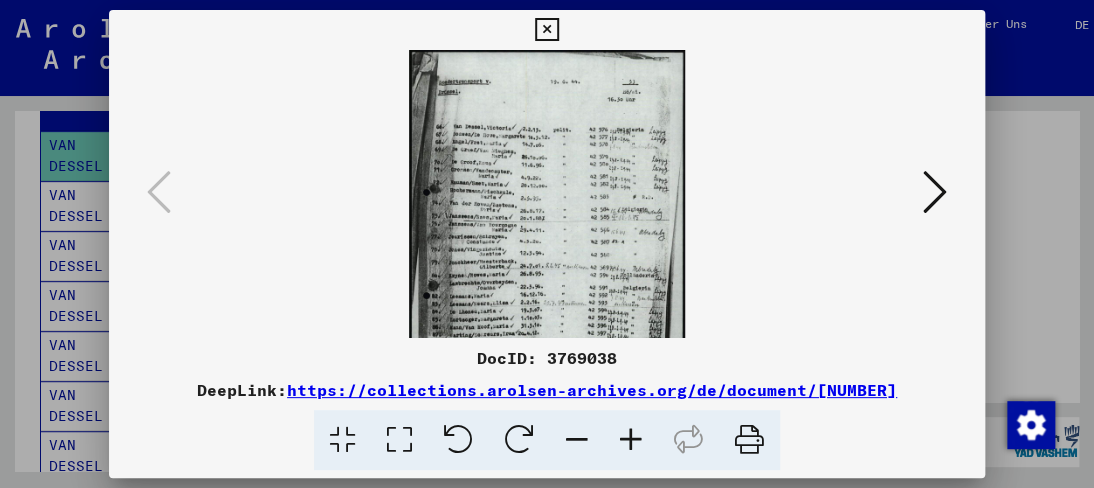 click at bounding box center (631, 440) 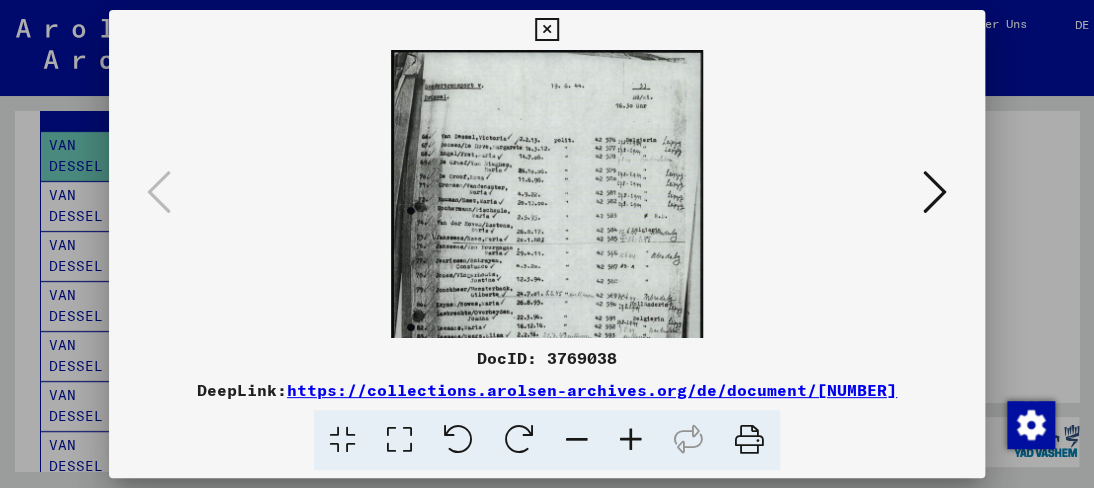 click at bounding box center (631, 440) 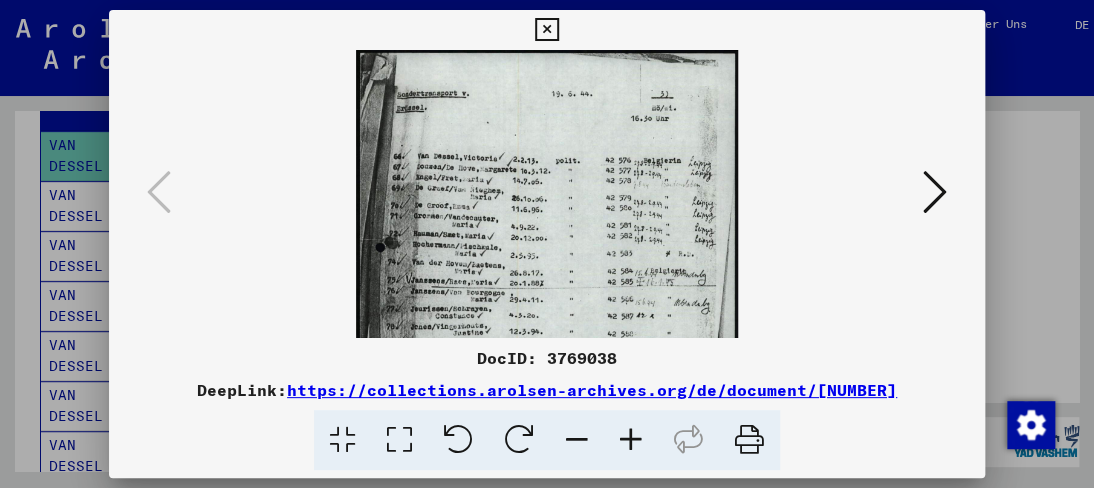 click at bounding box center [631, 440] 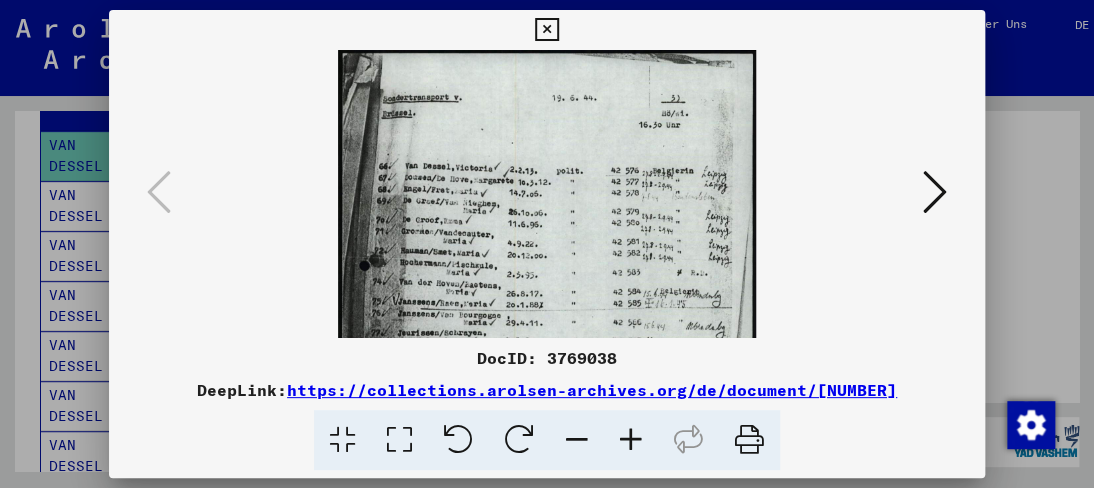 click at bounding box center [631, 440] 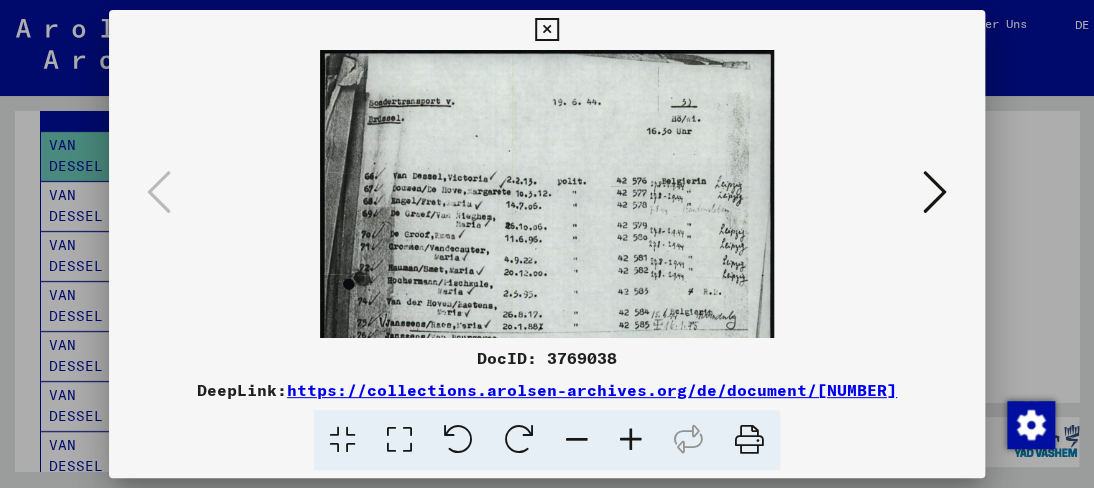 click at bounding box center (631, 440) 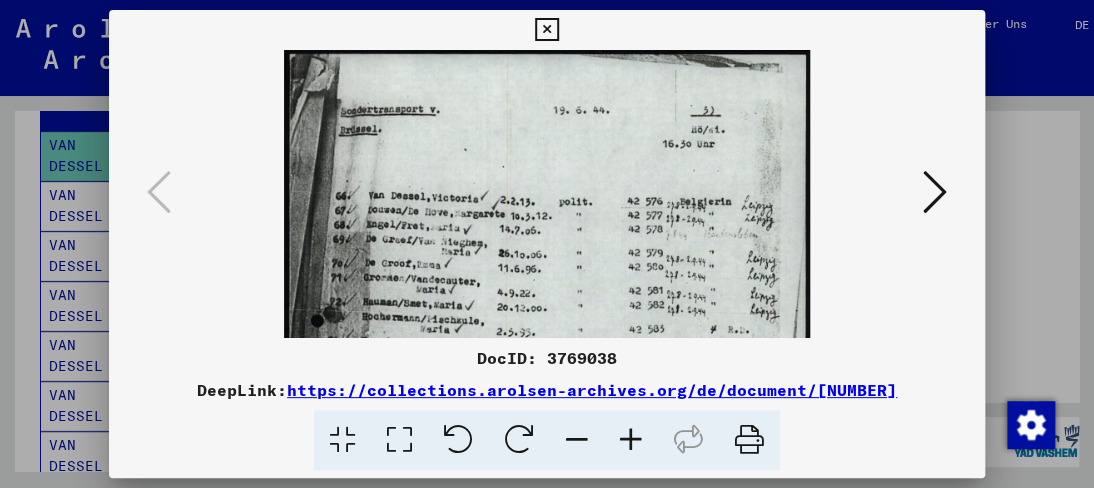 click at bounding box center [631, 440] 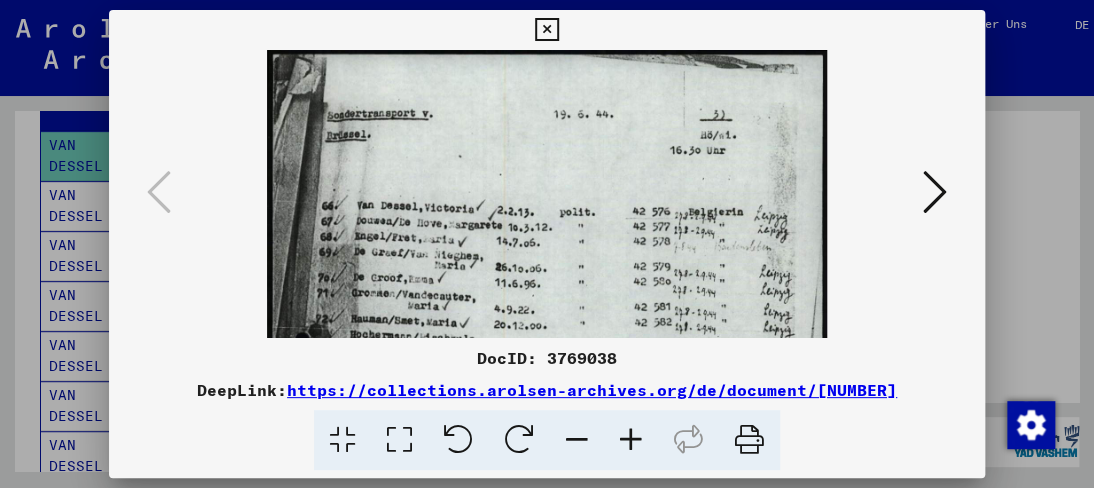click at bounding box center [631, 440] 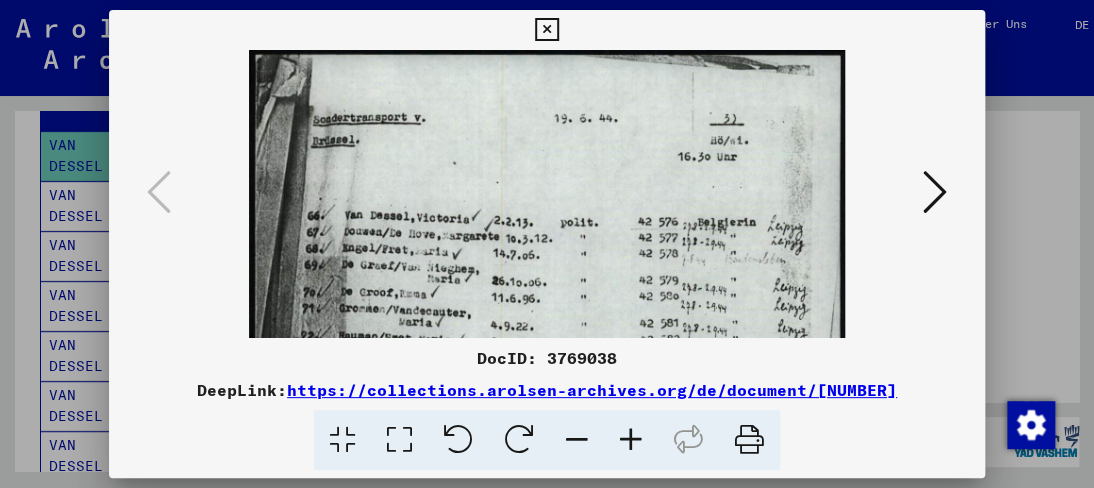 click at bounding box center [631, 440] 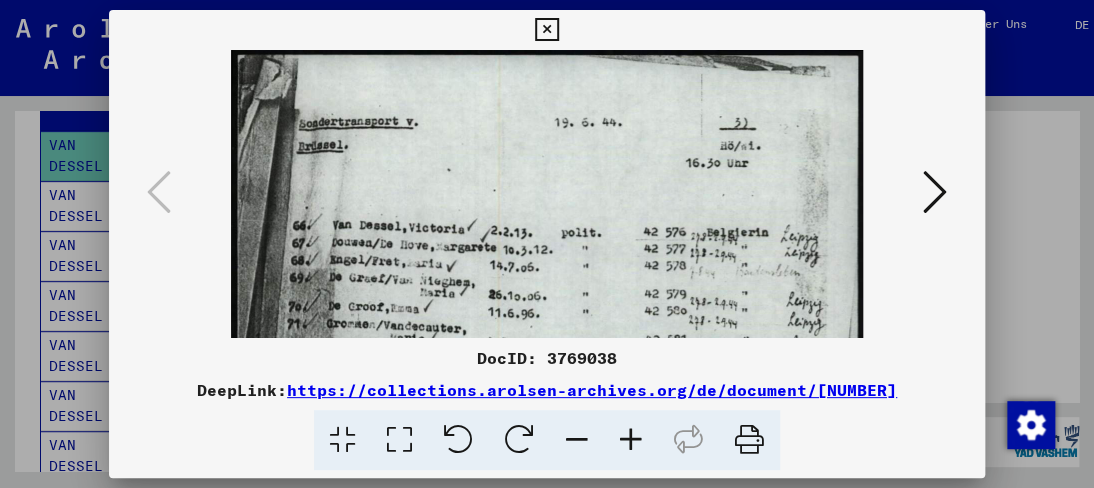 click at bounding box center [631, 440] 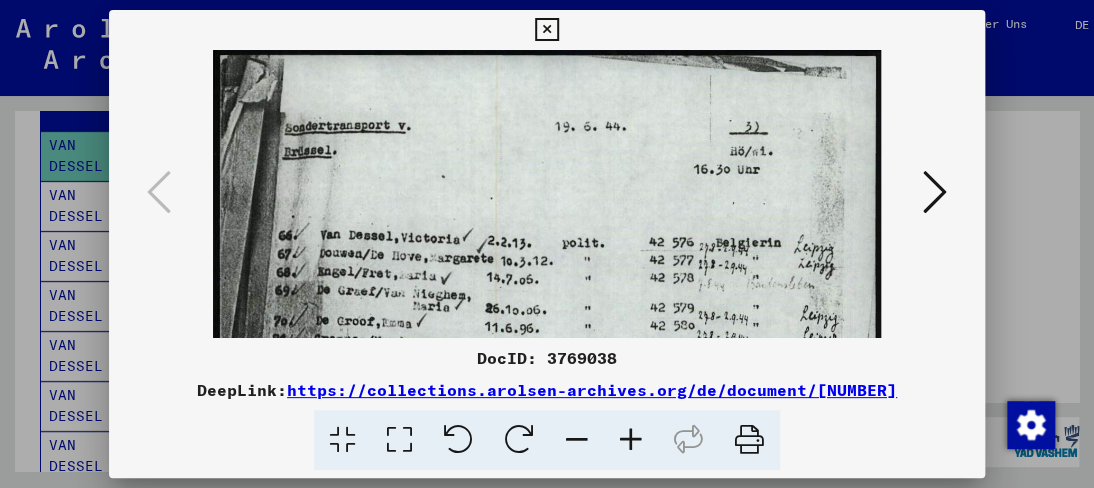 click at bounding box center (631, 440) 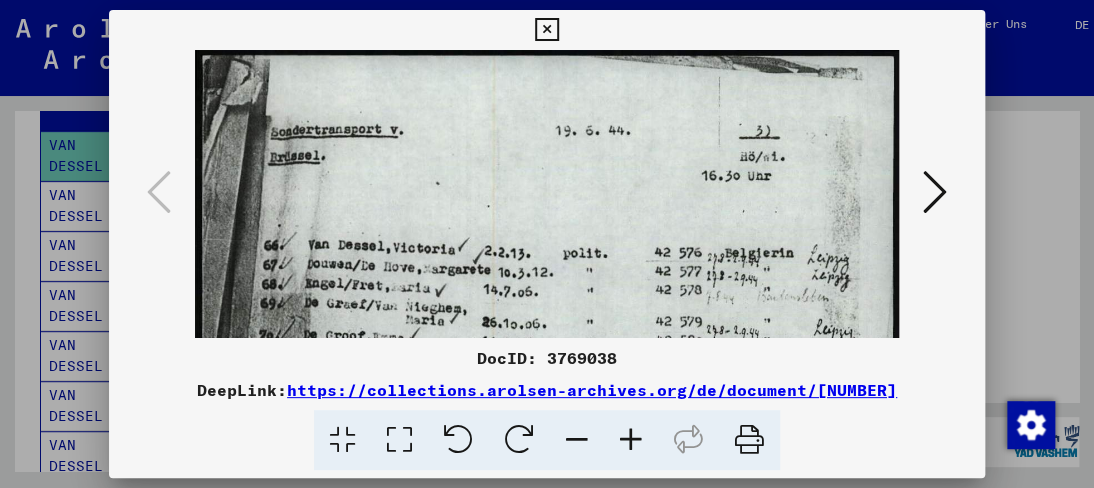 click at bounding box center (631, 440) 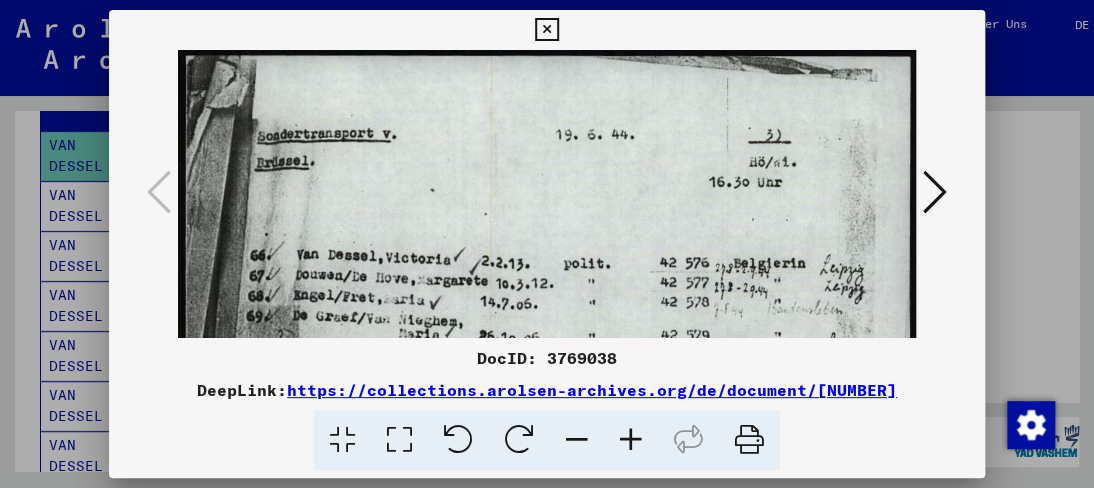 click at bounding box center [631, 440] 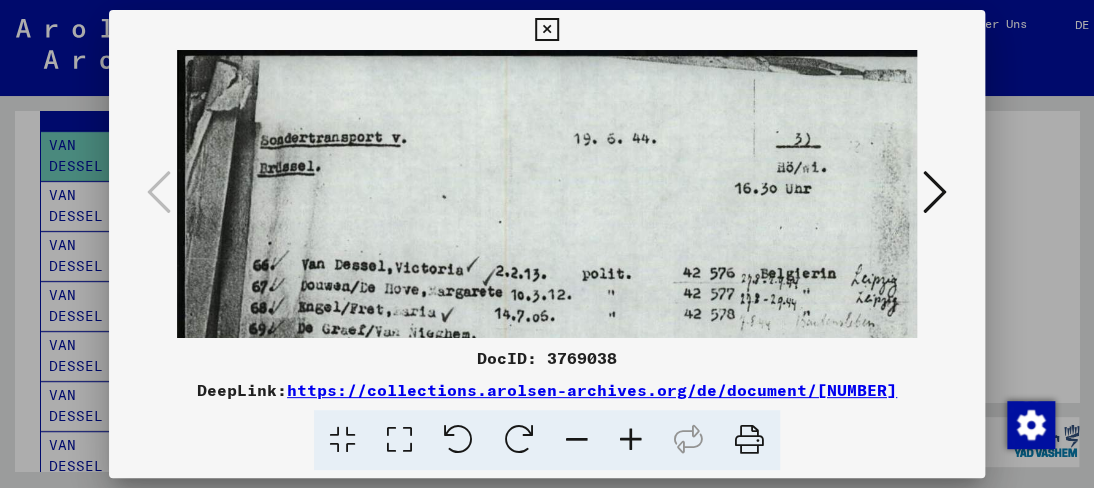 click at bounding box center [631, 440] 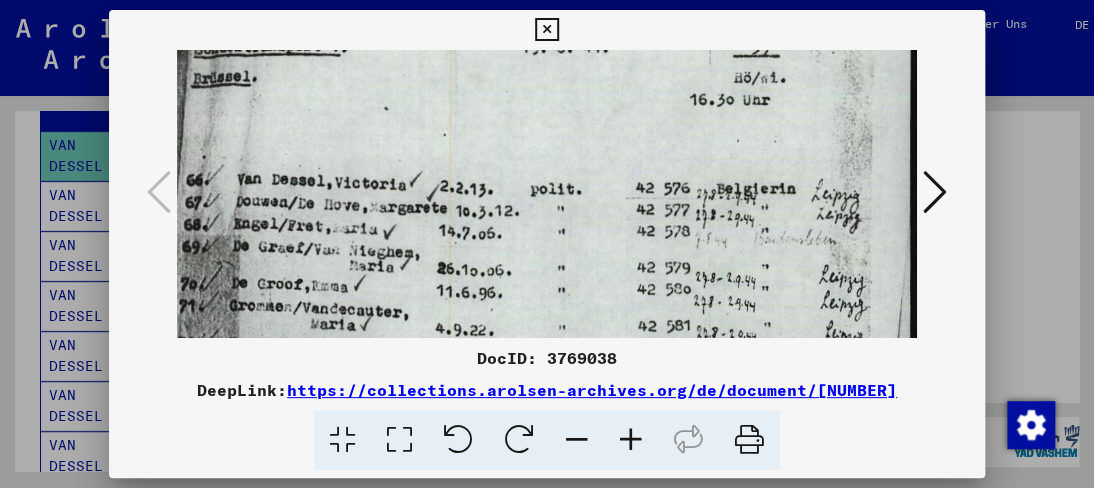 scroll, scrollTop: 98, scrollLeft: 70, axis: both 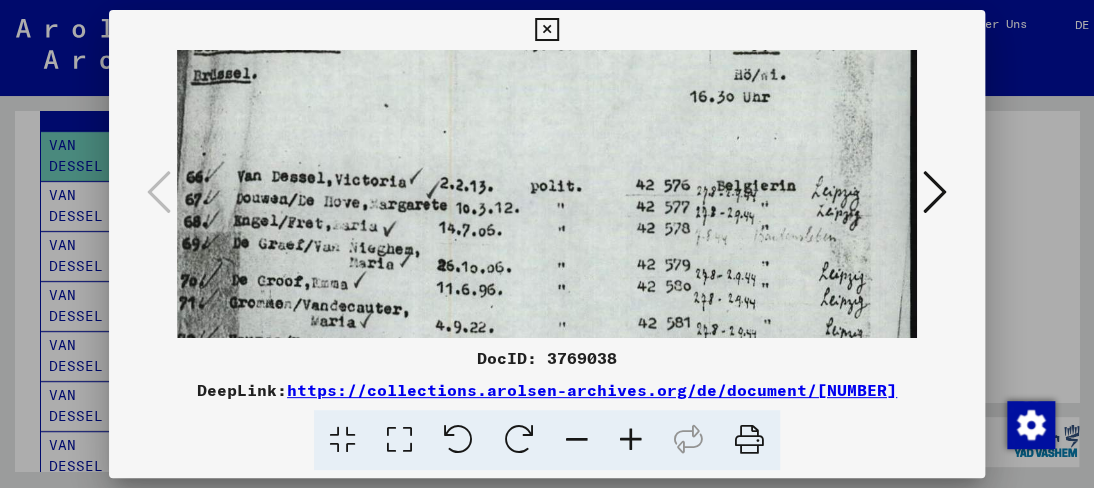 drag, startPoint x: 548, startPoint y: 290, endPoint x: 409, endPoint y: 194, distance: 168.92899 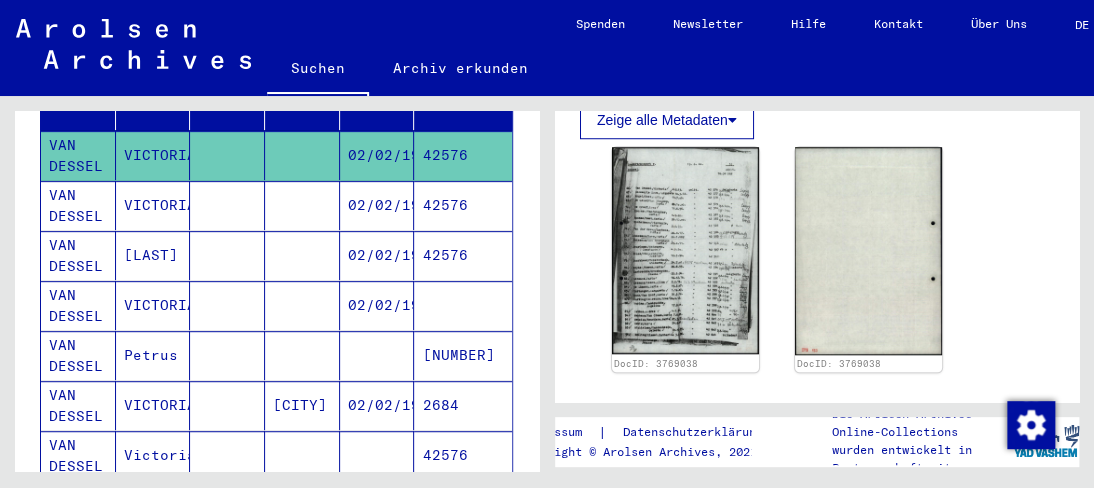 click on "VICTORIA" at bounding box center [153, 255] 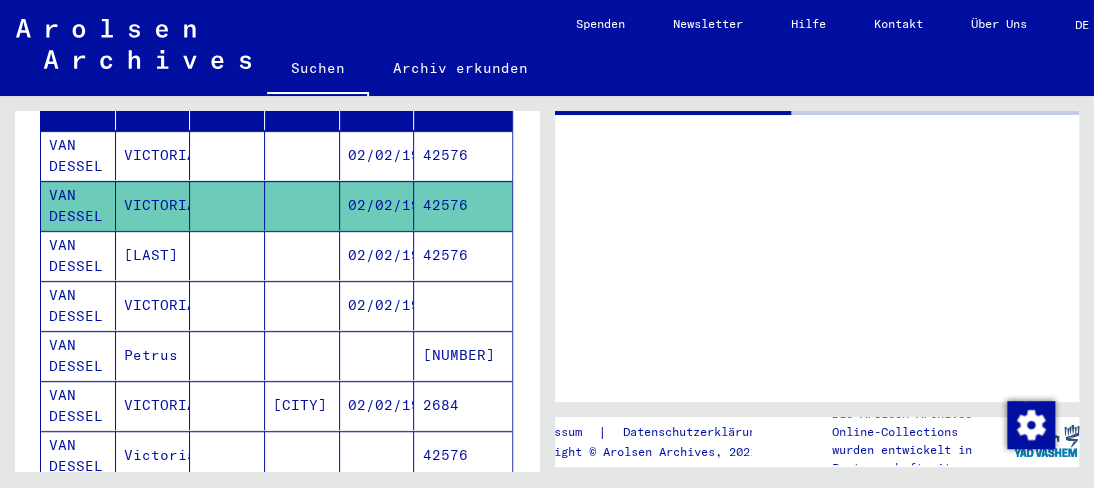 scroll, scrollTop: 0, scrollLeft: 0, axis: both 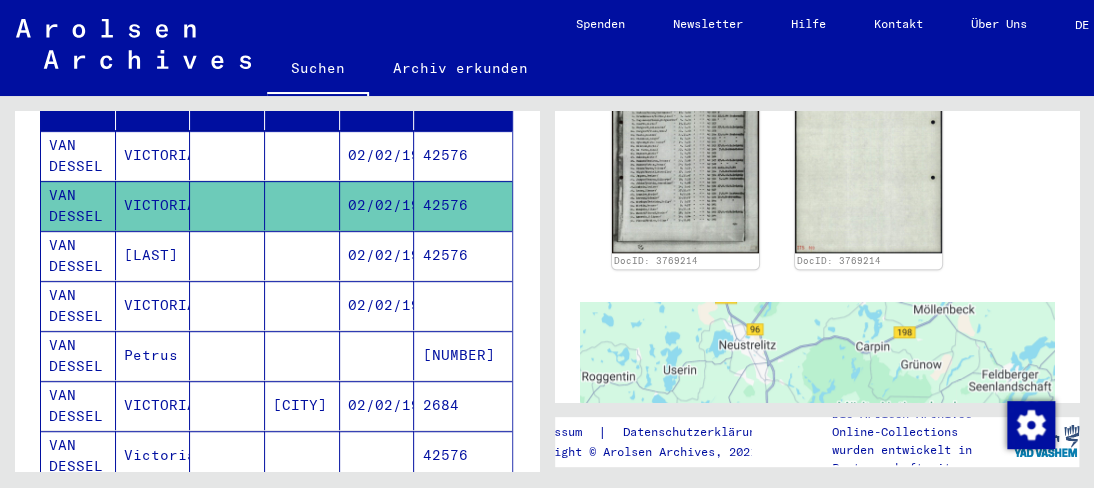click on "VICTORIA" at bounding box center (153, 355) 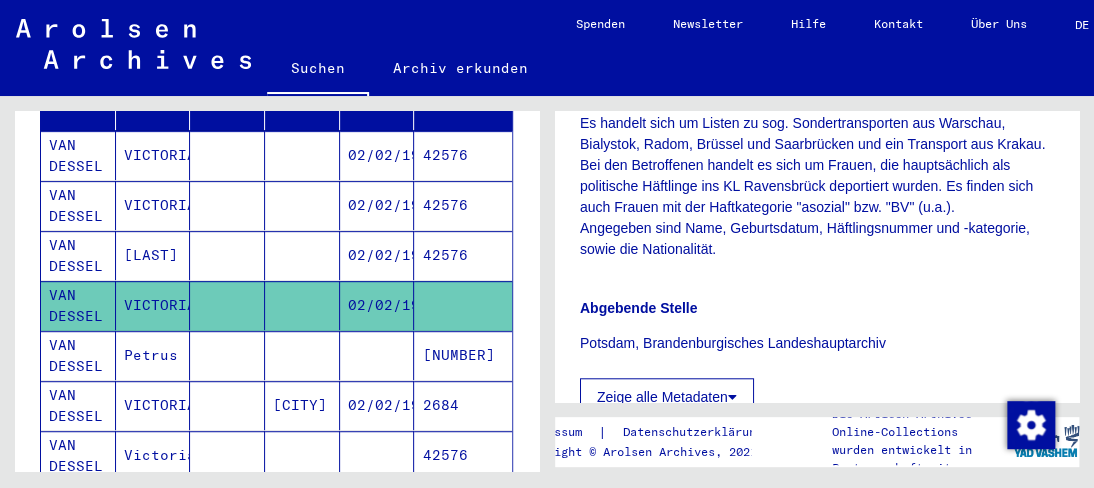 scroll, scrollTop: 800, scrollLeft: 0, axis: vertical 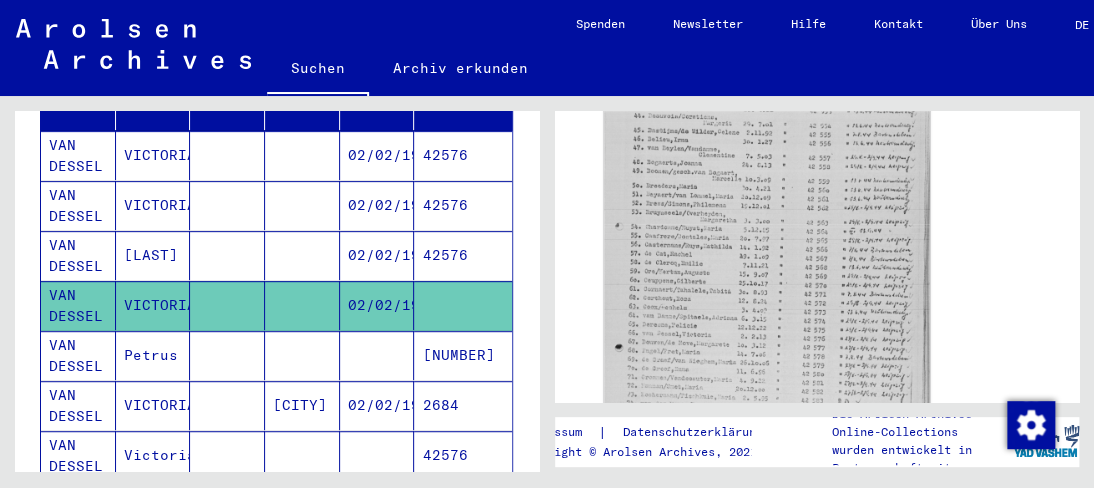 click 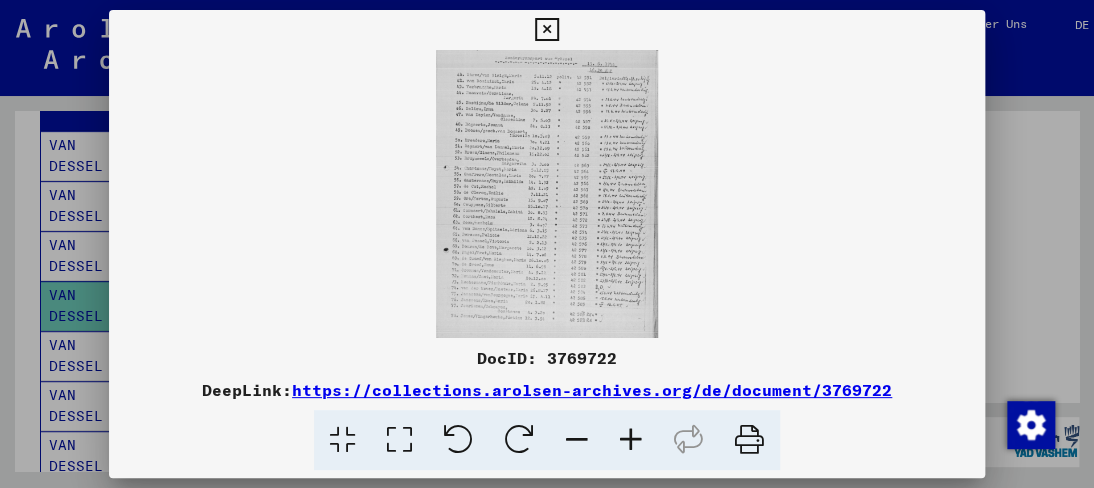 click at bounding box center [631, 440] 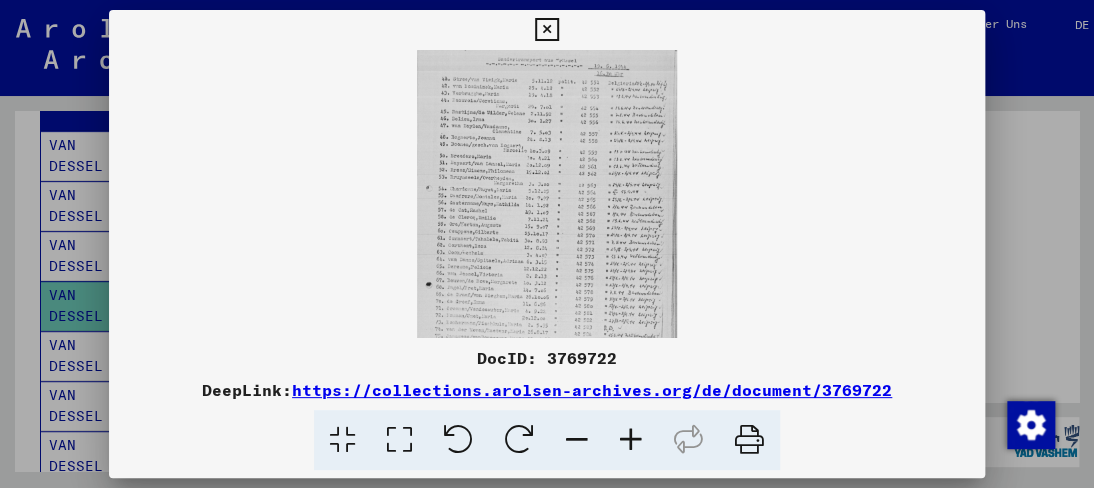 click at bounding box center [631, 440] 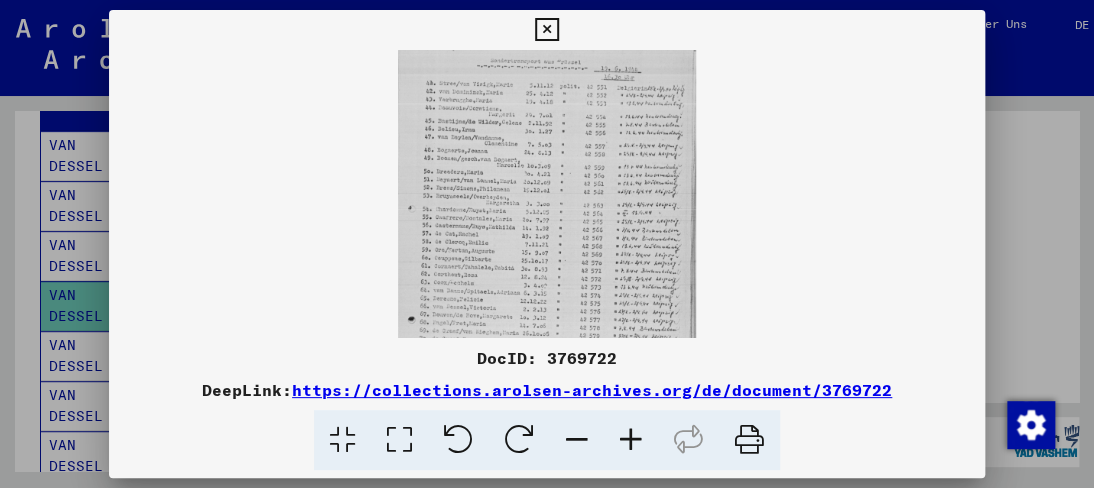 click at bounding box center [631, 440] 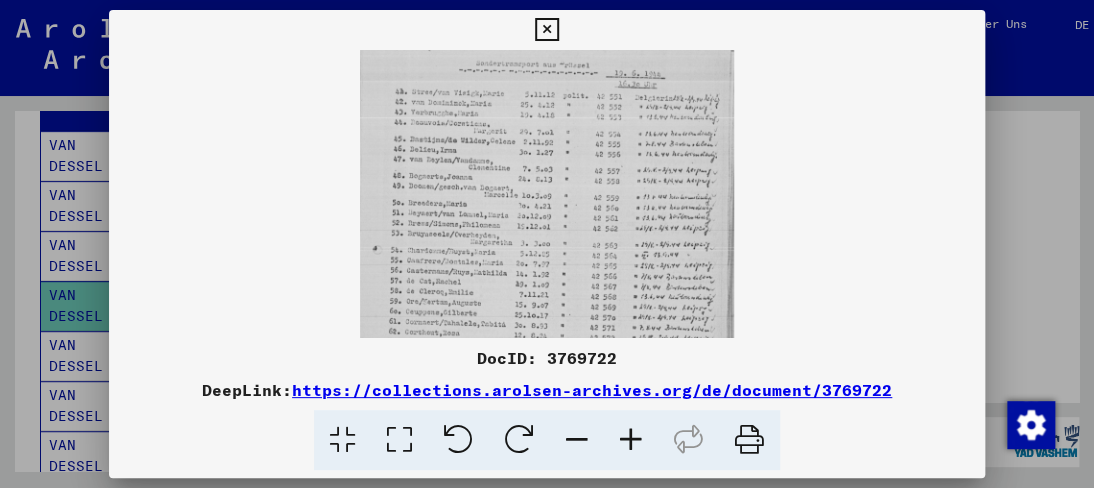 click at bounding box center [631, 440] 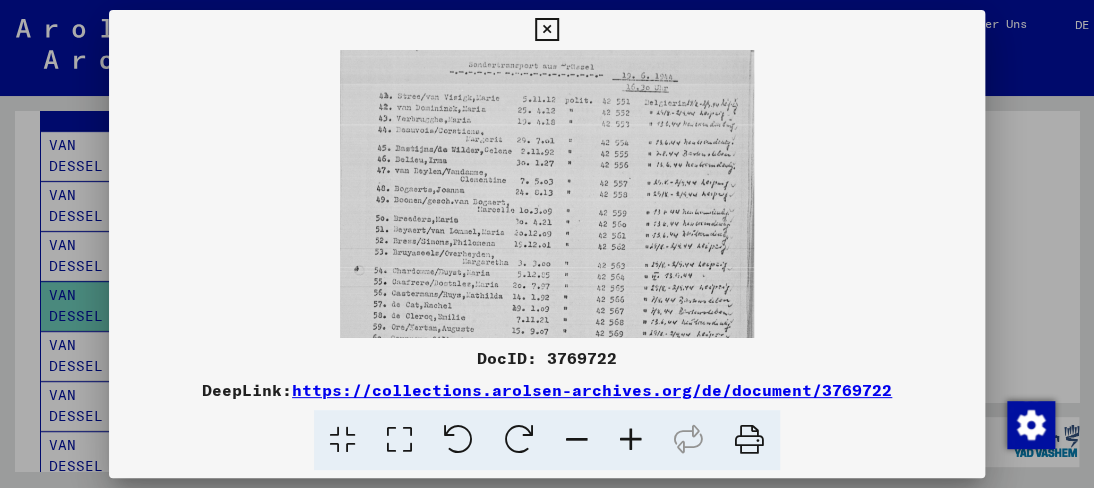 click at bounding box center (631, 440) 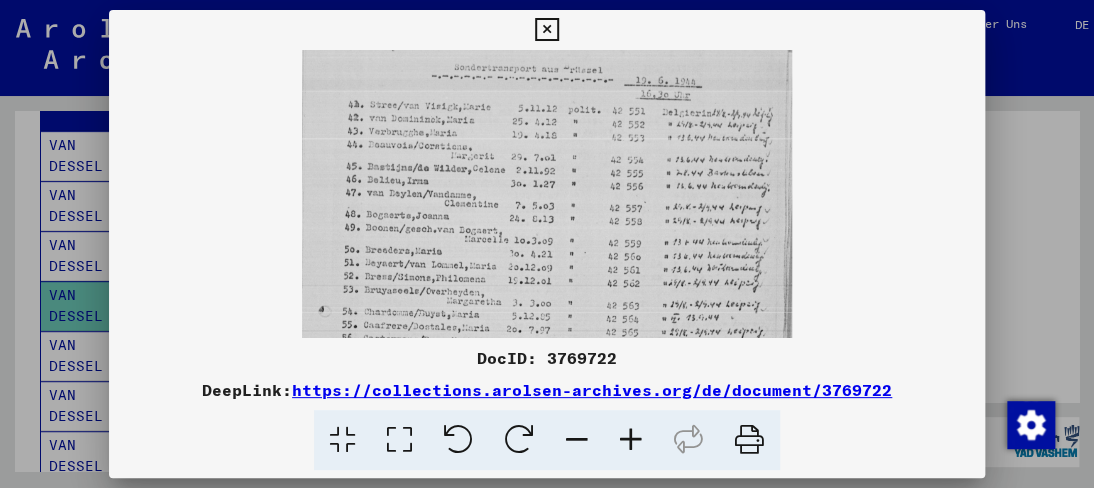 click at bounding box center [631, 440] 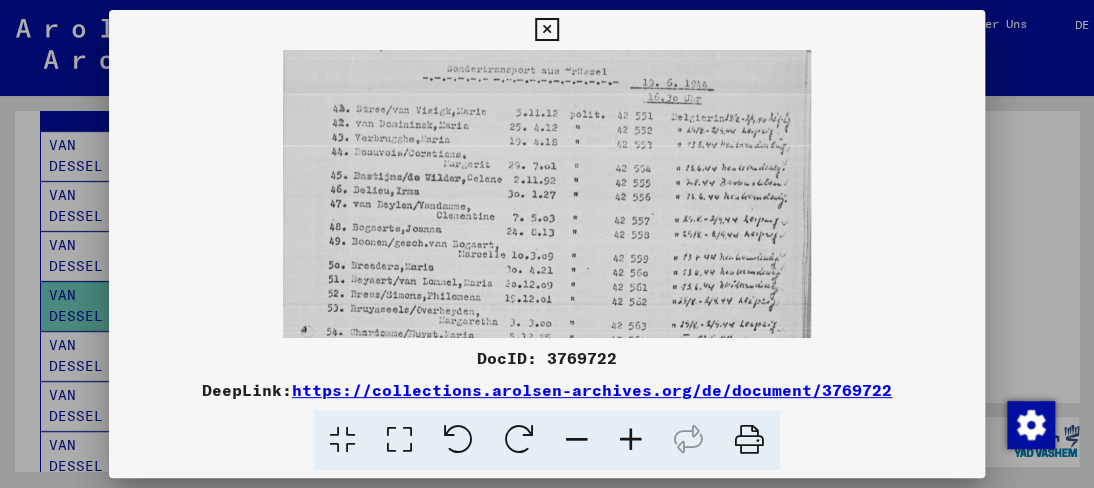 click at bounding box center [631, 440] 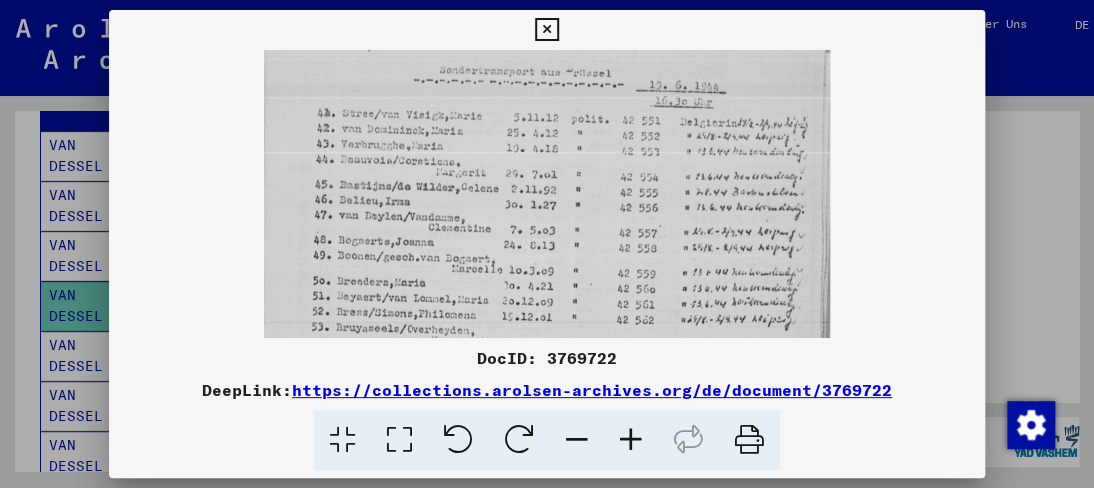 click at bounding box center (631, 440) 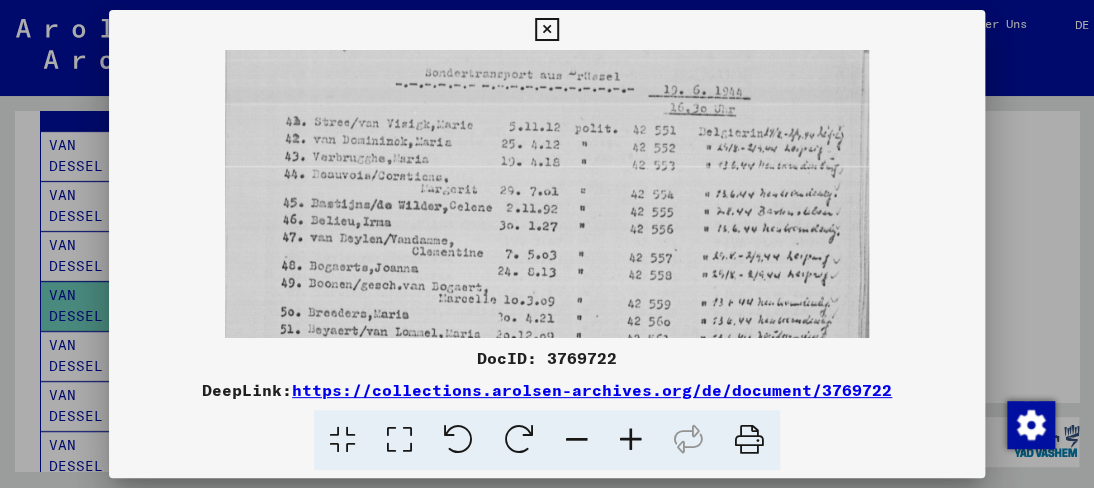 click at bounding box center (631, 440) 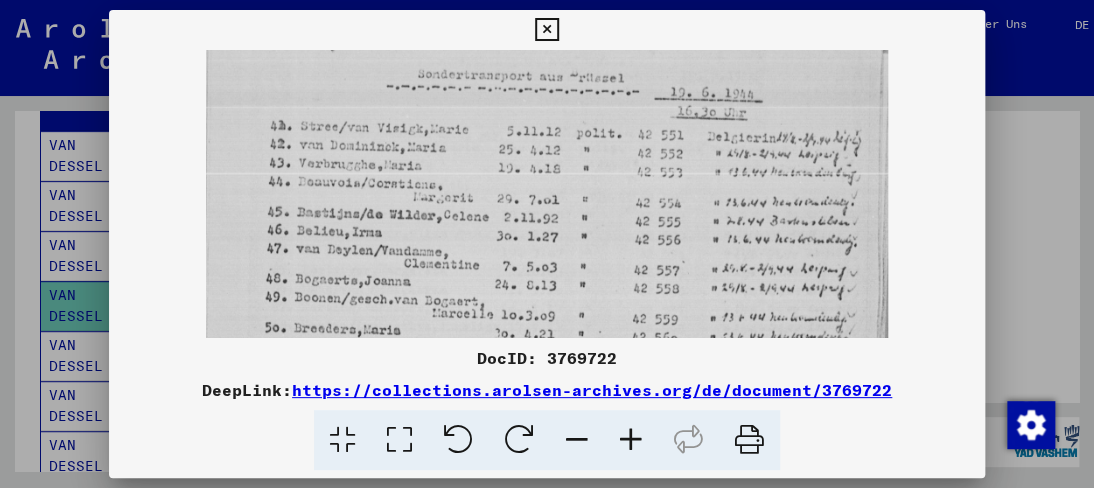click at bounding box center (631, 440) 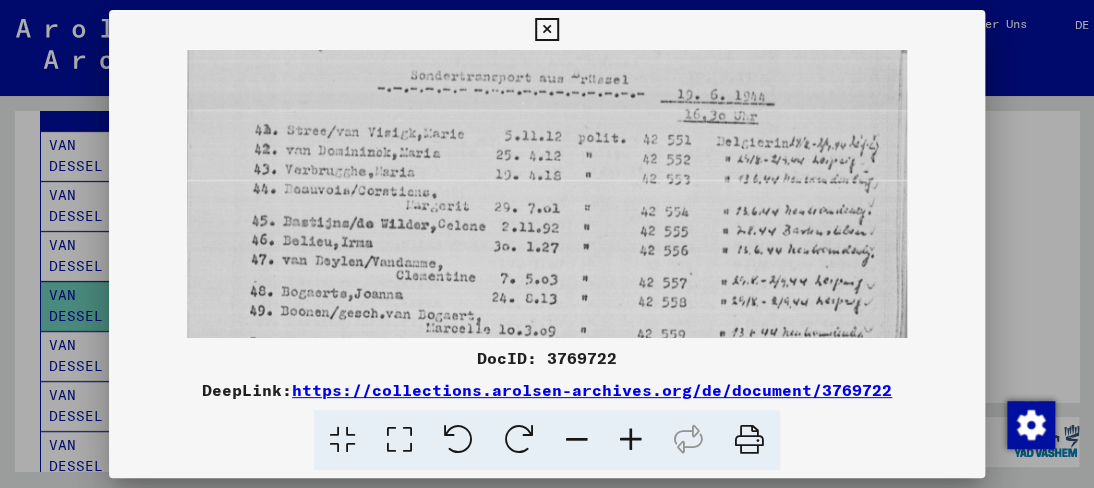 click at bounding box center (631, 440) 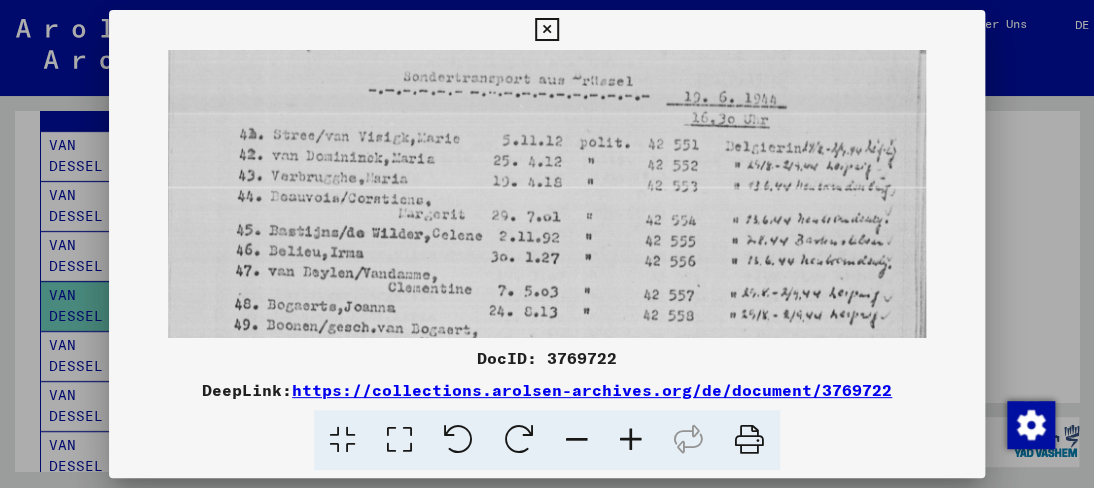 click at bounding box center (631, 440) 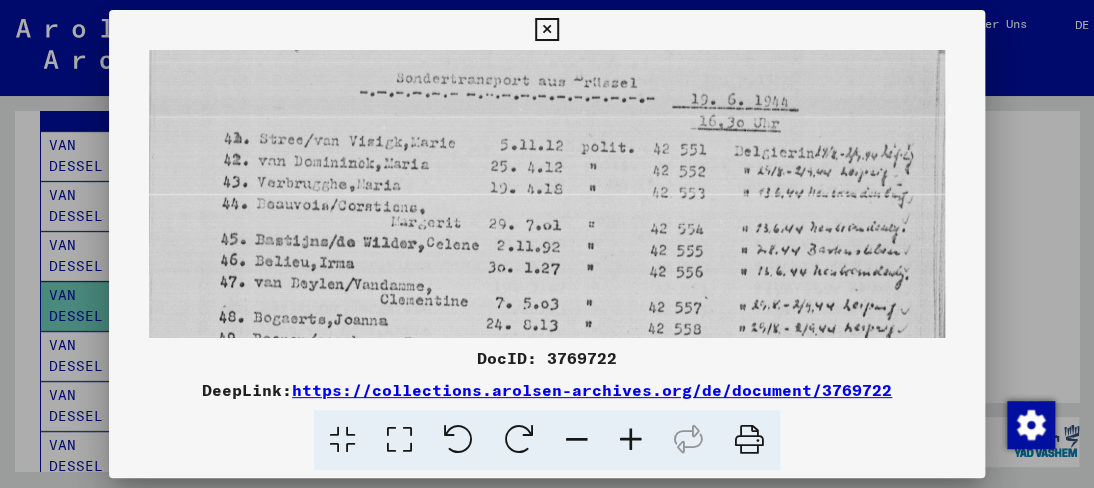click at bounding box center (631, 440) 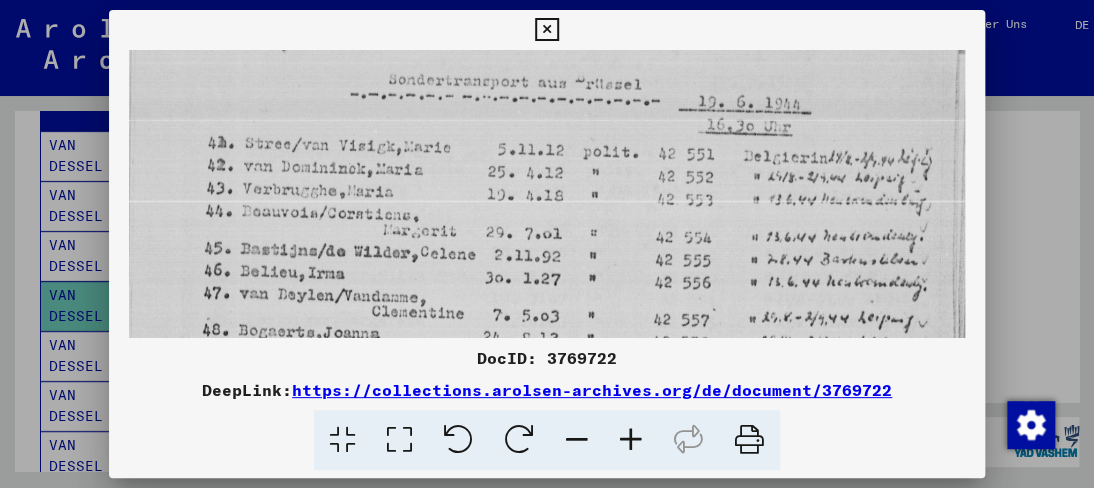 click at bounding box center [631, 440] 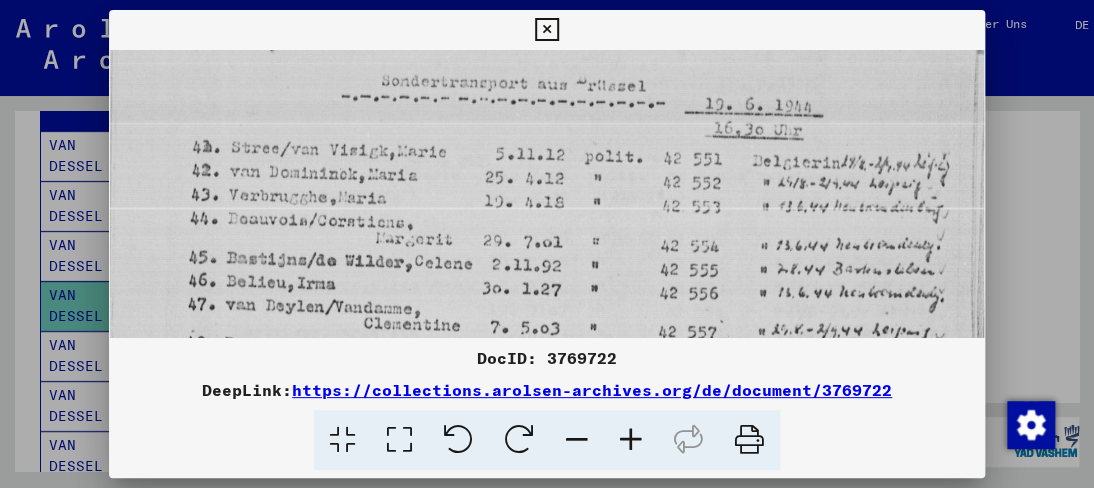 click at bounding box center (631, 440) 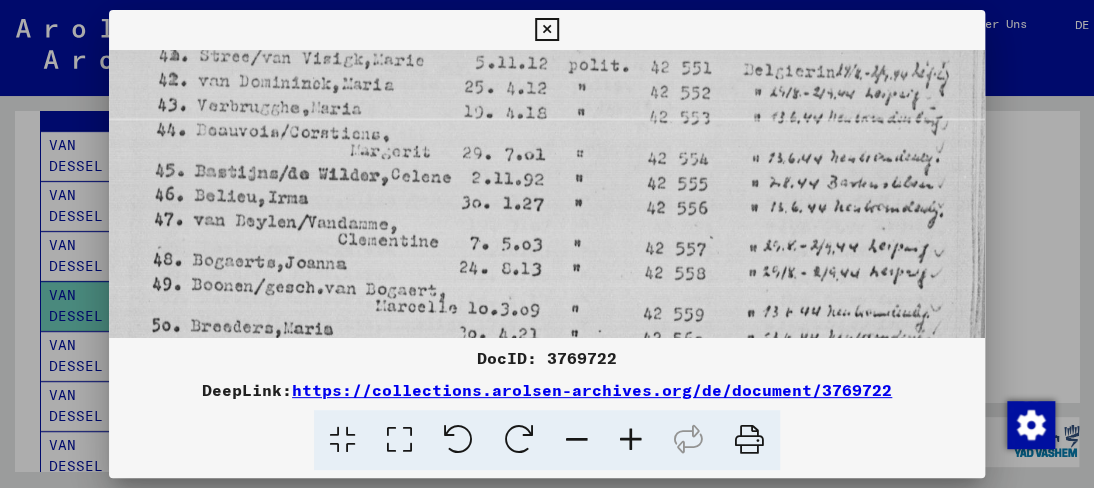 scroll, scrollTop: 122, scrollLeft: 36, axis: both 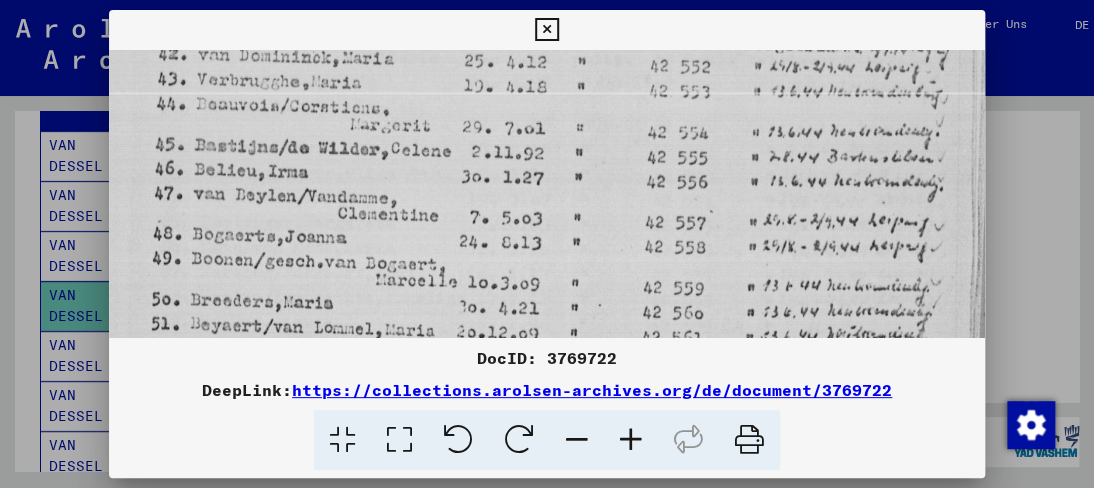 drag, startPoint x: 536, startPoint y: 251, endPoint x: 496, endPoint y: 165, distance: 94.847244 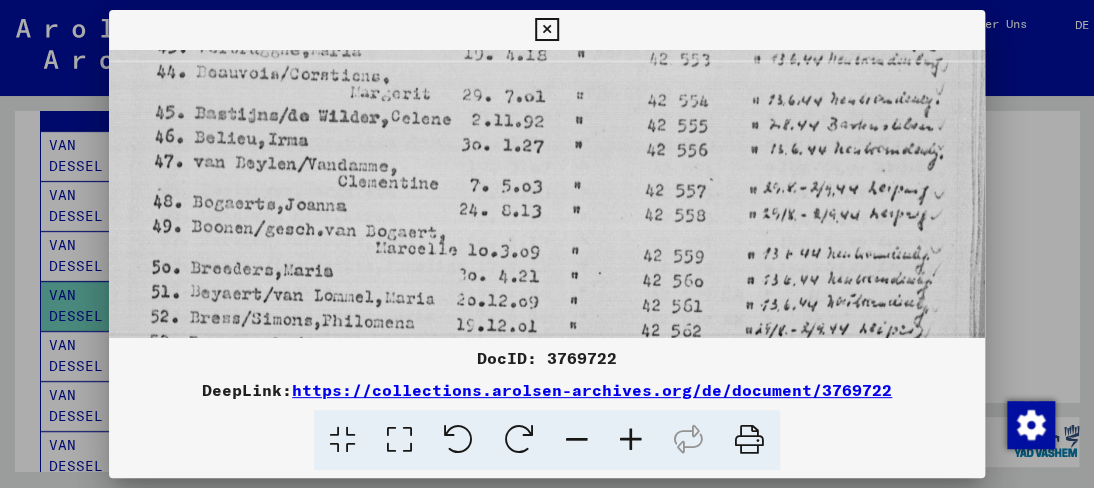 drag, startPoint x: 459, startPoint y: 220, endPoint x: 438, endPoint y: 153, distance: 70.21396 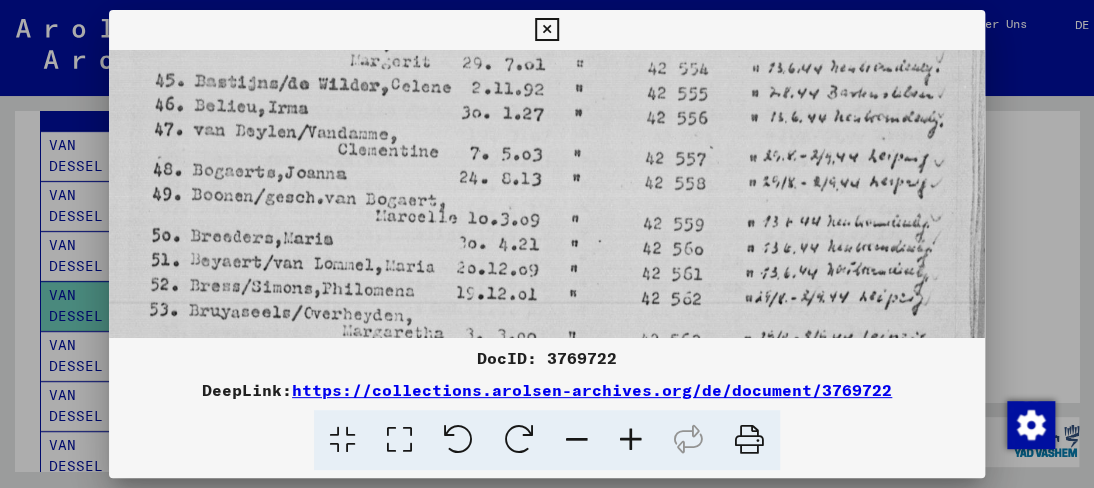 drag, startPoint x: 344, startPoint y: 237, endPoint x: 336, endPoint y: 117, distance: 120.26637 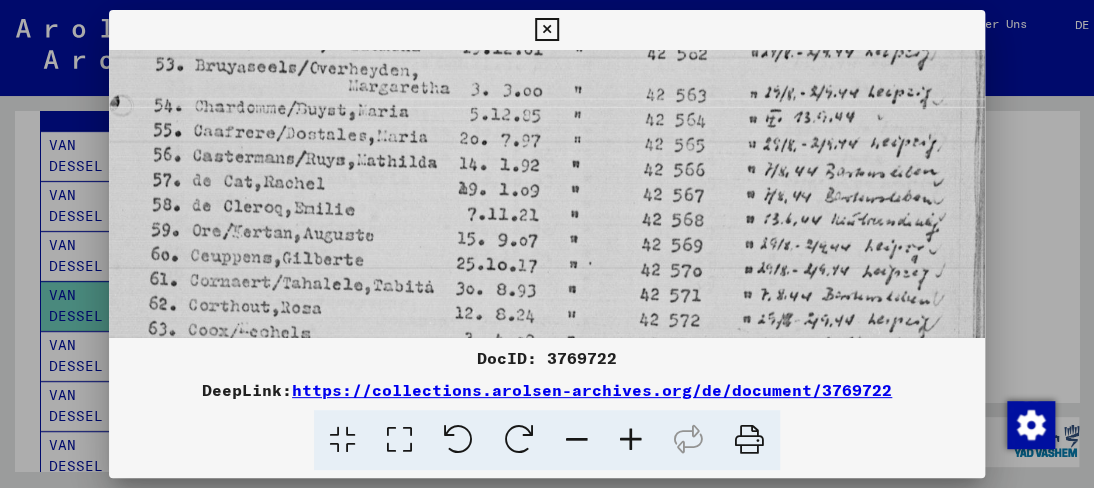 drag, startPoint x: 339, startPoint y: 293, endPoint x: 336, endPoint y: 171, distance: 122.03688 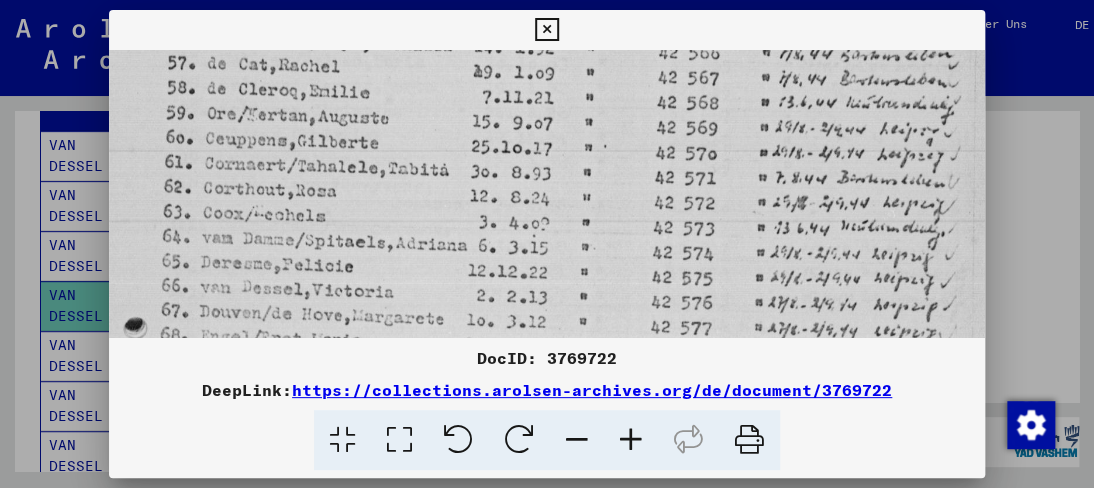 drag, startPoint x: 295, startPoint y: 300, endPoint x: 313, endPoint y: 182, distance: 119.36499 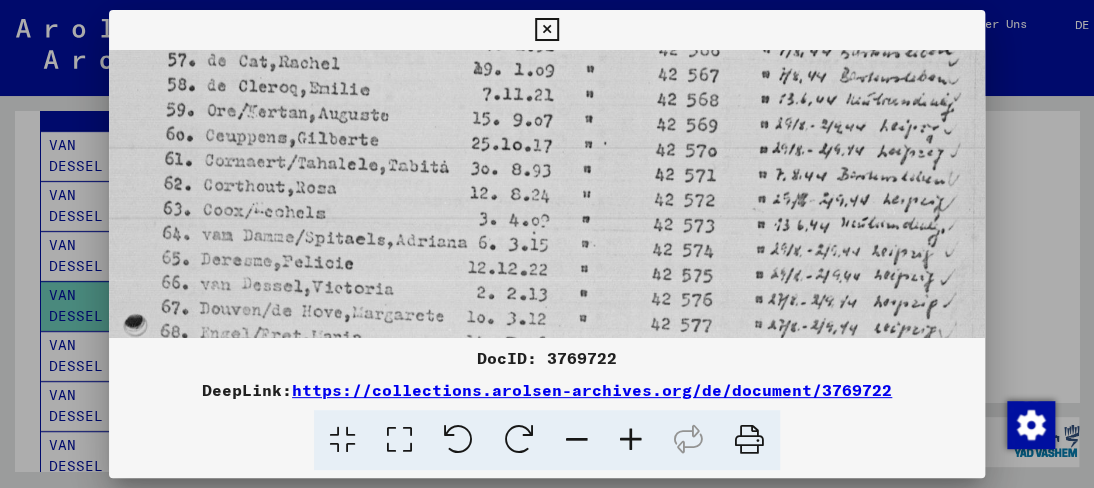 drag, startPoint x: 340, startPoint y: 294, endPoint x: 323, endPoint y: 189, distance: 106.36729 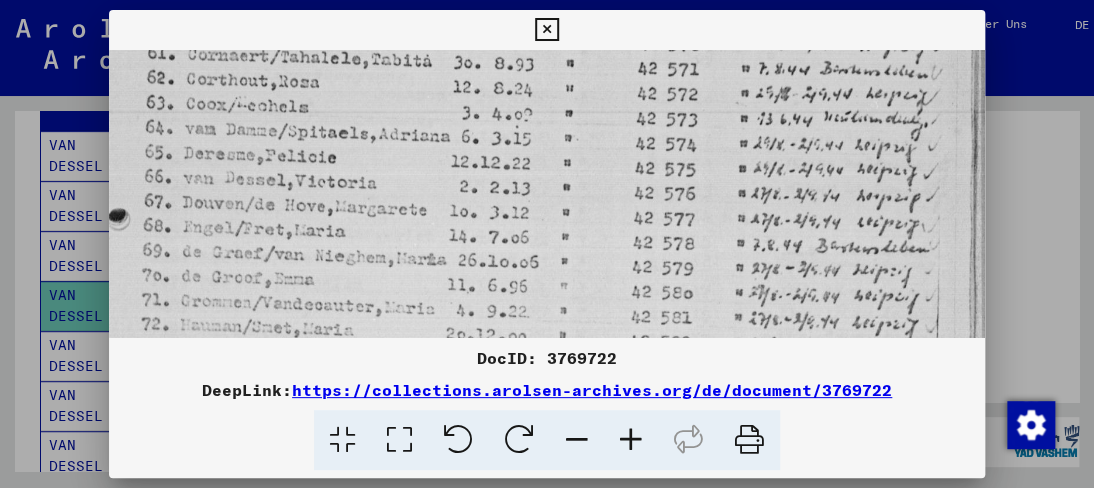 drag, startPoint x: 315, startPoint y: 344, endPoint x: 315, endPoint y: 206, distance: 138 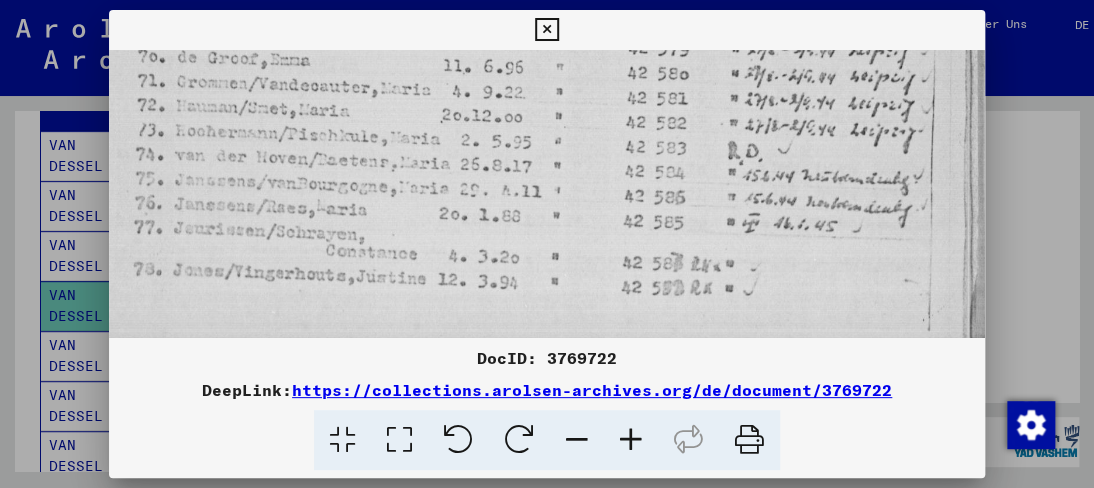 drag, startPoint x: 307, startPoint y: 212, endPoint x: 288, endPoint y: 79, distance: 134.3503 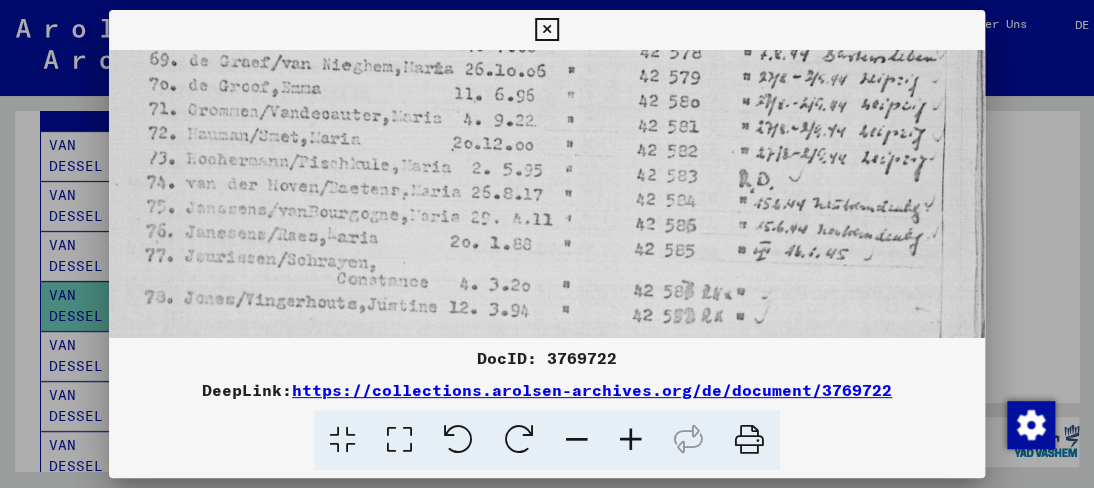 scroll, scrollTop: 847, scrollLeft: 25, axis: both 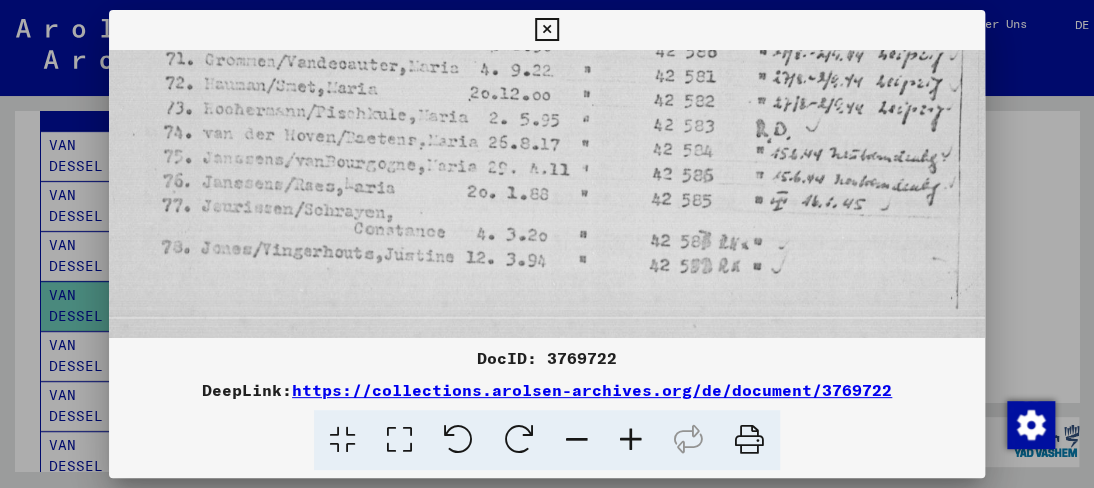 drag, startPoint x: 280, startPoint y: 257, endPoint x: 325, endPoint y: 315, distance: 73.409805 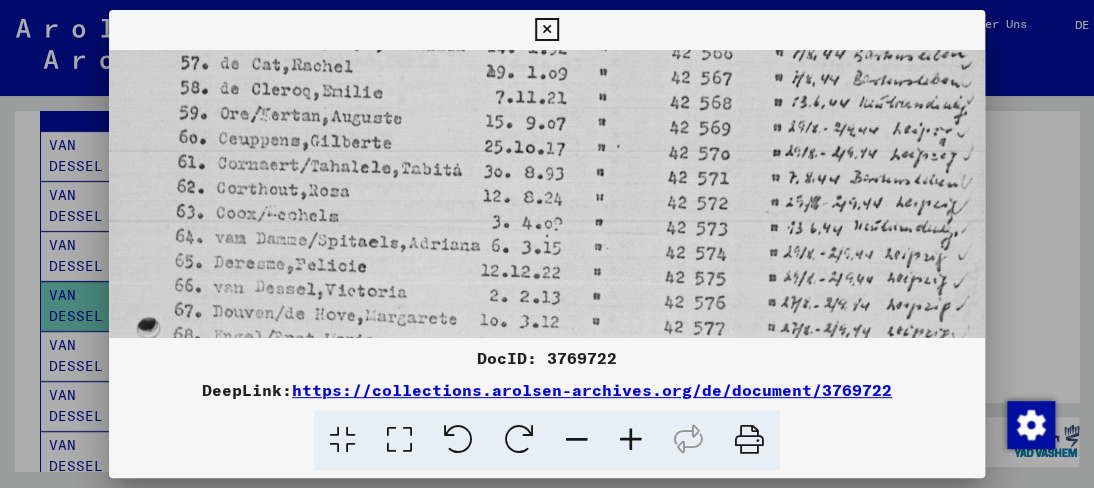 drag, startPoint x: 368, startPoint y: 177, endPoint x: 372, endPoint y: 386, distance: 209.03827 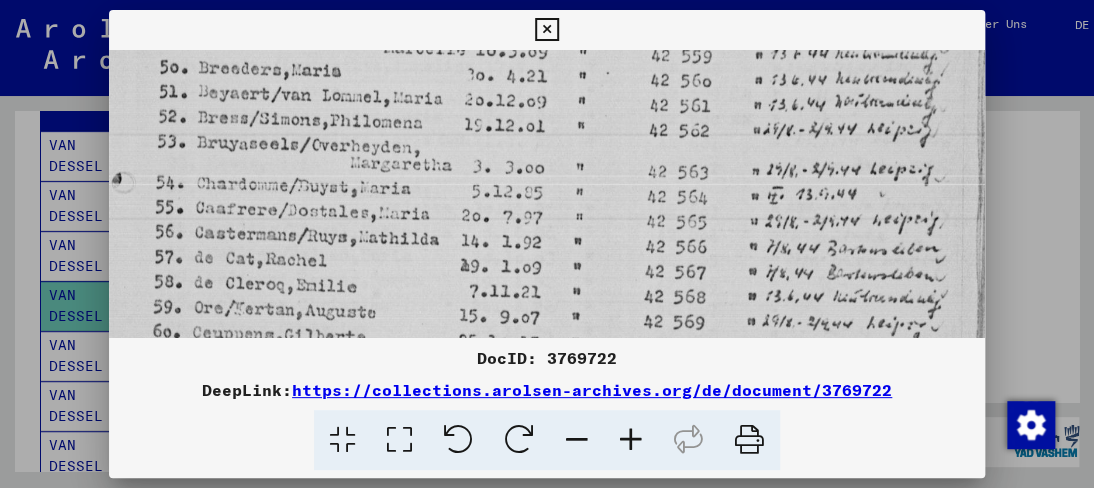 drag, startPoint x: 292, startPoint y: 344, endPoint x: 301, endPoint y: 385, distance: 41.976185 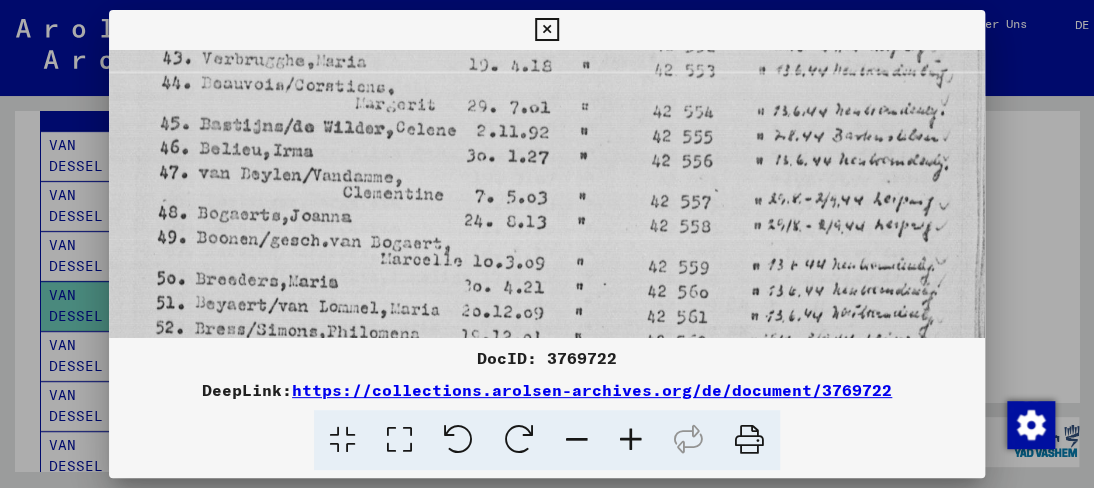 drag, startPoint x: 357, startPoint y: 158, endPoint x: 322, endPoint y: 365, distance: 209.93808 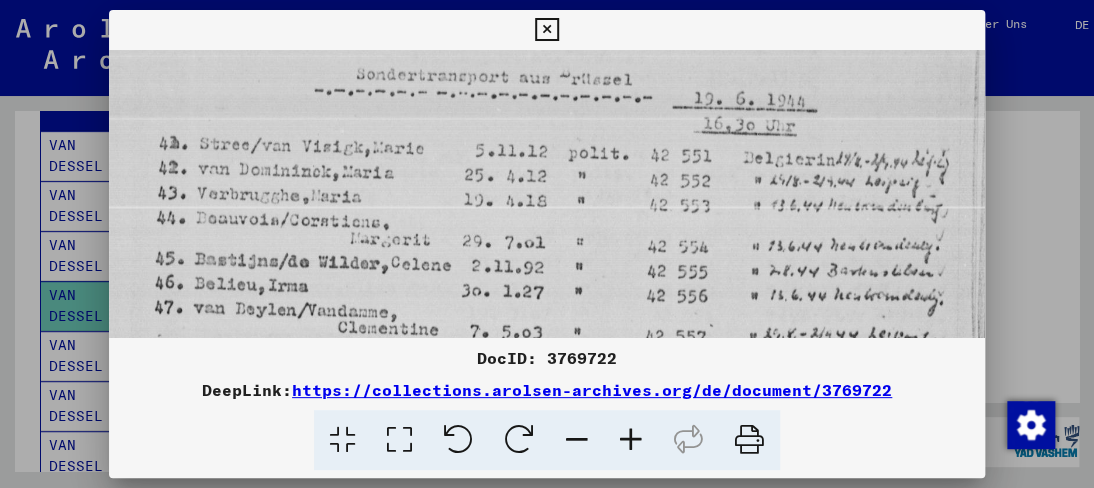 drag, startPoint x: 325, startPoint y: 222, endPoint x: 273, endPoint y: 361, distance: 148.40822 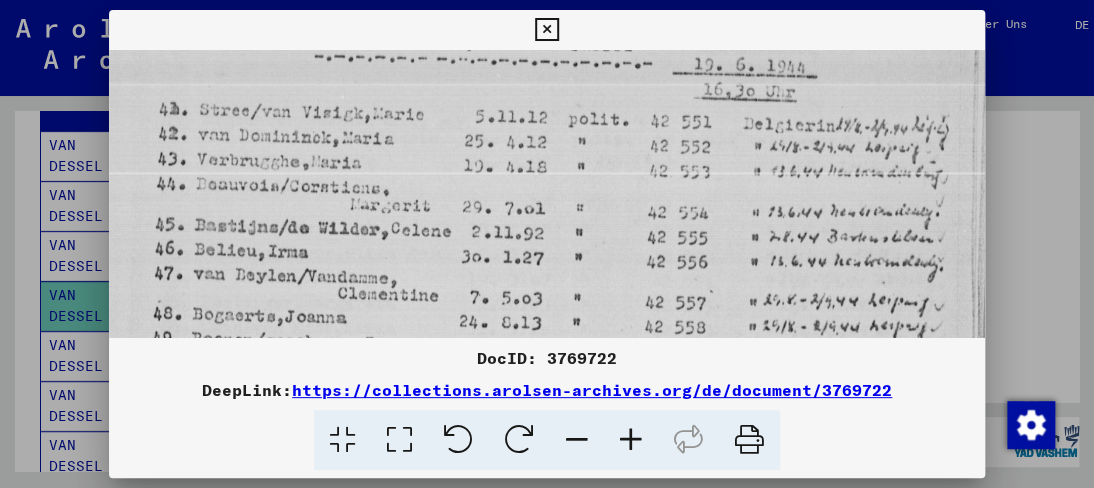 drag, startPoint x: 312, startPoint y: 252, endPoint x: 308, endPoint y: 218, distance: 34.234486 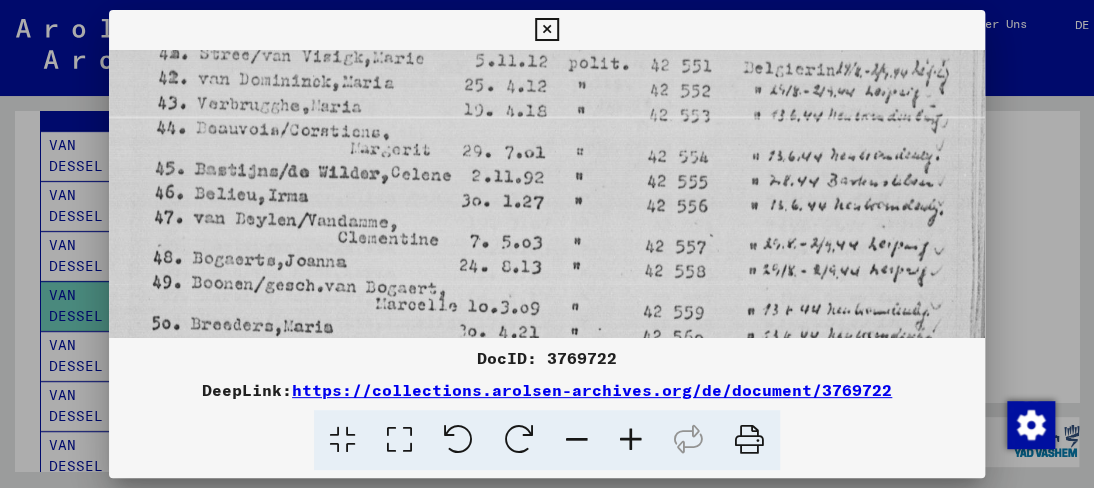 scroll, scrollTop: 106, scrollLeft: 36, axis: both 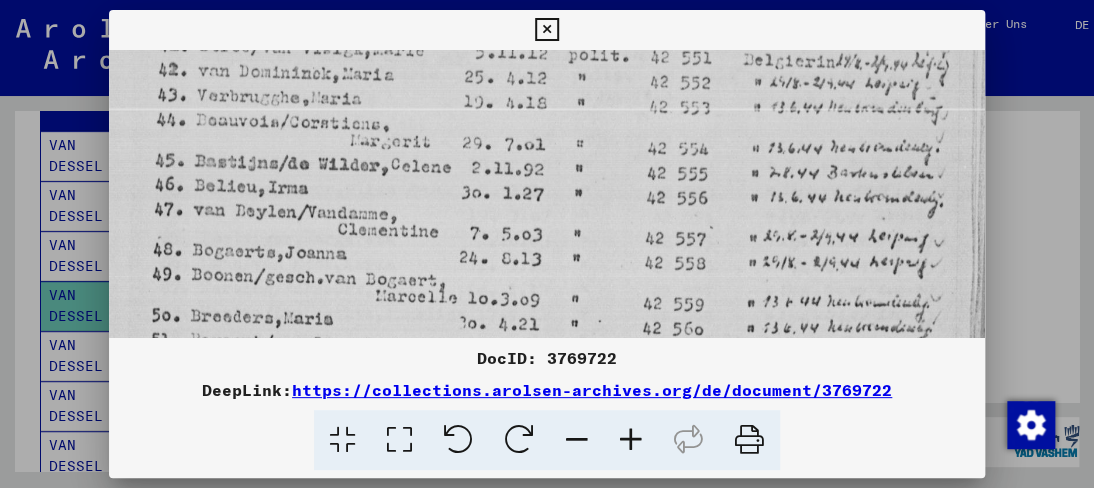 drag, startPoint x: 292, startPoint y: 261, endPoint x: 288, endPoint y: 198, distance: 63.126858 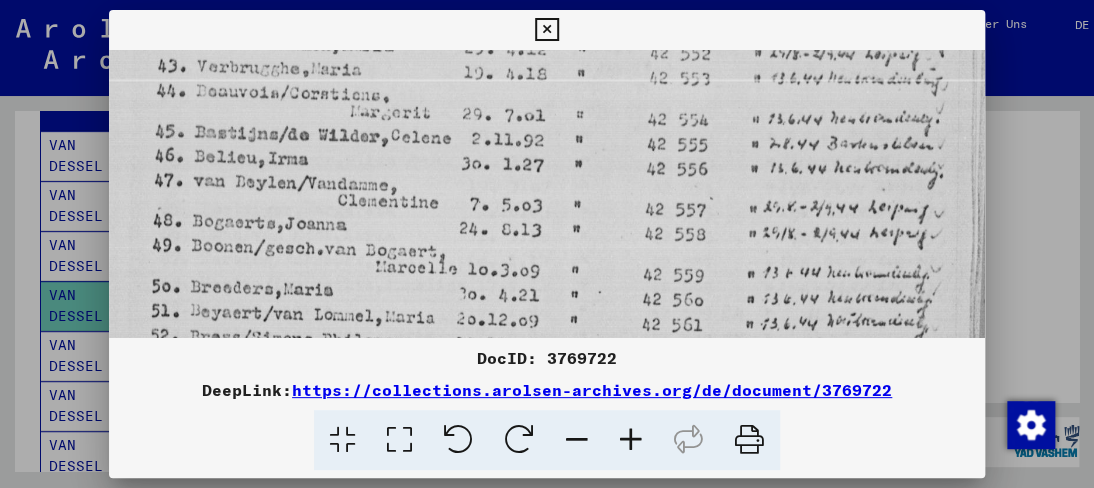 scroll, scrollTop: 160, scrollLeft: 36, axis: both 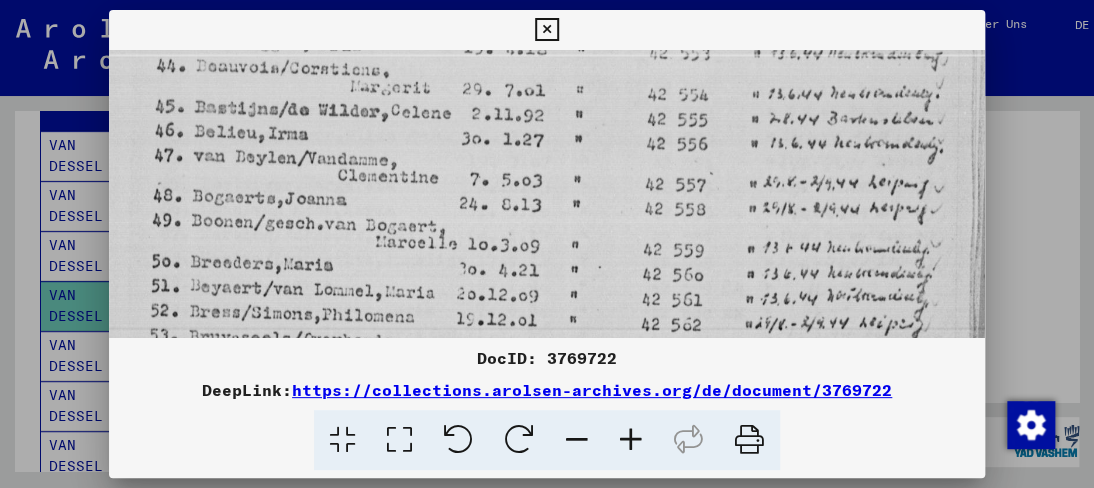 drag, startPoint x: 301, startPoint y: 253, endPoint x: 284, endPoint y: 201, distance: 54.708317 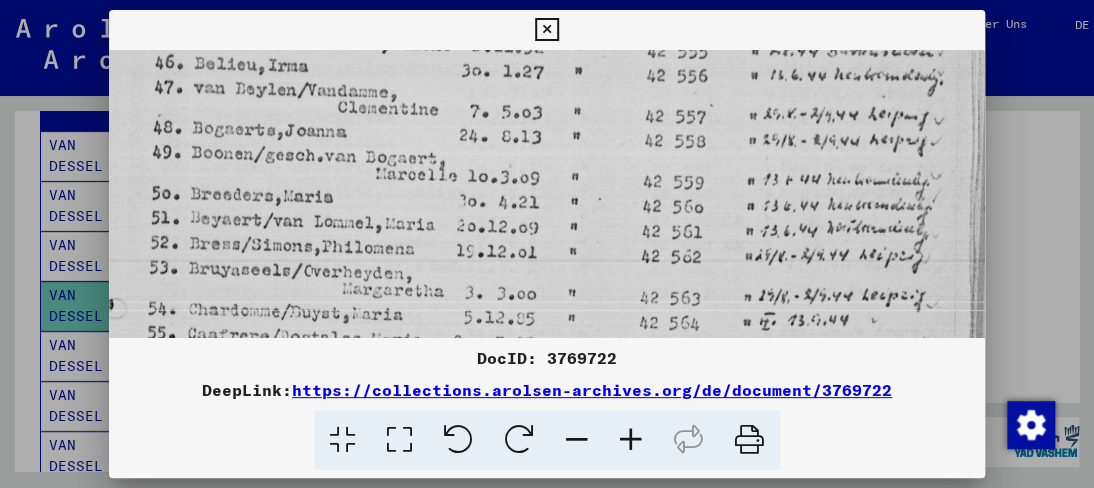 scroll, scrollTop: 236, scrollLeft: 36, axis: both 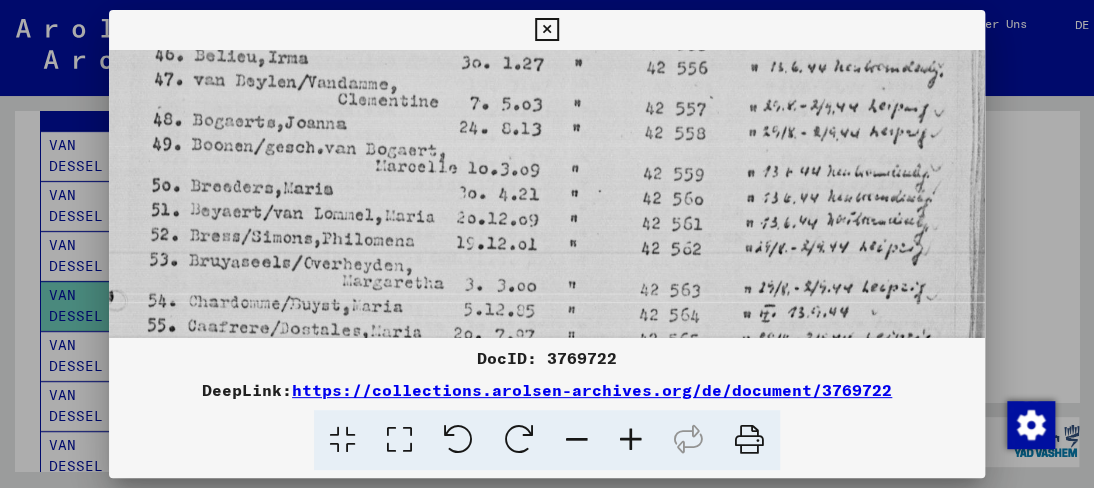 drag, startPoint x: 292, startPoint y: 253, endPoint x: 285, endPoint y: 177, distance: 76.321686 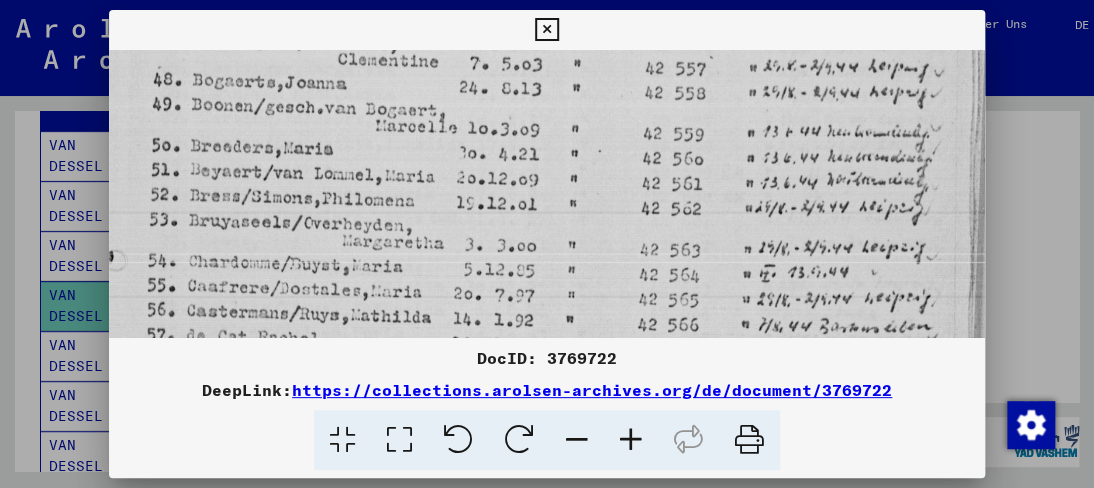 scroll, scrollTop: 281, scrollLeft: 36, axis: both 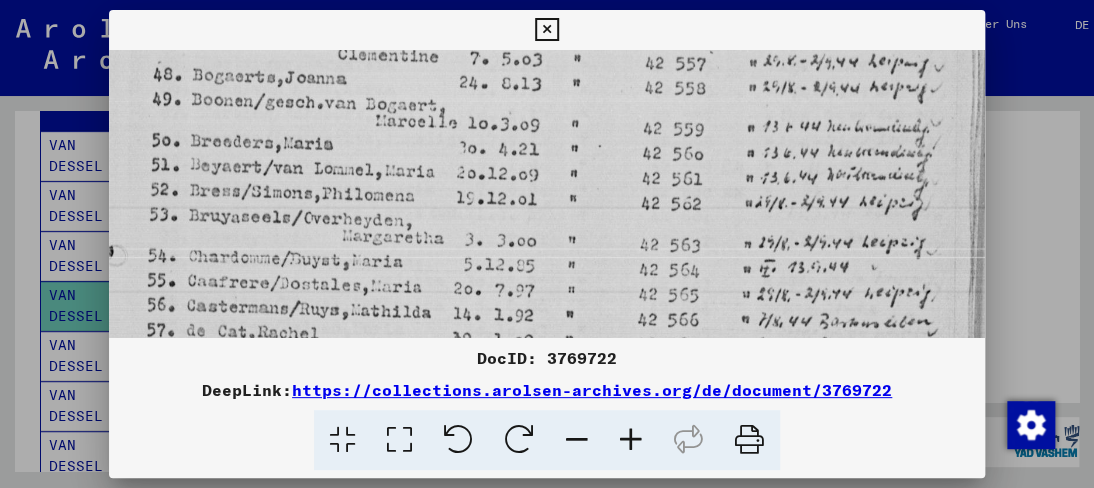 drag, startPoint x: 295, startPoint y: 240, endPoint x: 277, endPoint y: 197, distance: 46.615448 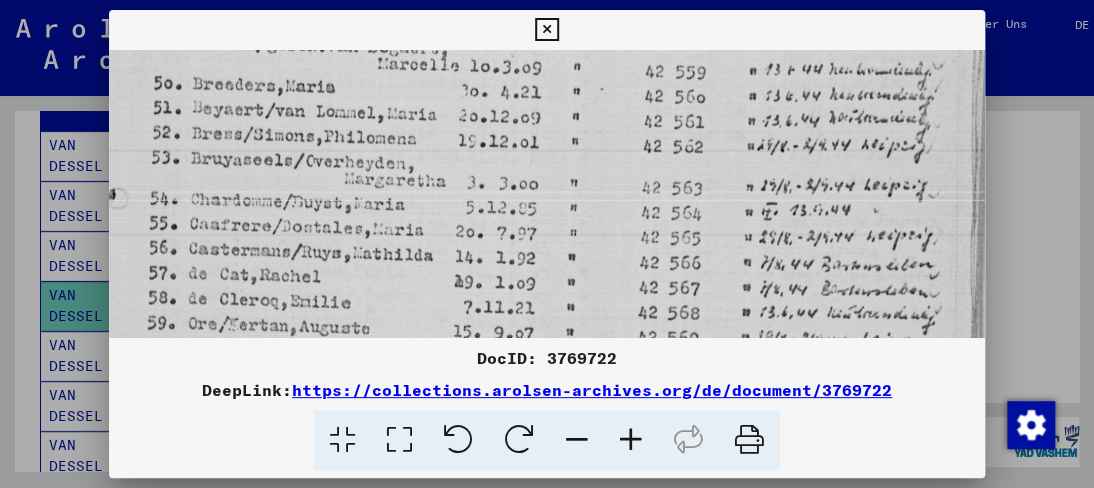 drag, startPoint x: 291, startPoint y: 252, endPoint x: 294, endPoint y: 198, distance: 54.08327 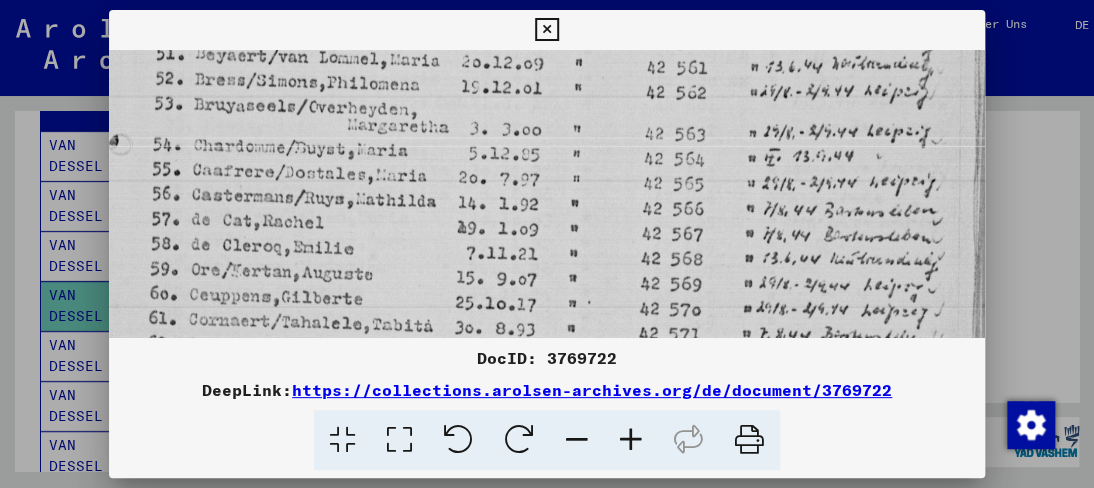drag, startPoint x: 292, startPoint y: 253, endPoint x: 296, endPoint y: 201, distance: 52.153618 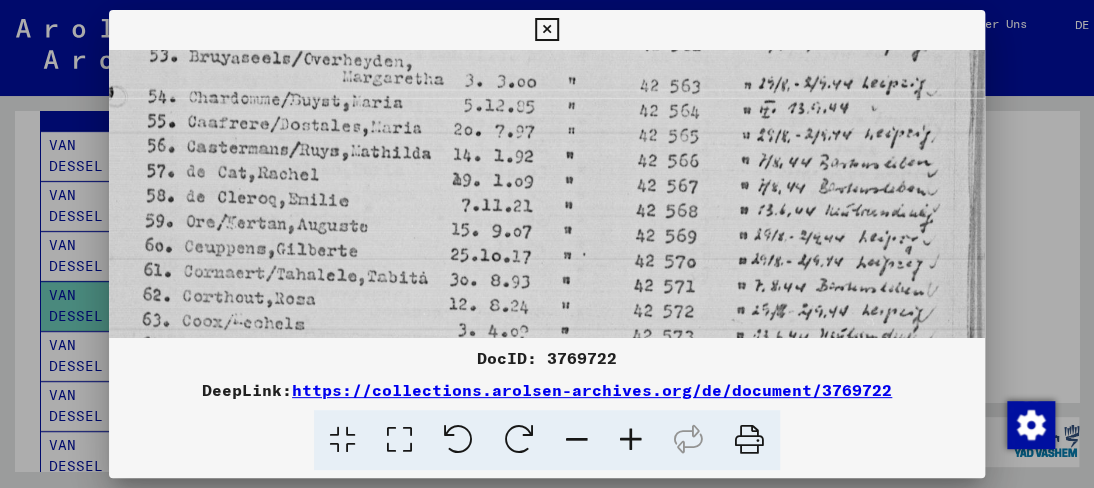drag, startPoint x: 303, startPoint y: 258, endPoint x: 288, endPoint y: 211, distance: 49.335587 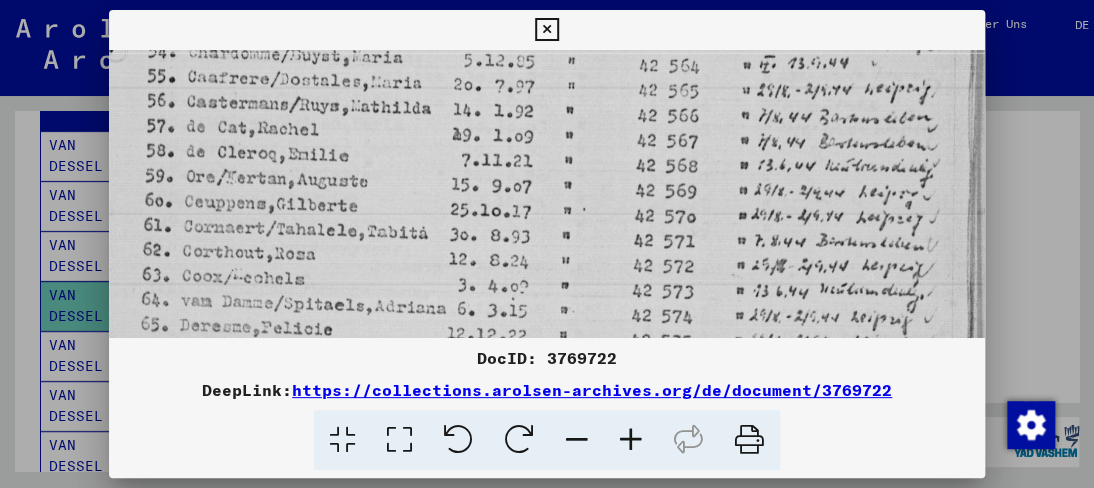 drag, startPoint x: 298, startPoint y: 278, endPoint x: 293, endPoint y: 234, distance: 44.28318 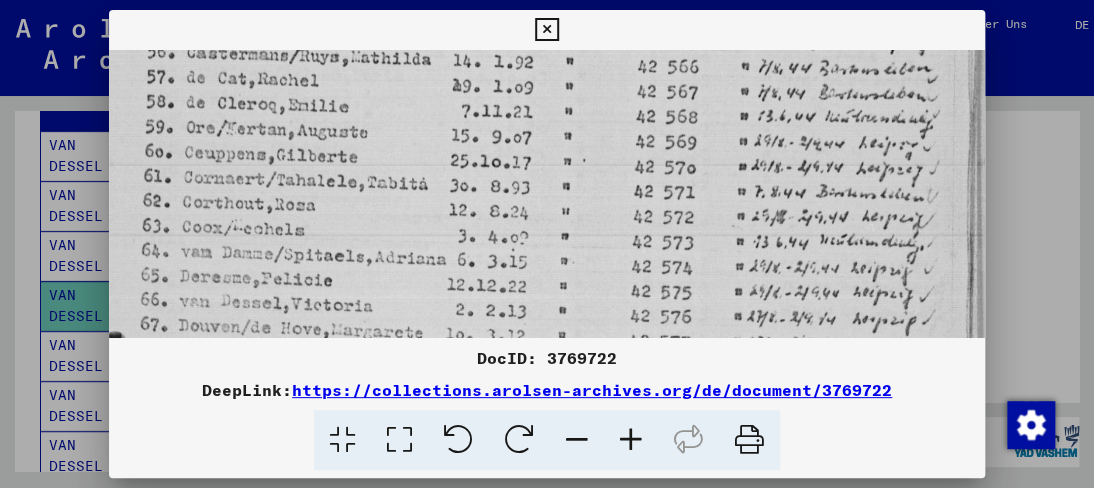 scroll, scrollTop: 535, scrollLeft: 36, axis: both 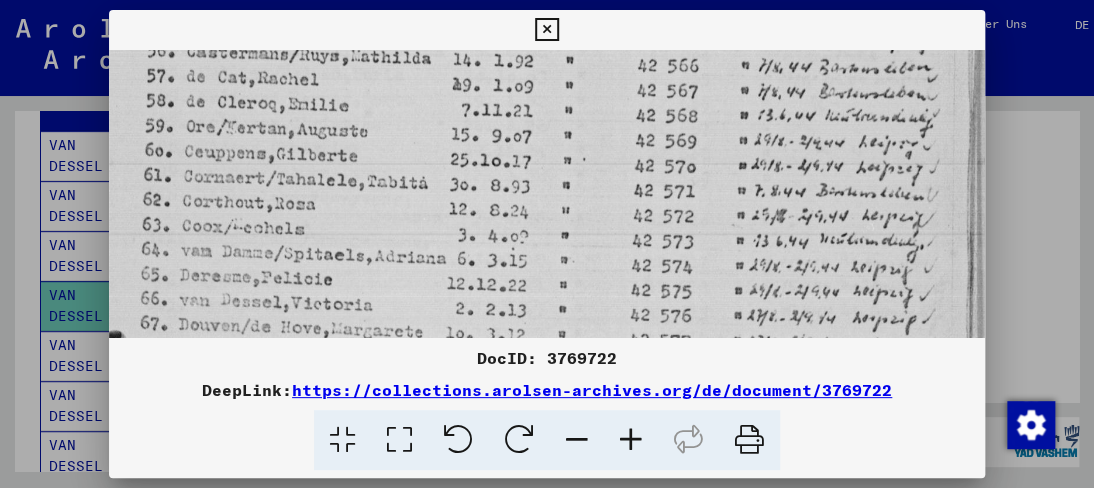 drag, startPoint x: 297, startPoint y: 277, endPoint x: 292, endPoint y: 229, distance: 48.259712 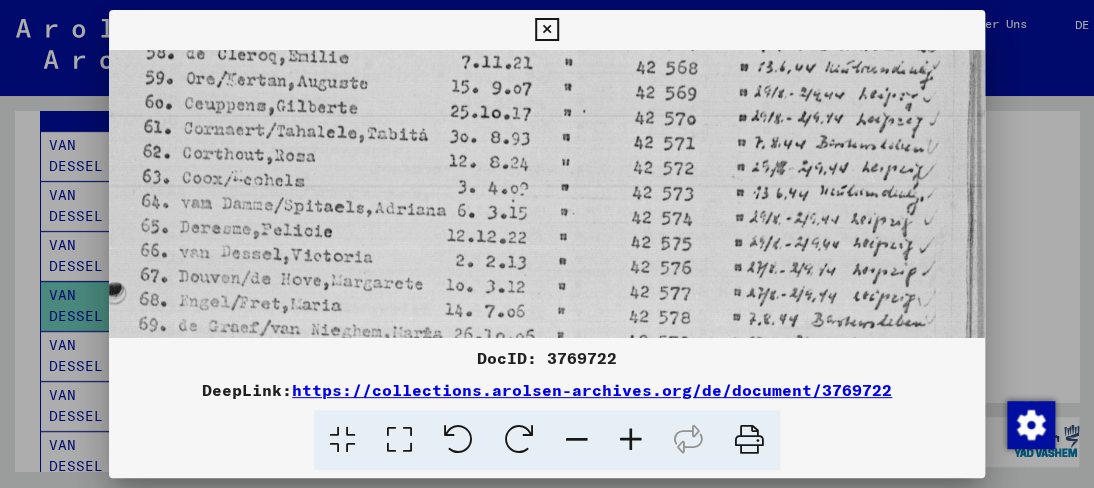 scroll, scrollTop: 589, scrollLeft: 36, axis: both 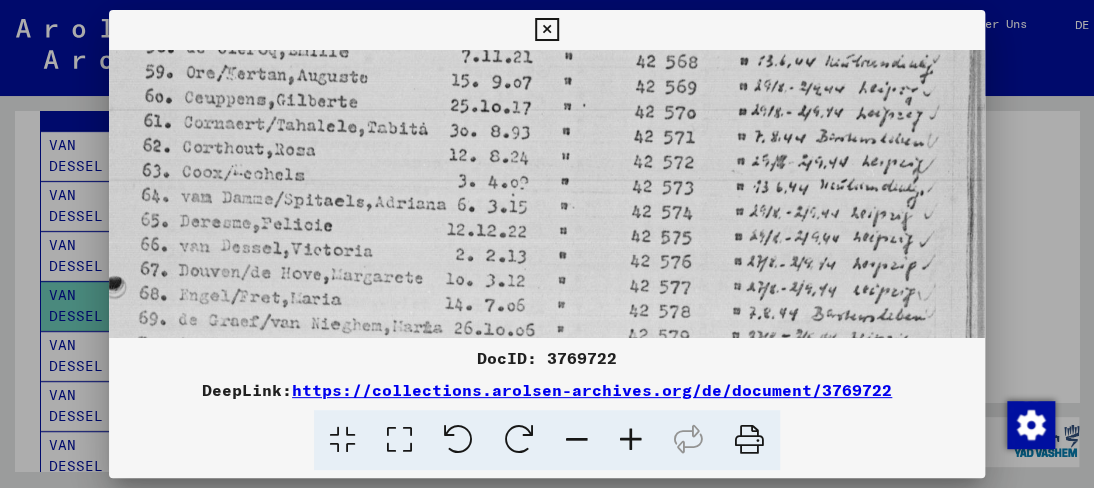 drag, startPoint x: 316, startPoint y: 285, endPoint x: 306, endPoint y: 233, distance: 52.95281 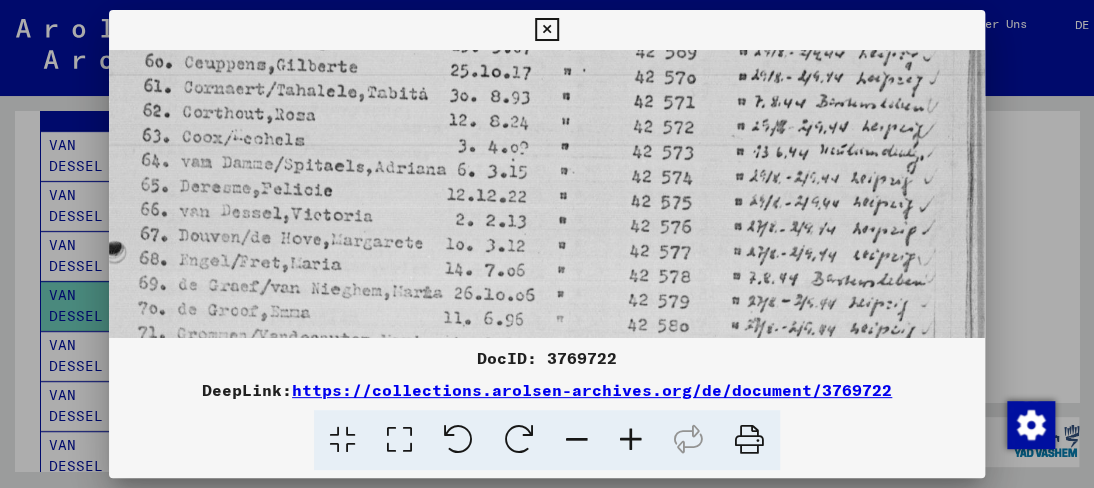 scroll, scrollTop: 631, scrollLeft: 36, axis: both 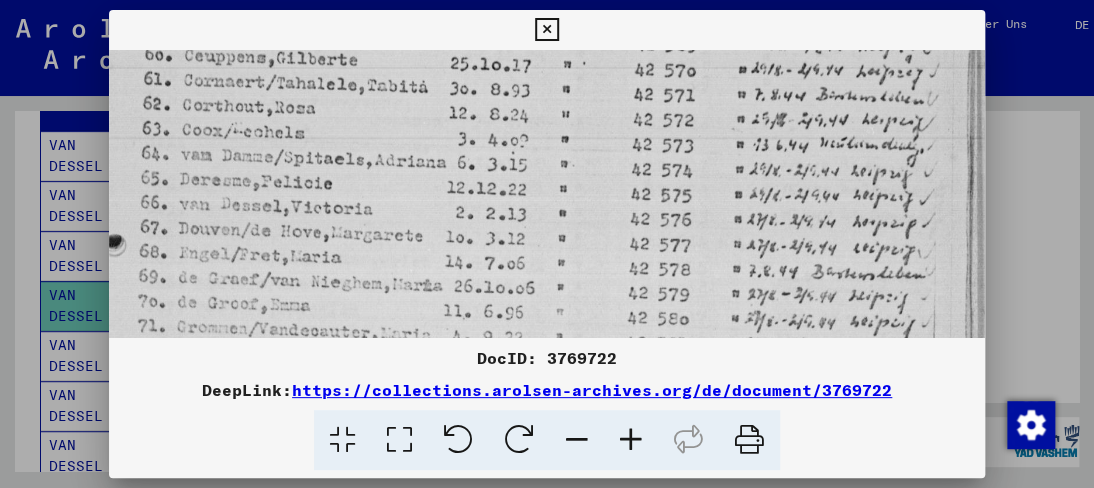 drag, startPoint x: 313, startPoint y: 281, endPoint x: 304, endPoint y: 242, distance: 40.024994 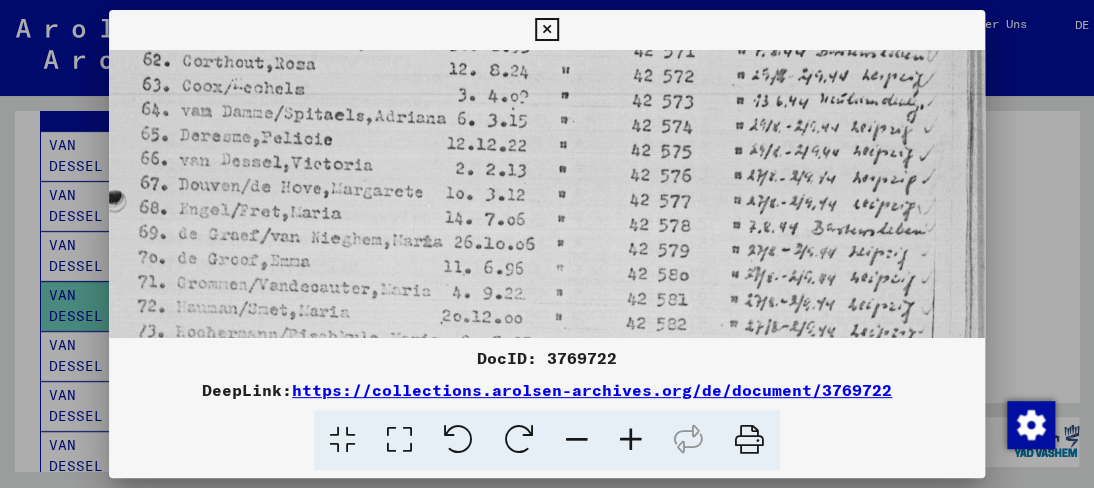 scroll, scrollTop: 672, scrollLeft: 36, axis: both 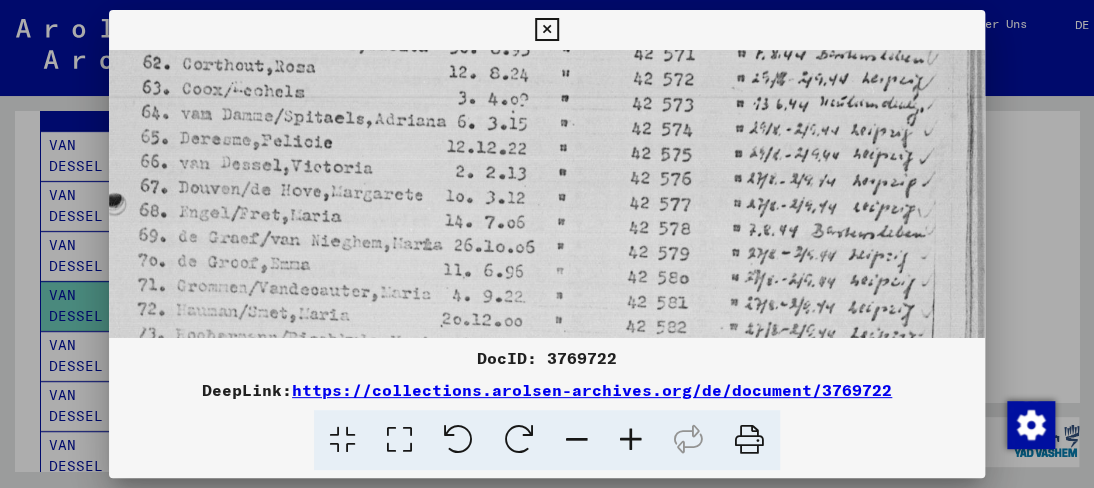 drag, startPoint x: 304, startPoint y: 300, endPoint x: 270, endPoint y: 261, distance: 51.739735 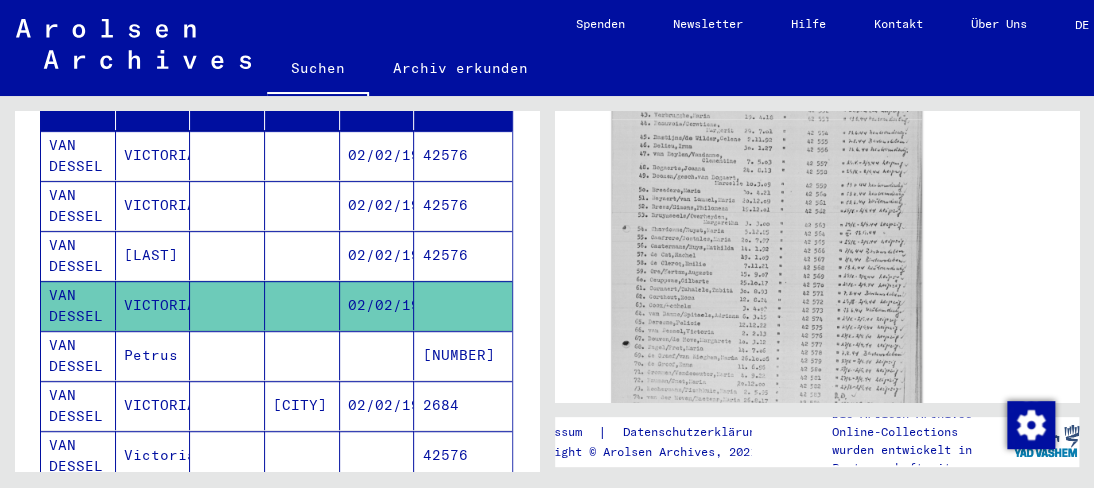 click on "[CITY]" at bounding box center (302, 455) 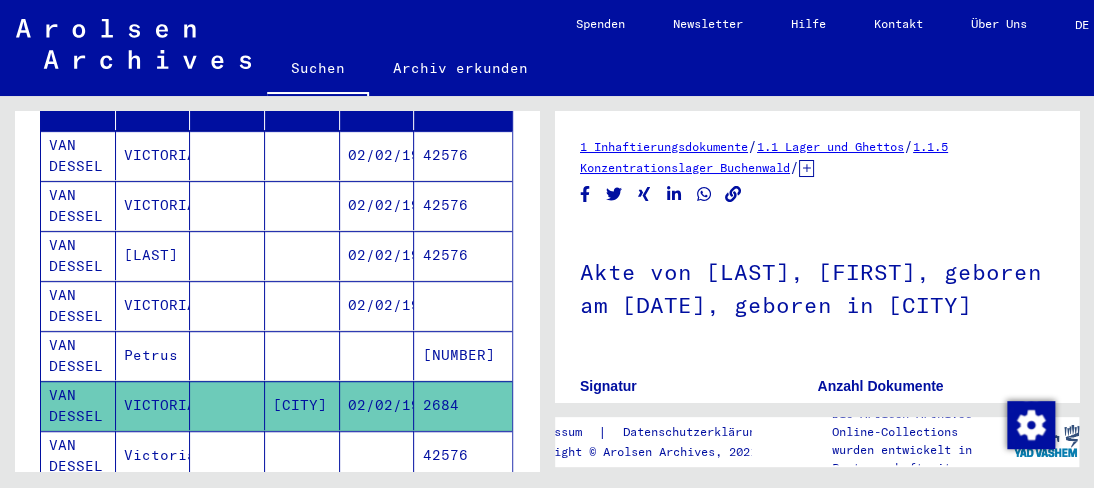 scroll, scrollTop: 200, scrollLeft: 0, axis: vertical 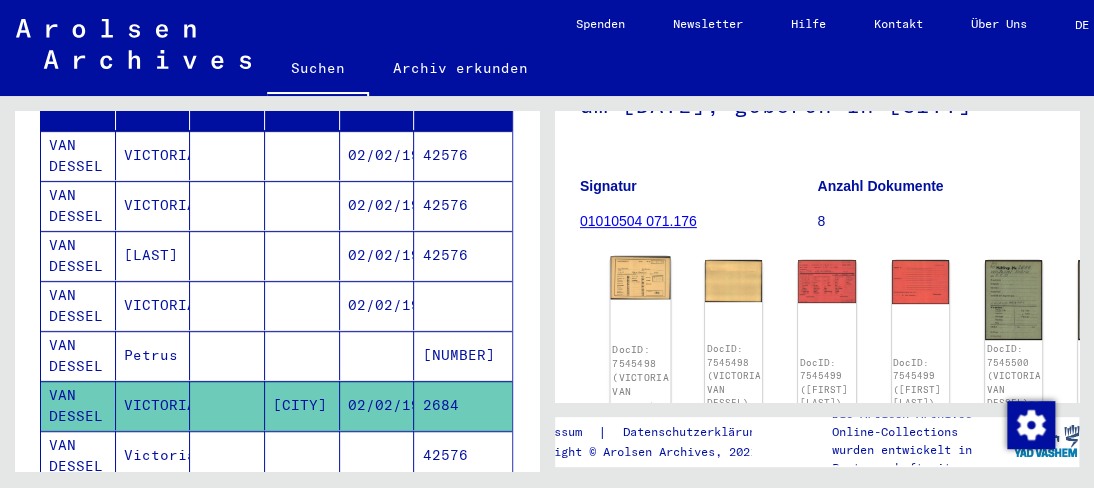 click 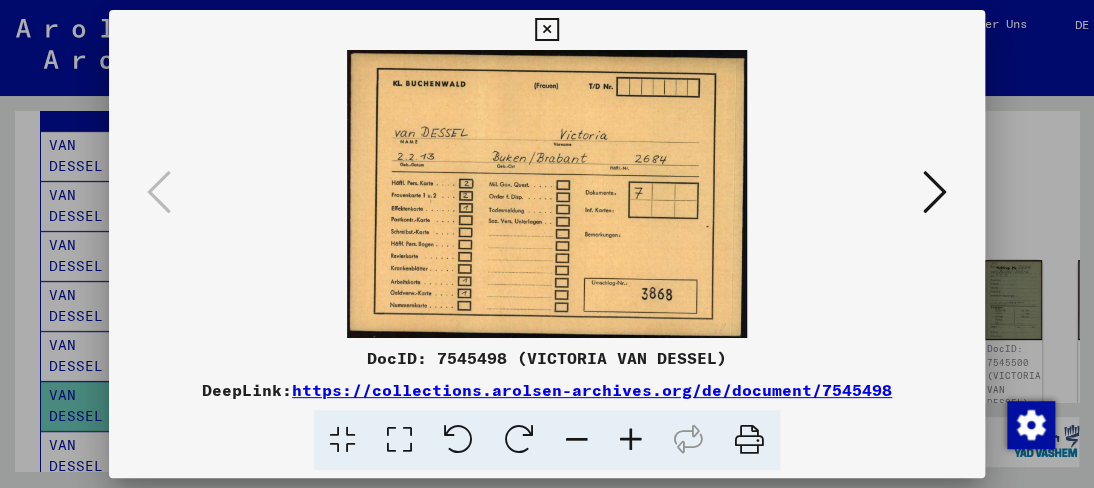 click at bounding box center (935, 192) 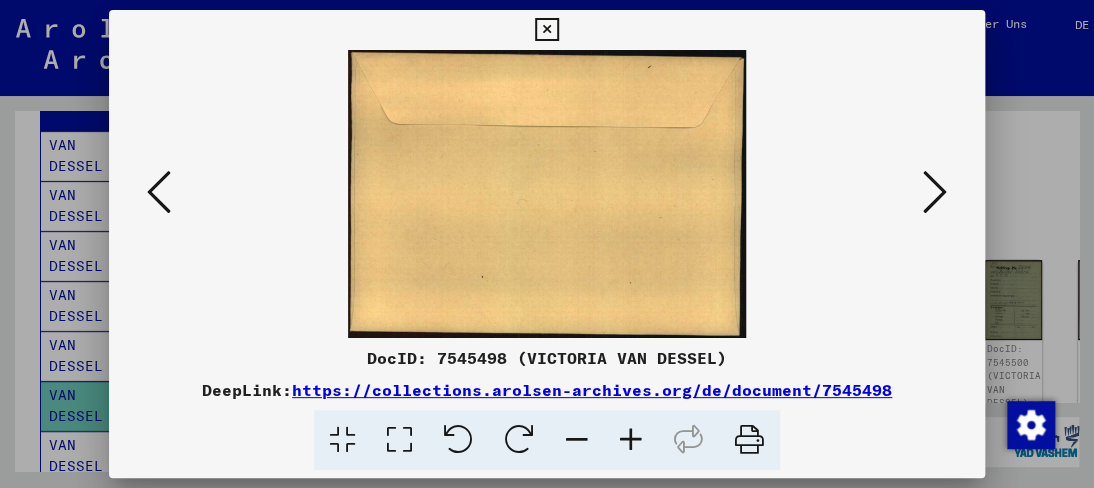 click at bounding box center [935, 192] 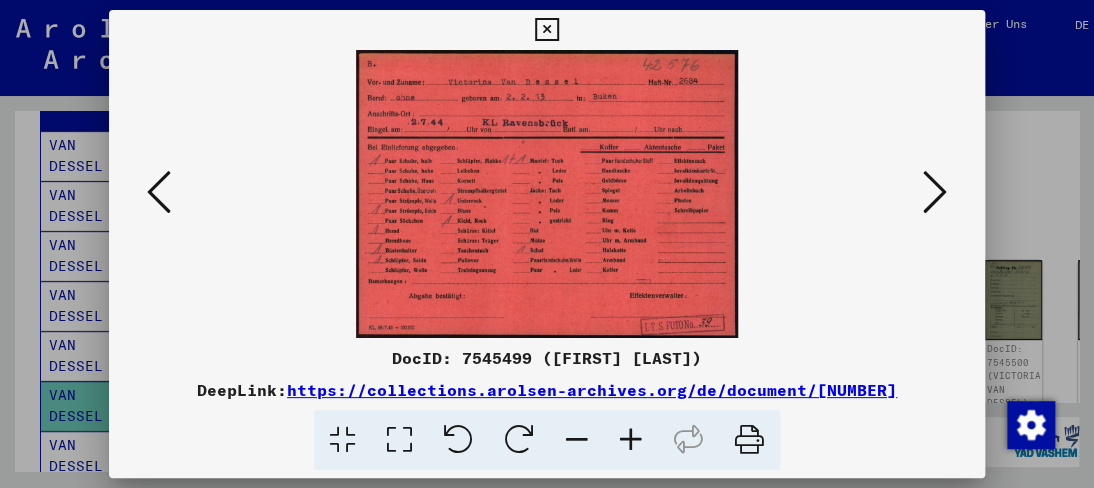click at bounding box center (631, 440) 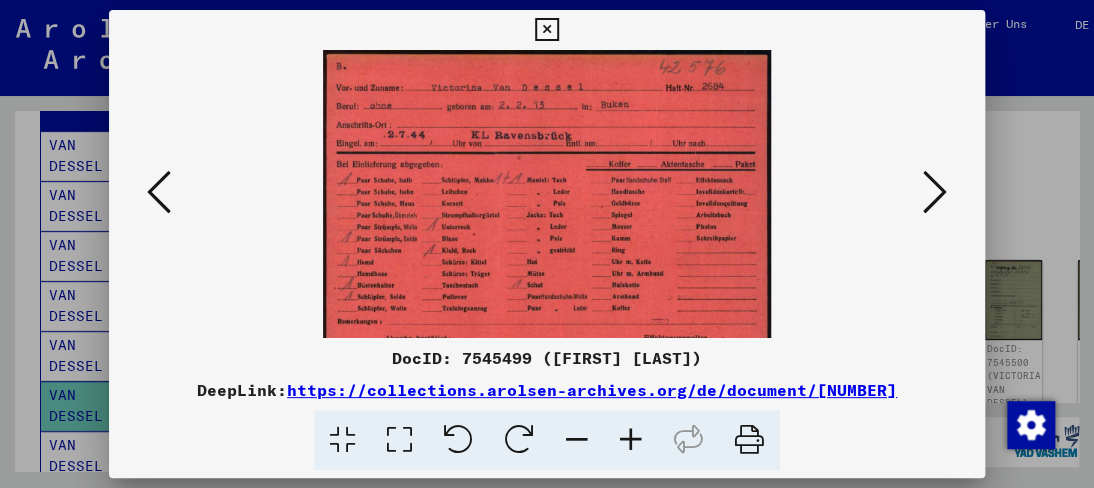 click at bounding box center (631, 440) 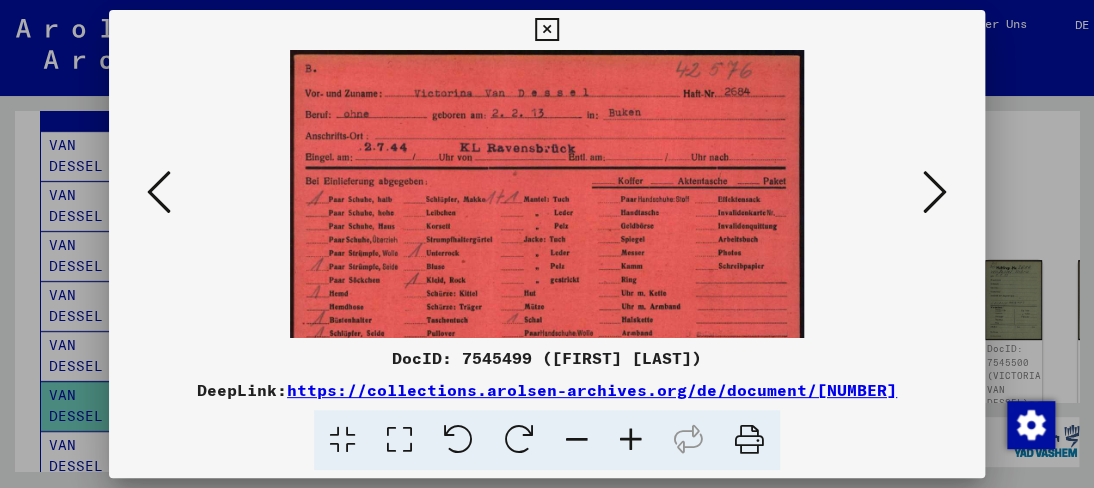 click at bounding box center (631, 440) 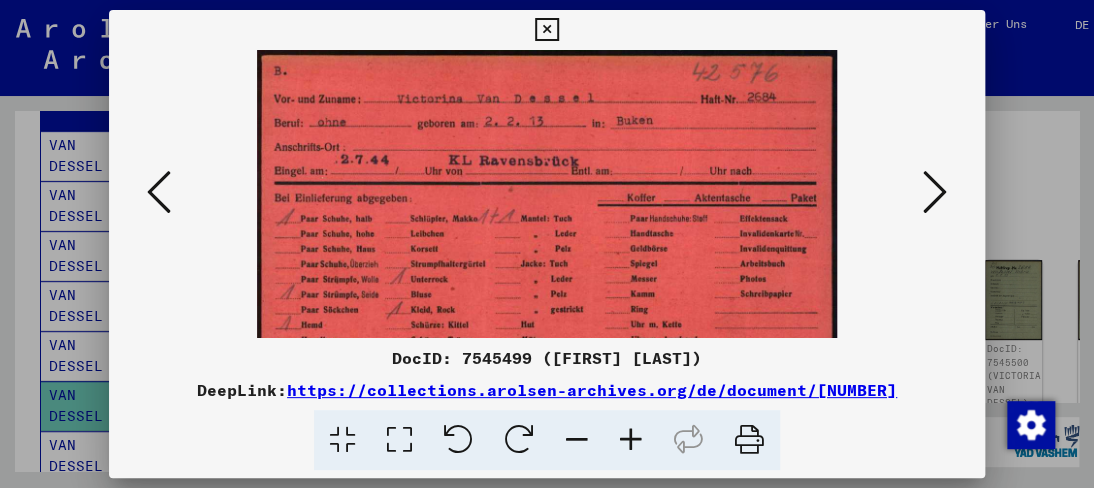 click at bounding box center (631, 440) 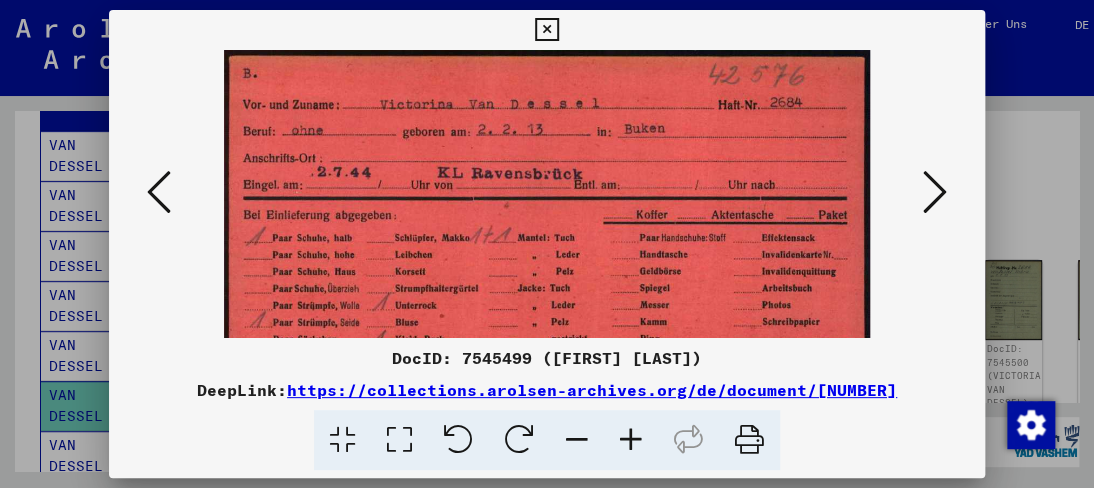 click at bounding box center [631, 440] 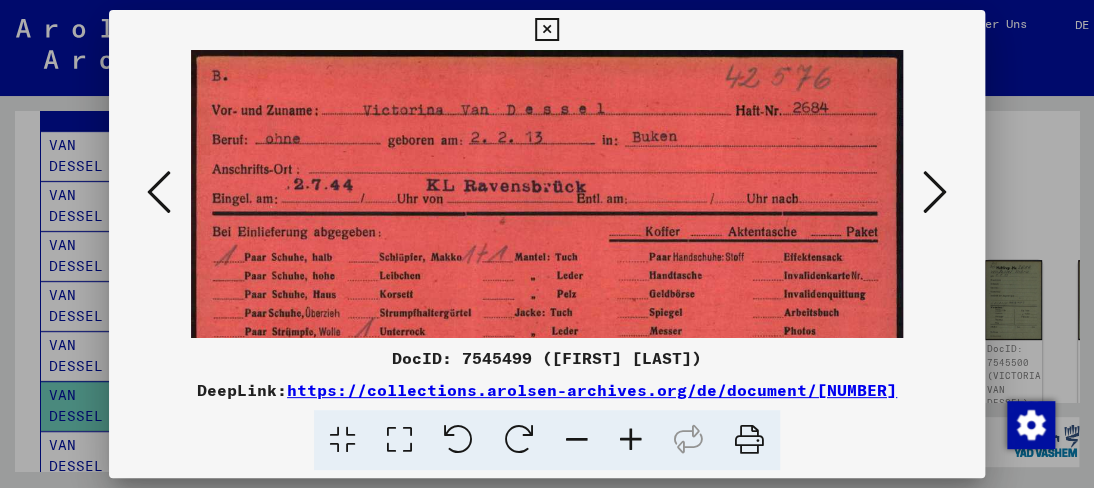 click at bounding box center (631, 440) 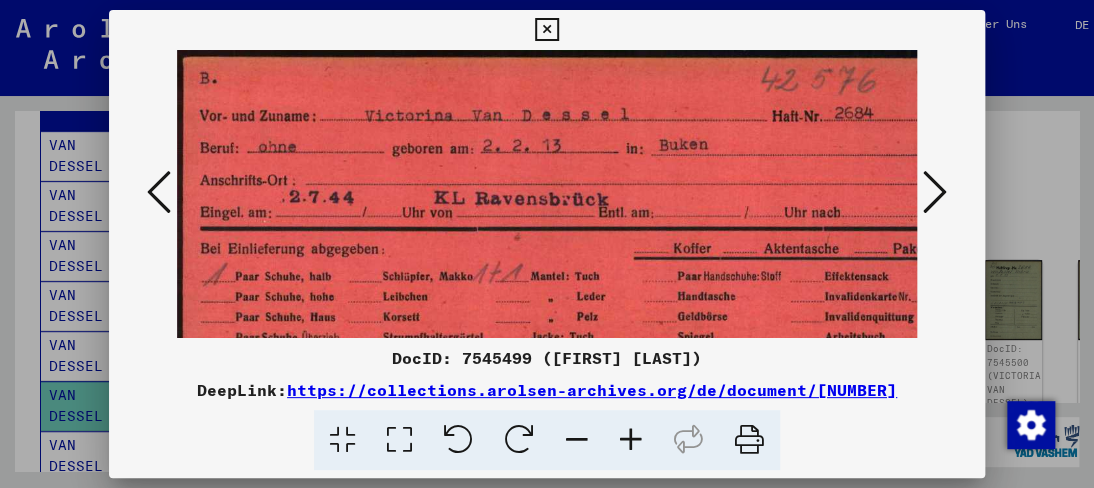 click at bounding box center (631, 440) 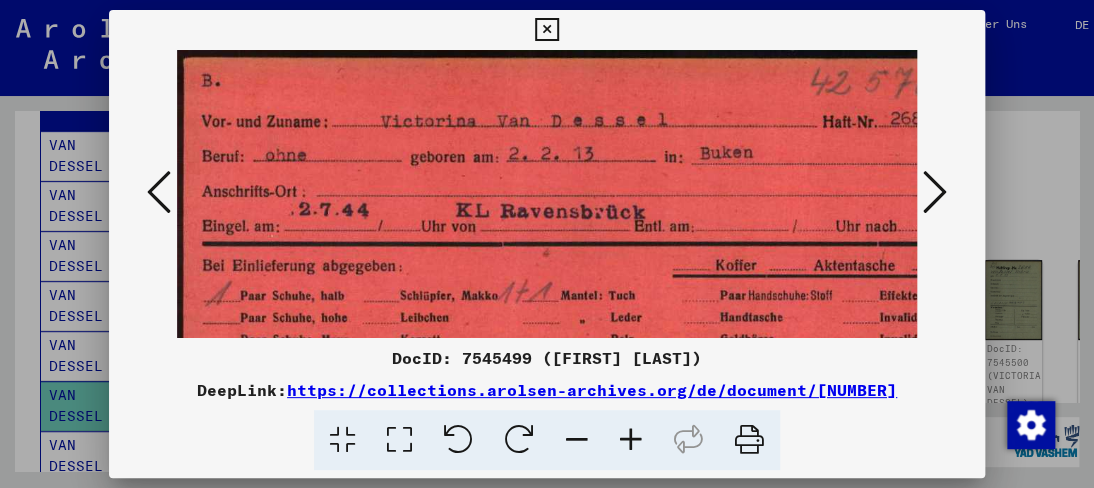 click at bounding box center (631, 440) 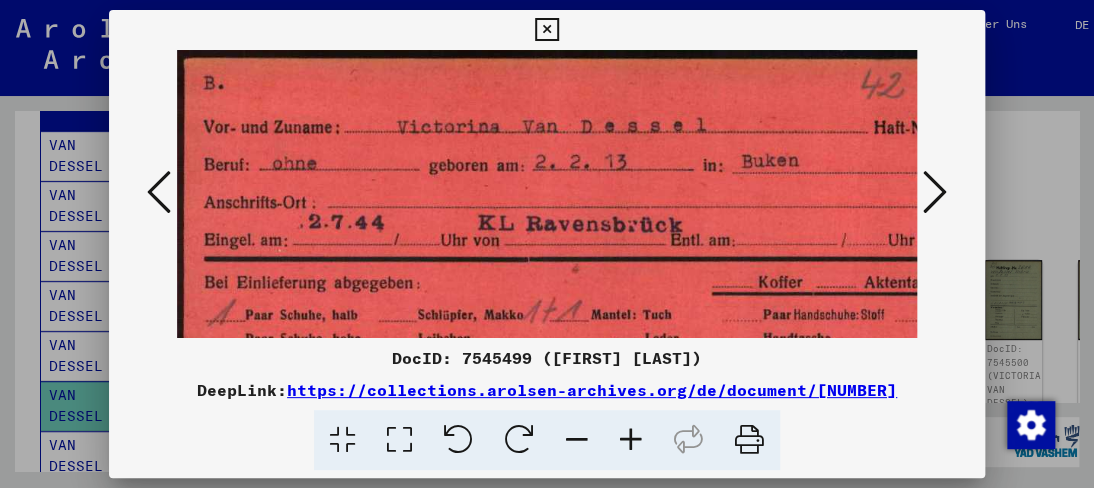 click at bounding box center [631, 440] 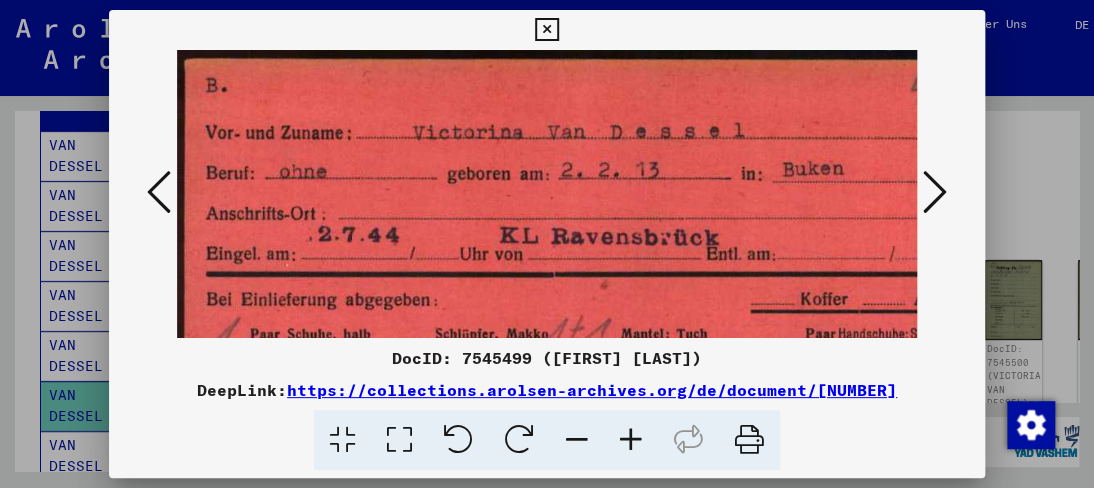 click at bounding box center [631, 440] 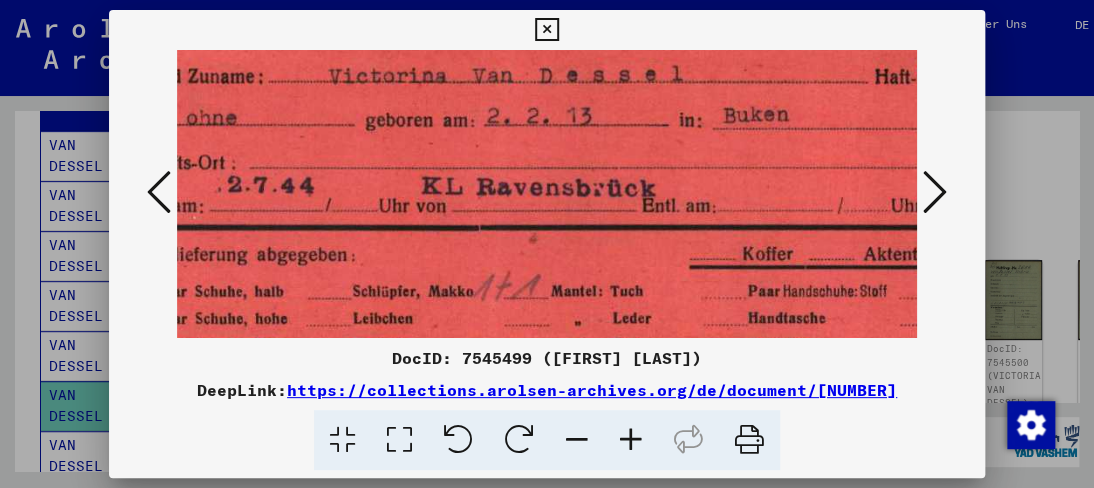 drag, startPoint x: 601, startPoint y: 254, endPoint x: 502, endPoint y: 193, distance: 116.284134 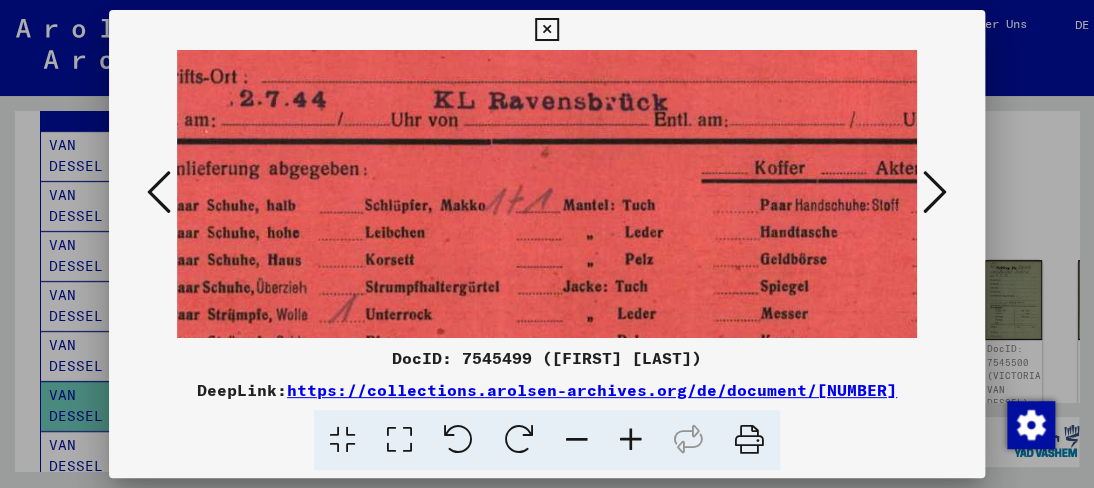 drag, startPoint x: 469, startPoint y: 254, endPoint x: 483, endPoint y: 169, distance: 86.145226 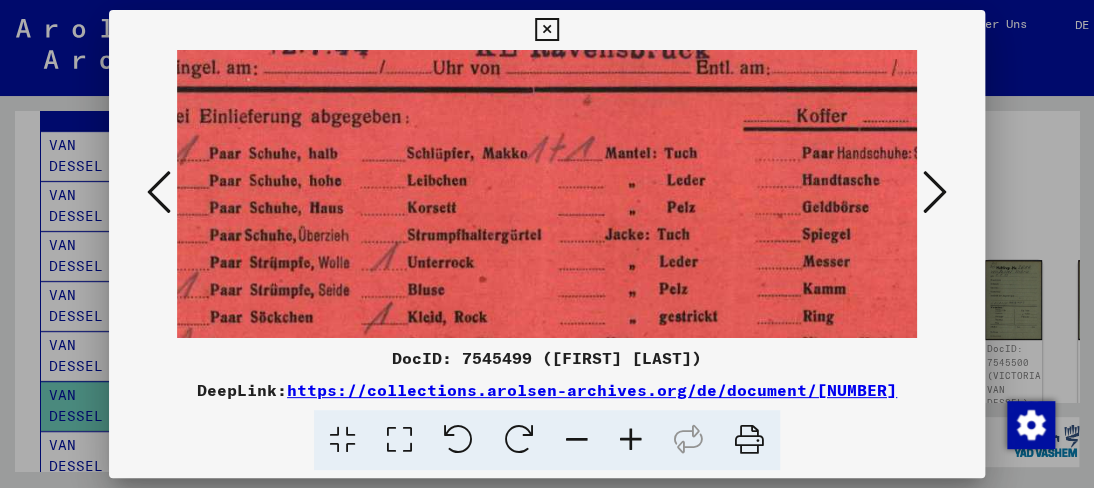 scroll, scrollTop: 230, scrollLeft: 100, axis: both 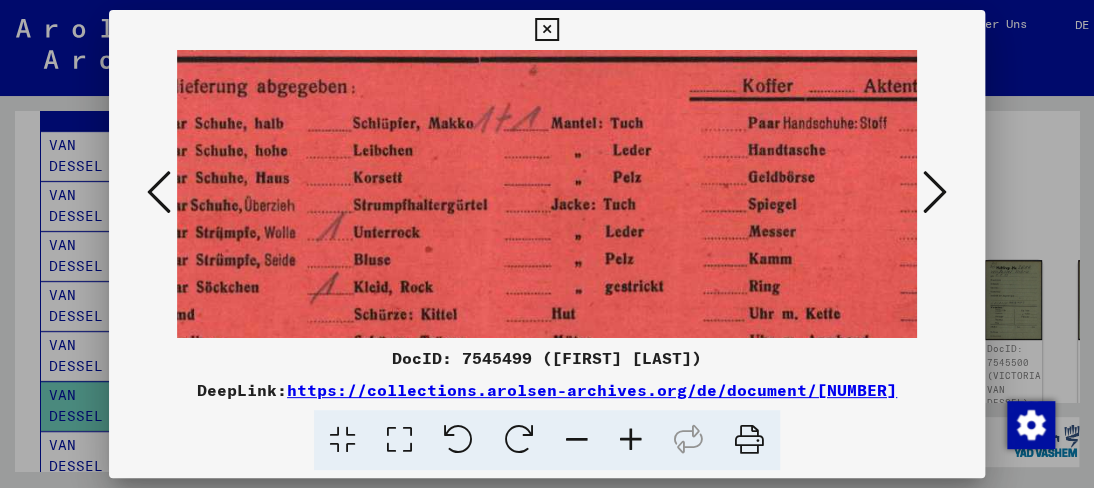 drag, startPoint x: 476, startPoint y: 240, endPoint x: 465, endPoint y: 159, distance: 81.7435 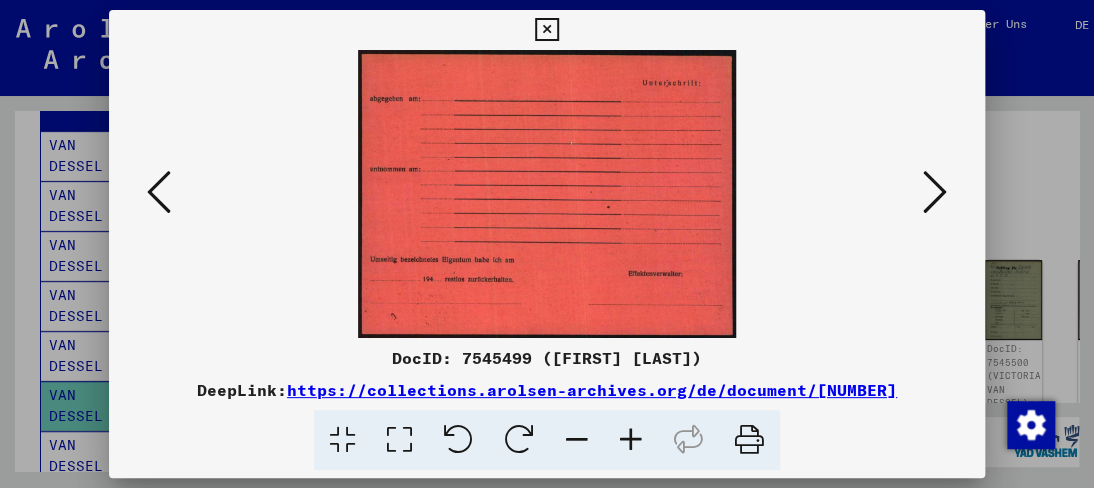 click at bounding box center (935, 192) 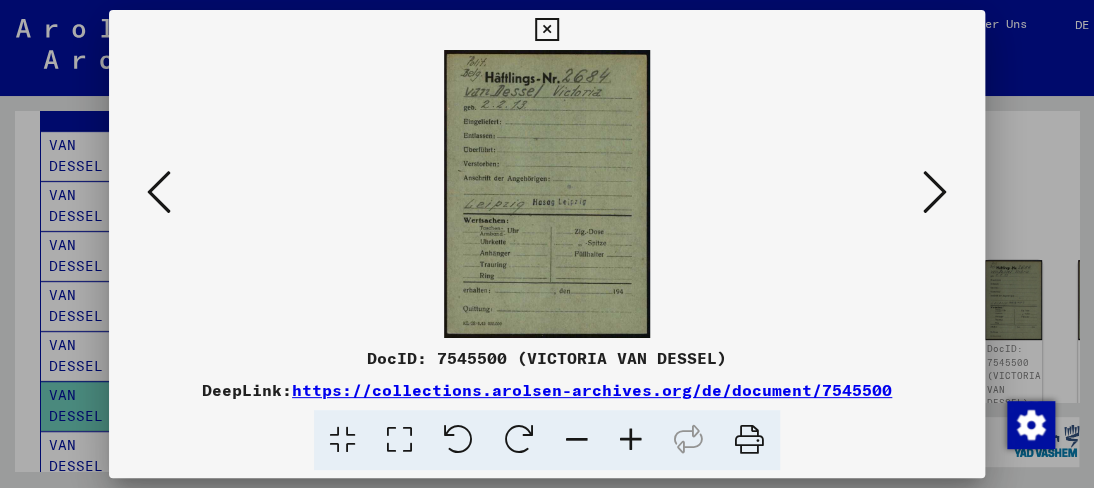 click at bounding box center [688, 440] 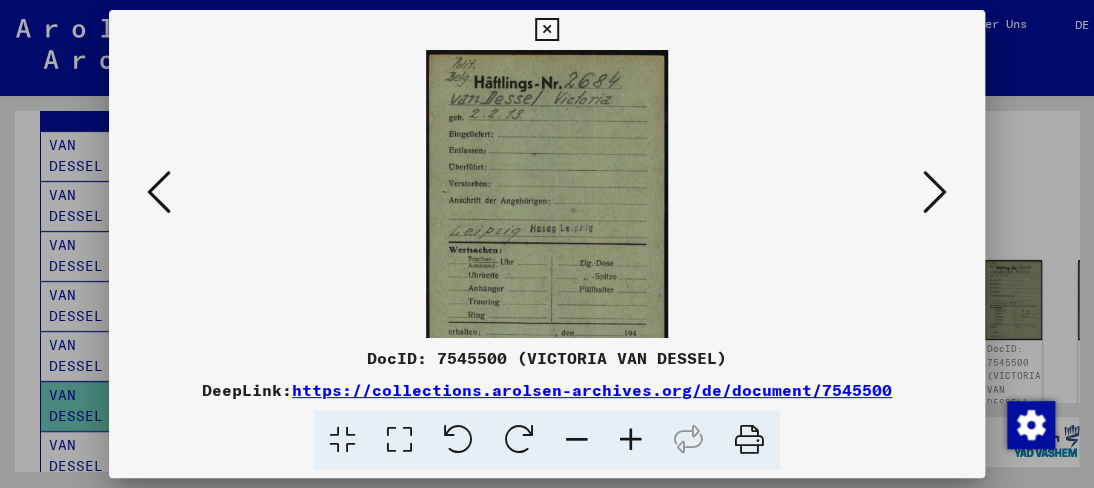click at bounding box center [631, 440] 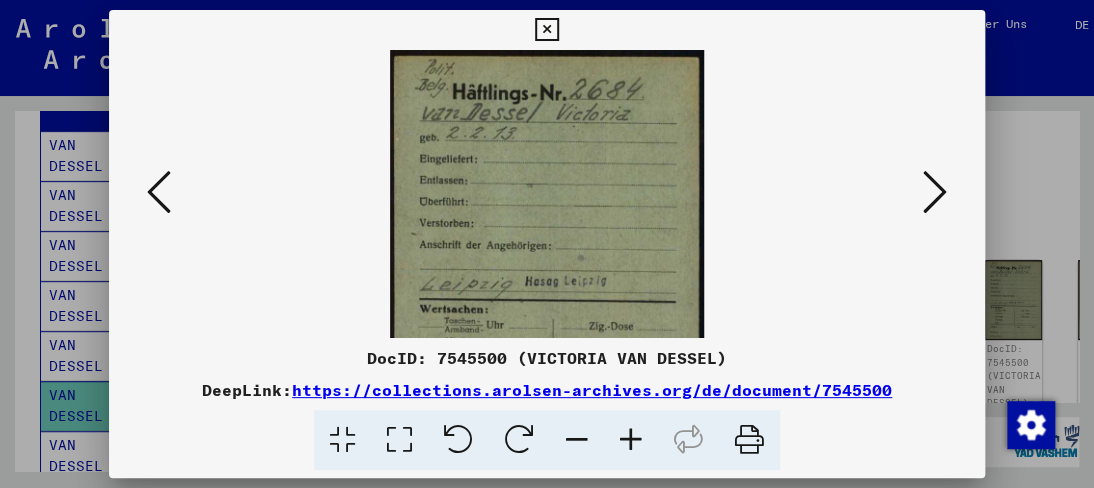 click at bounding box center [631, 440] 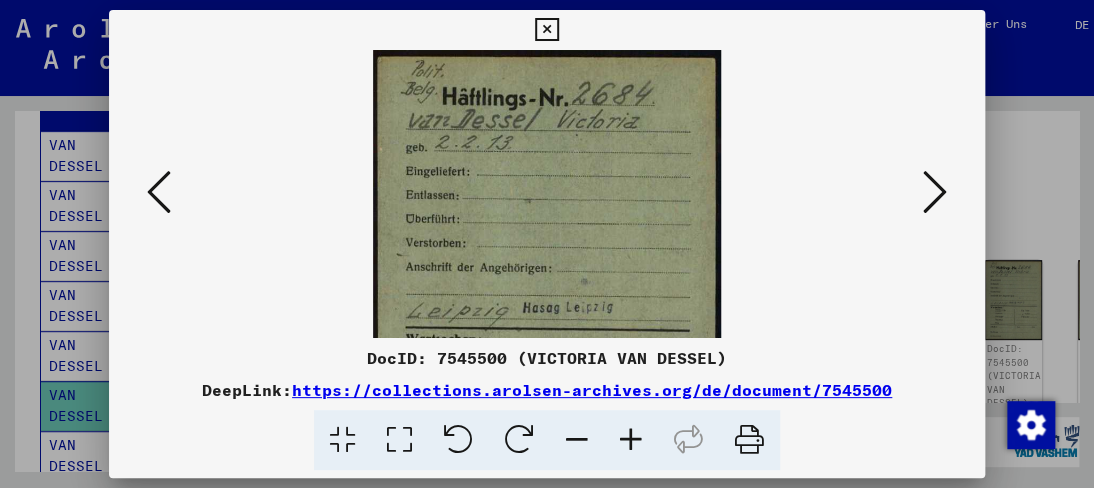 click at bounding box center (631, 440) 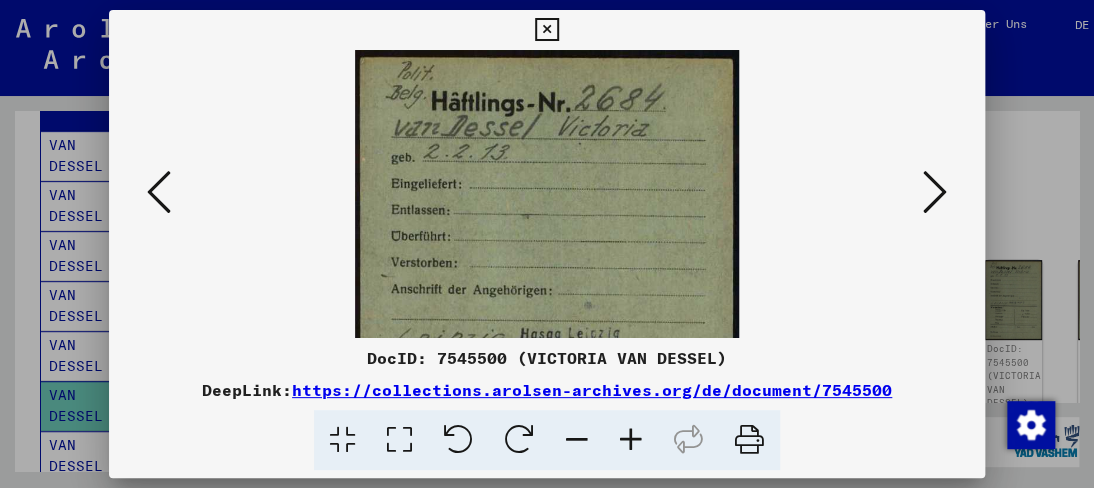 click at bounding box center [631, 440] 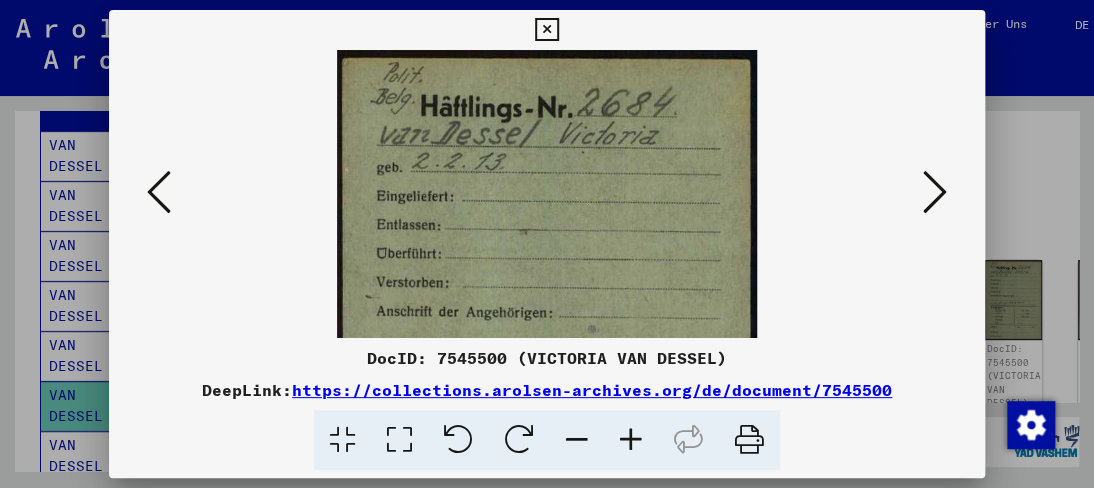 click at bounding box center [631, 440] 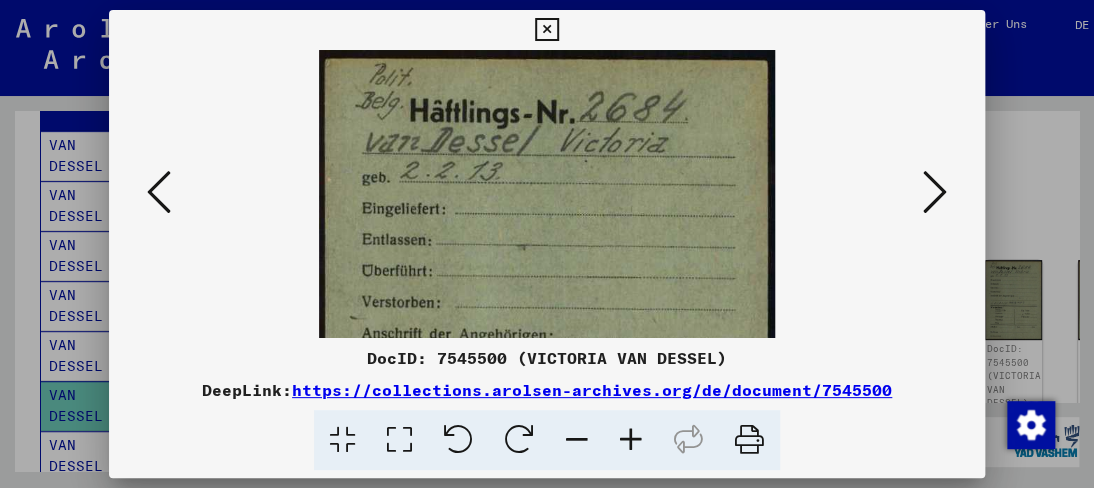 click at bounding box center (631, 440) 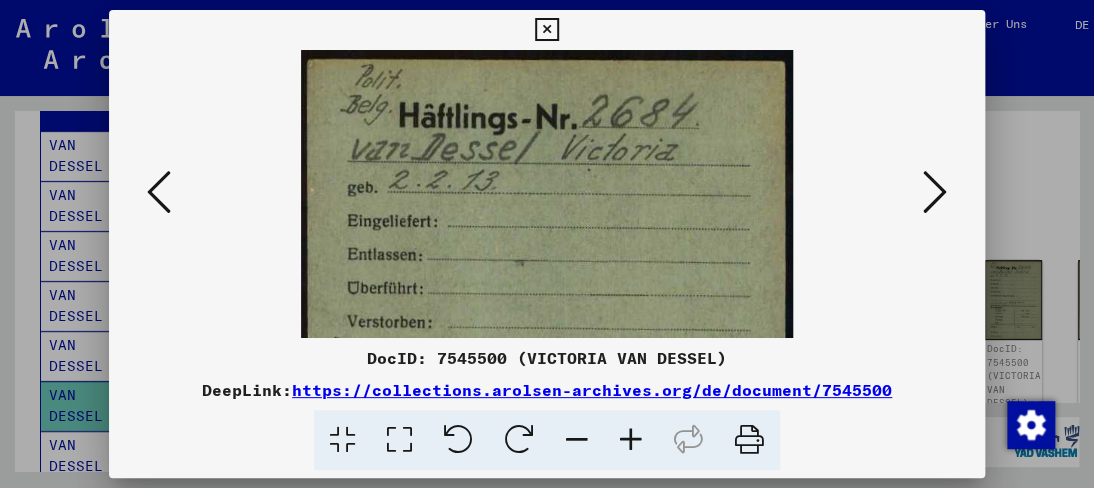 click at bounding box center [631, 440] 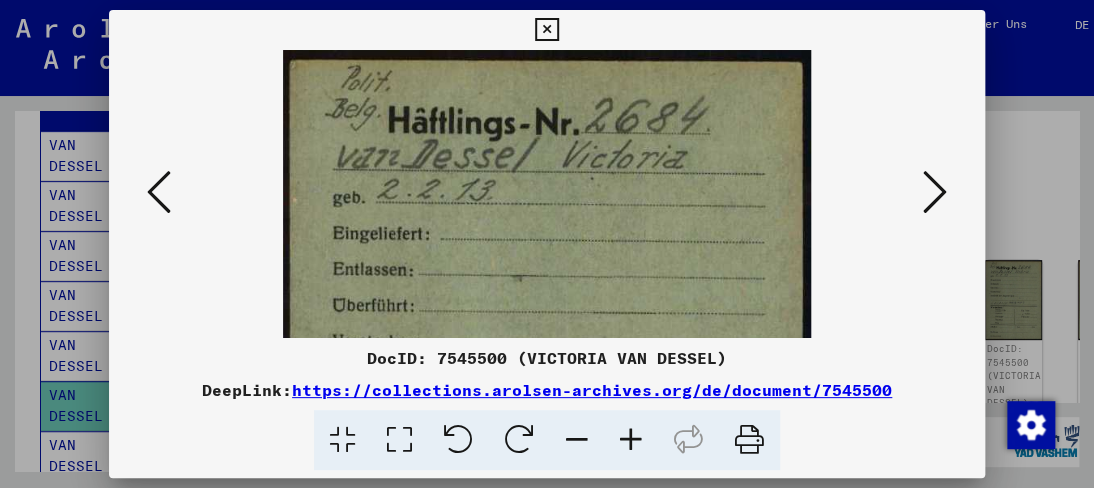 click at bounding box center [631, 440] 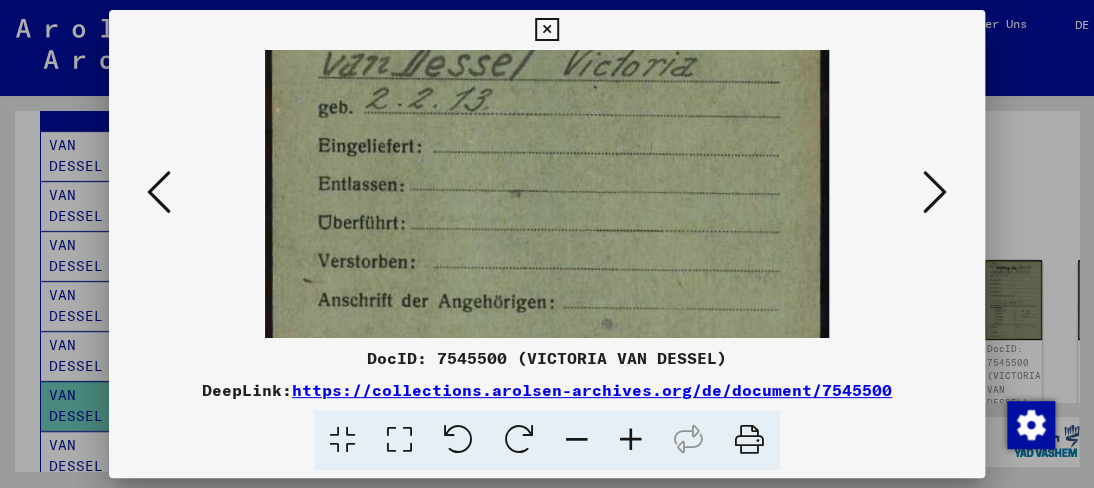 scroll, scrollTop: 0, scrollLeft: 0, axis: both 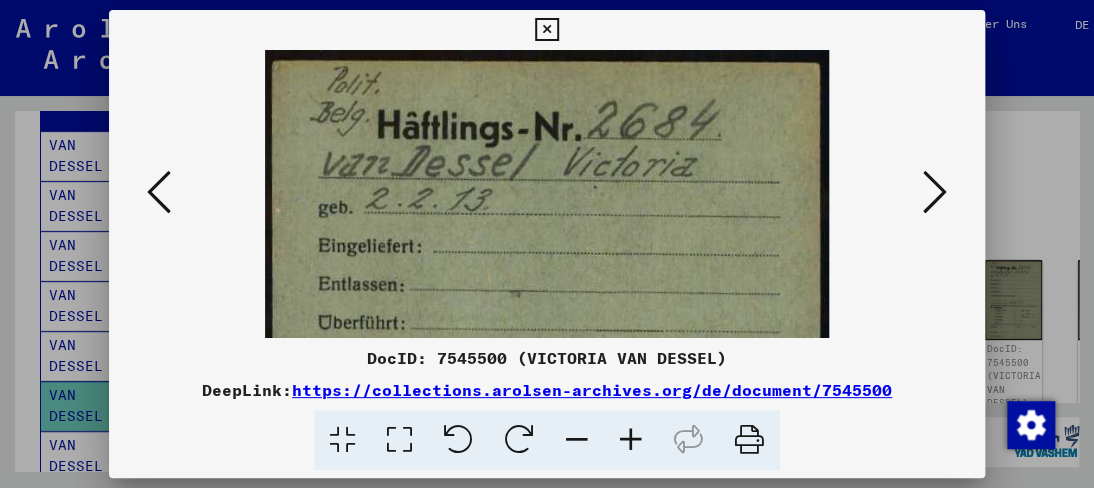 drag, startPoint x: 650, startPoint y: 313, endPoint x: 629, endPoint y: 217, distance: 98.270035 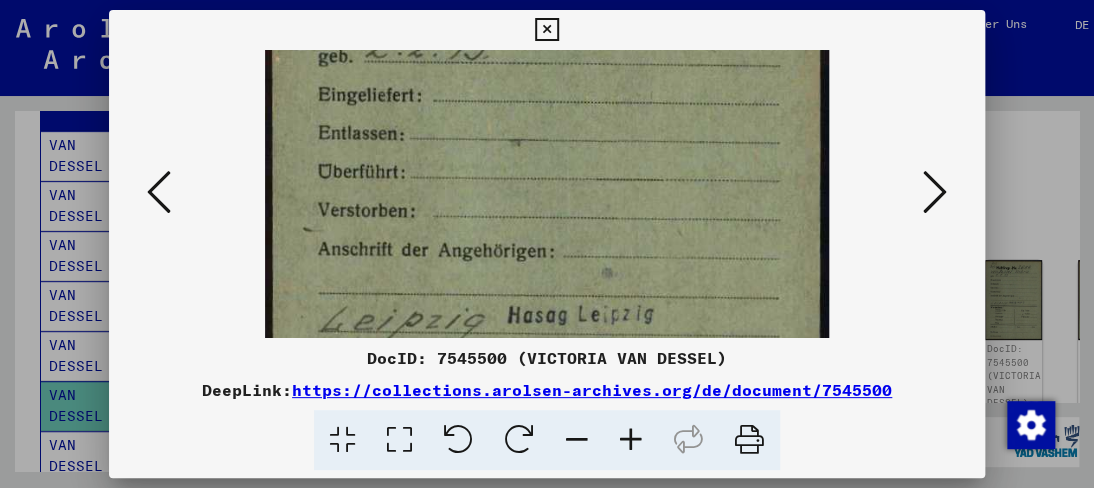 scroll, scrollTop: 212, scrollLeft: 0, axis: vertical 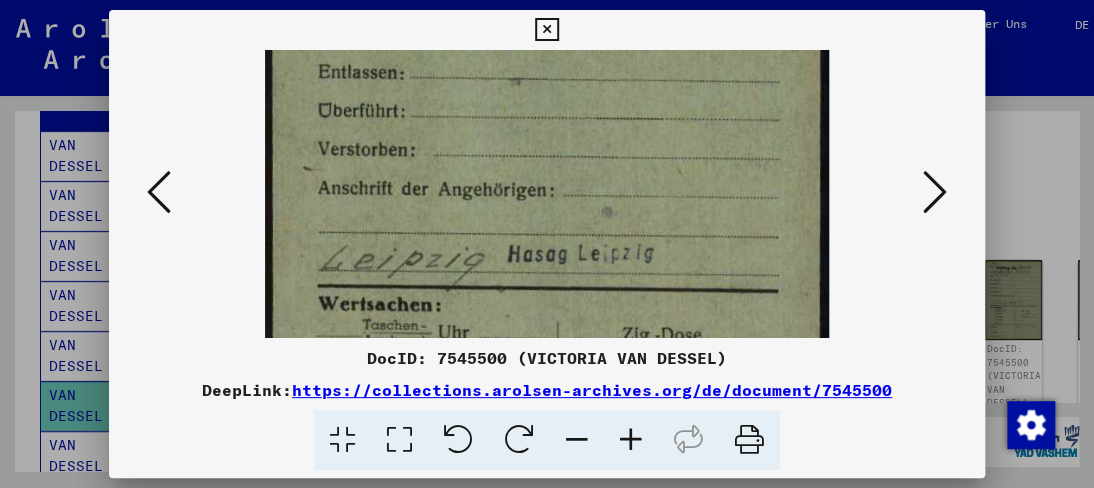 drag, startPoint x: 623, startPoint y: 319, endPoint x: 618, endPoint y: 259, distance: 60.207973 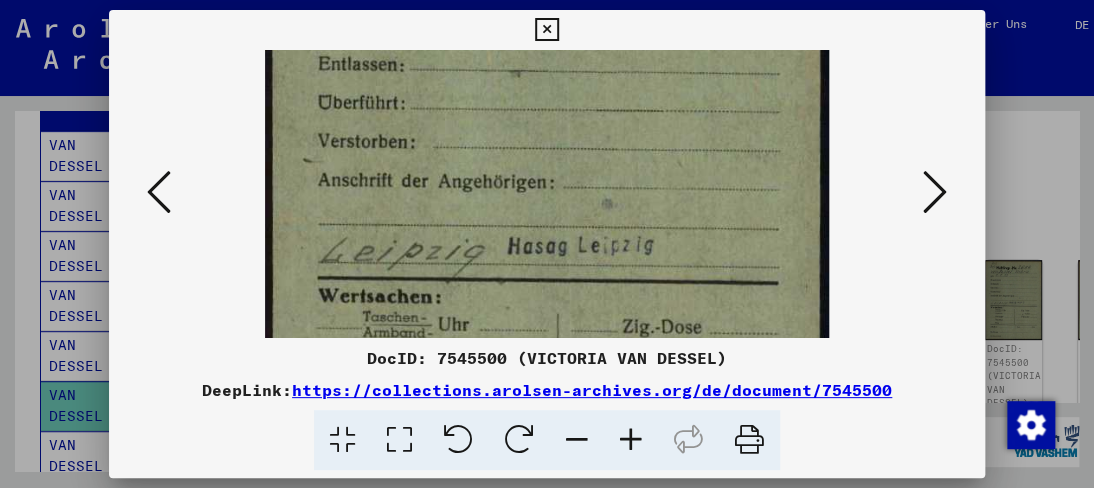 scroll, scrollTop: 251, scrollLeft: 0, axis: vertical 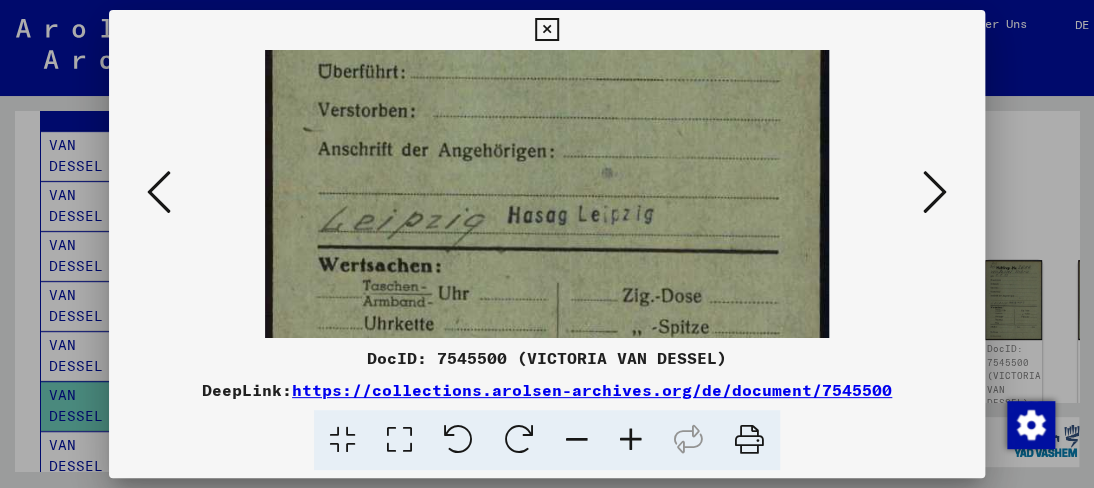 drag, startPoint x: 610, startPoint y: 278, endPoint x: 609, endPoint y: 241, distance: 37.01351 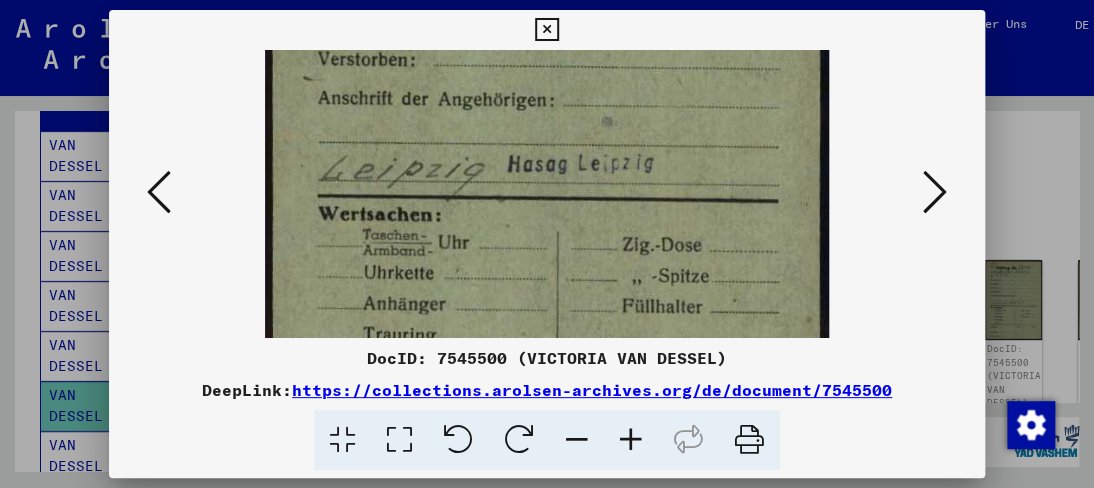 drag, startPoint x: 664, startPoint y: 233, endPoint x: 665, endPoint y: 182, distance: 51.009804 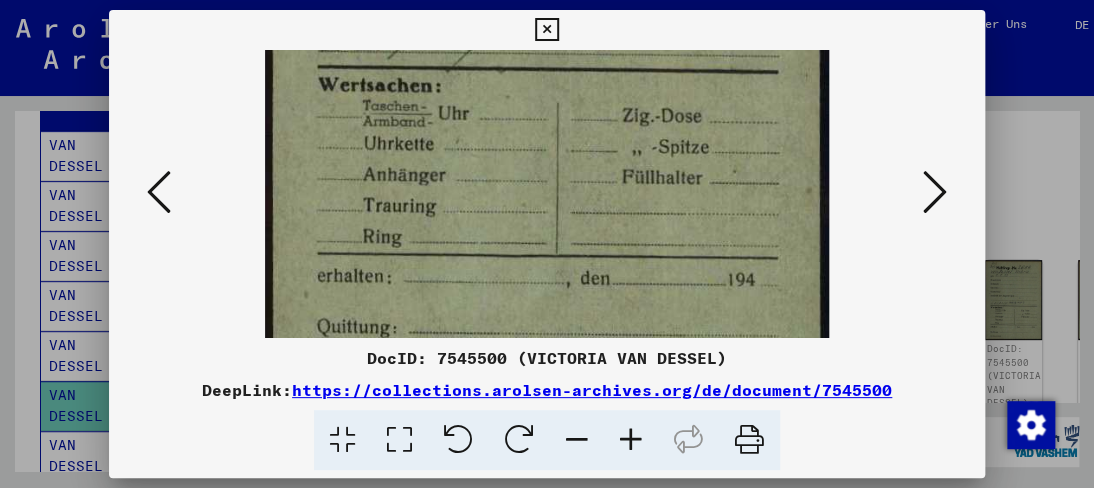 drag, startPoint x: 646, startPoint y: 239, endPoint x: 620, endPoint y: 136, distance: 106.23088 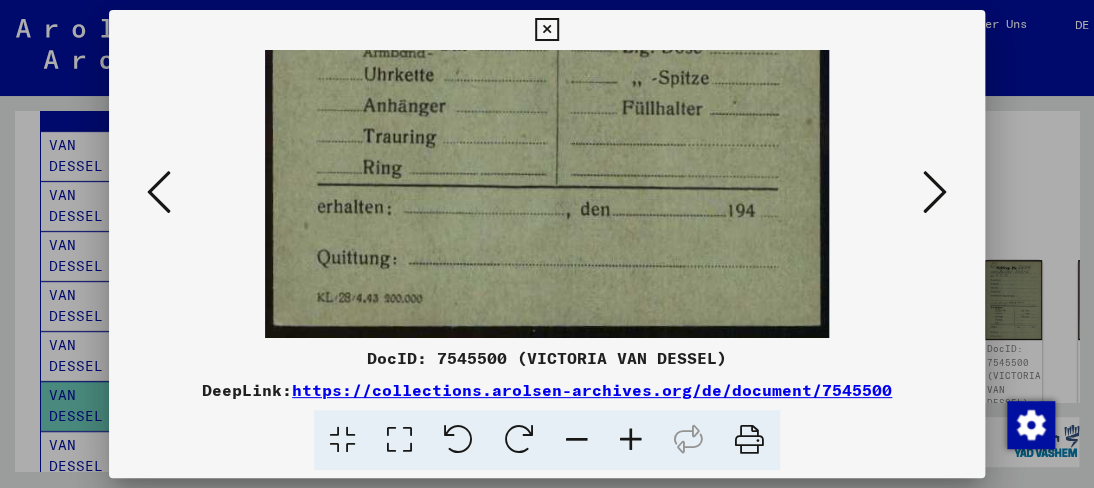 drag, startPoint x: 594, startPoint y: 245, endPoint x: 592, endPoint y: 146, distance: 99.0202 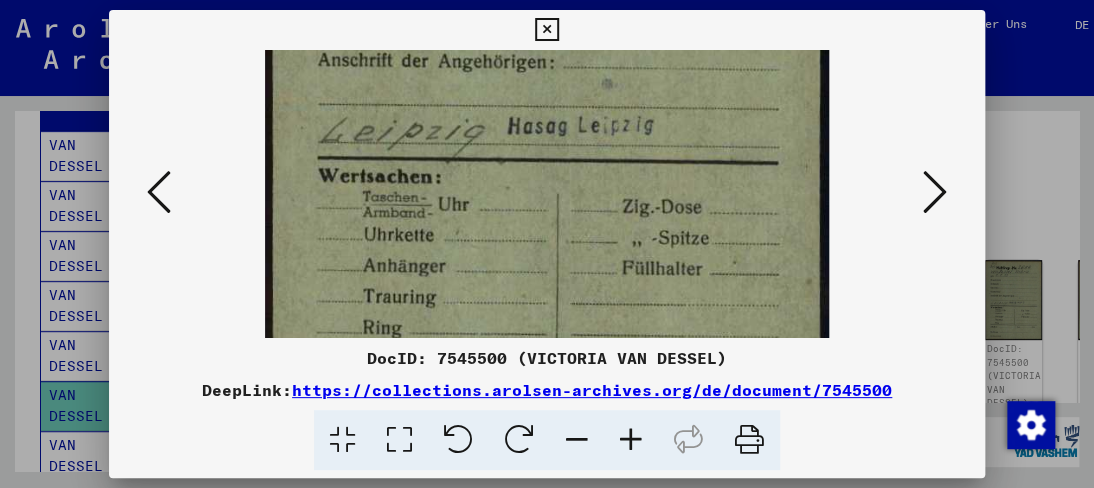 drag, startPoint x: 592, startPoint y: 149, endPoint x: 597, endPoint y: 311, distance: 162.07715 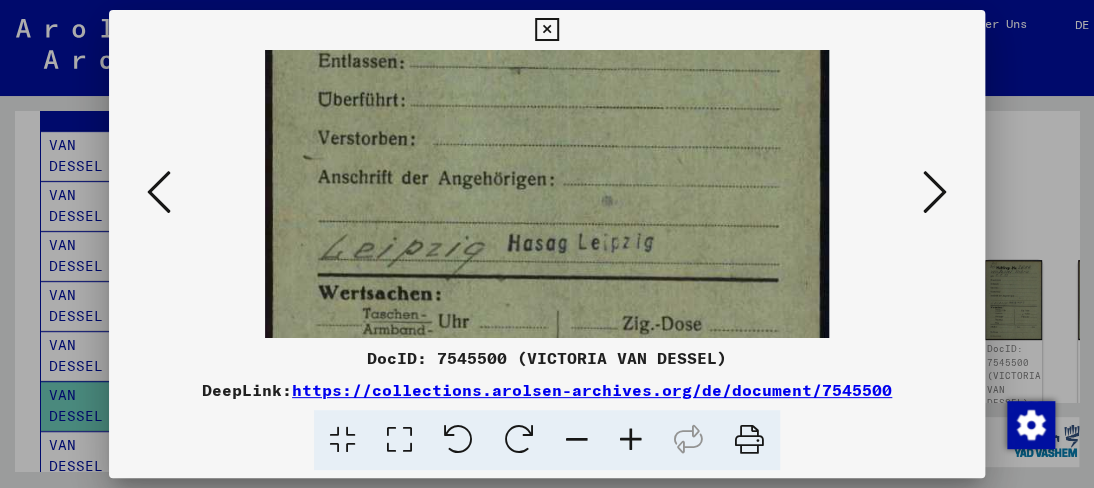 drag, startPoint x: 588, startPoint y: 145, endPoint x: 570, endPoint y: 264, distance: 120.353645 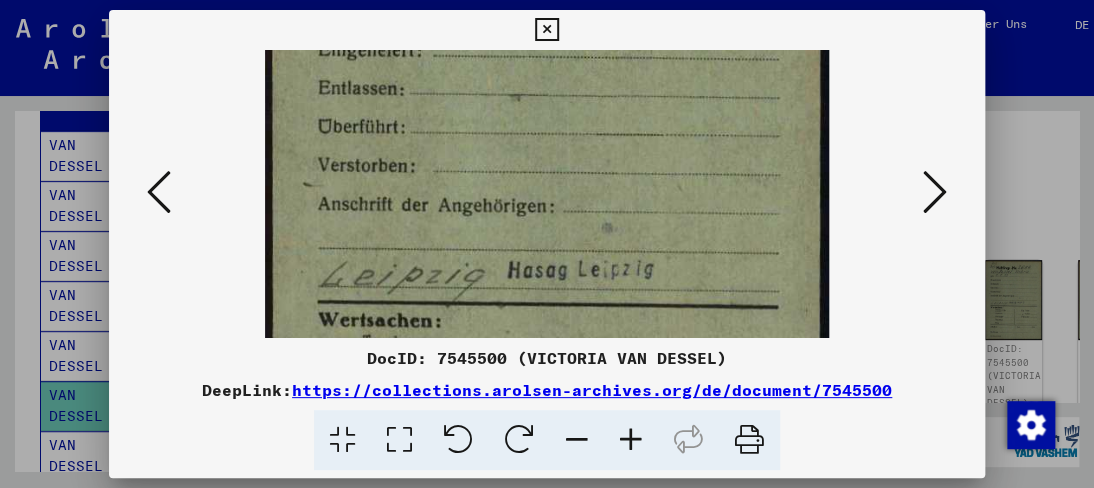 drag, startPoint x: 602, startPoint y: 163, endPoint x: 593, endPoint y: 193, distance: 31.320919 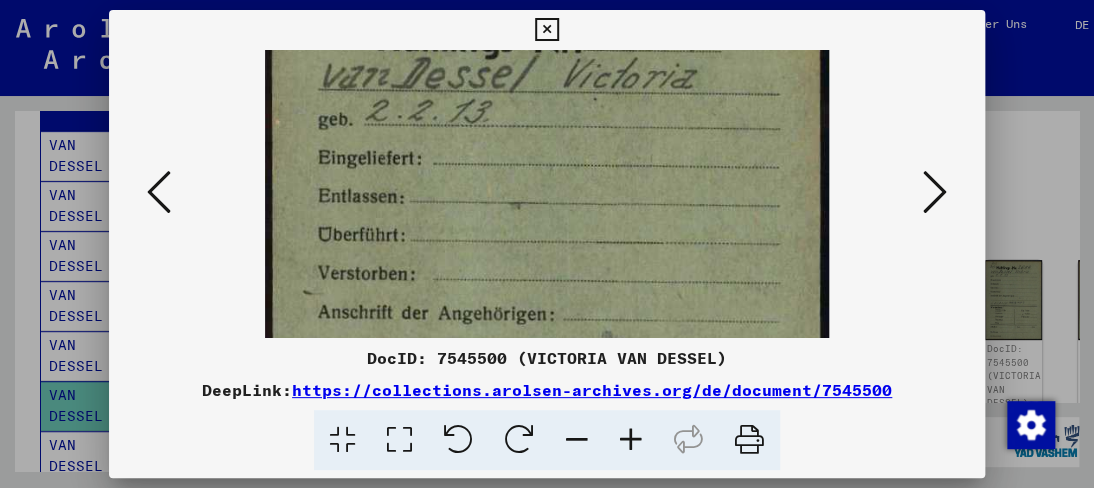 drag, startPoint x: 593, startPoint y: 162, endPoint x: 582, endPoint y: 271, distance: 109.55364 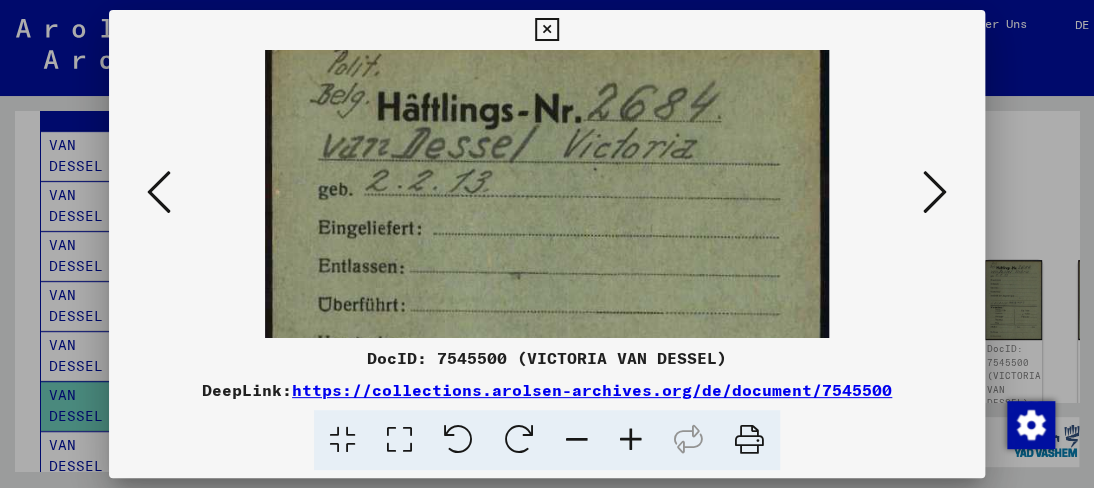 scroll, scrollTop: 19, scrollLeft: 0, axis: vertical 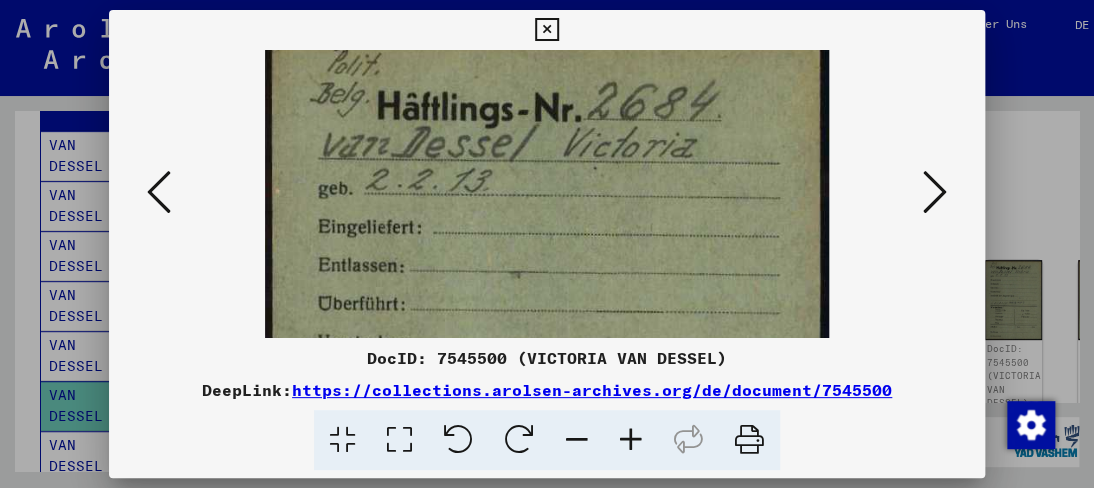 drag, startPoint x: 558, startPoint y: 155, endPoint x: 548, endPoint y: 225, distance: 70.71068 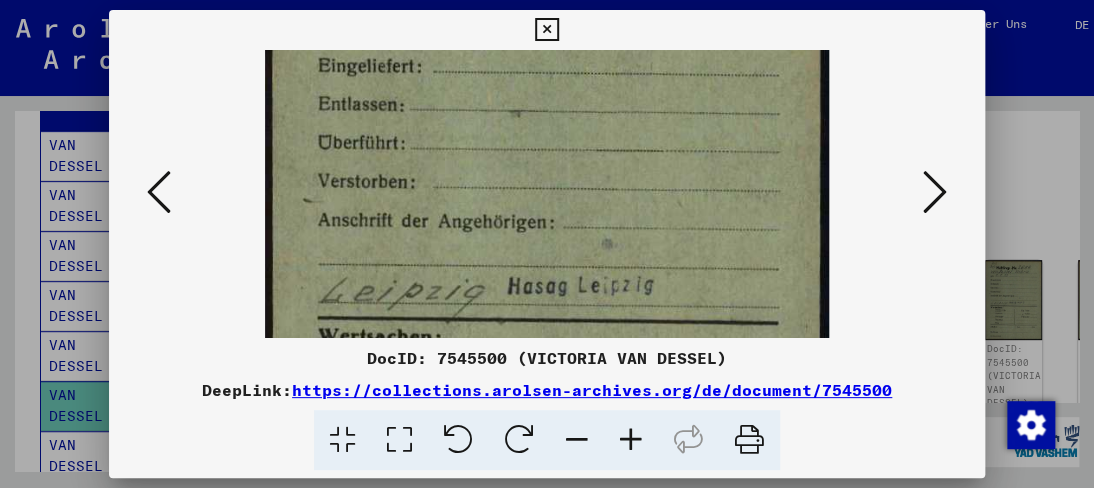 drag, startPoint x: 605, startPoint y: 308, endPoint x: 576, endPoint y: 147, distance: 163.59096 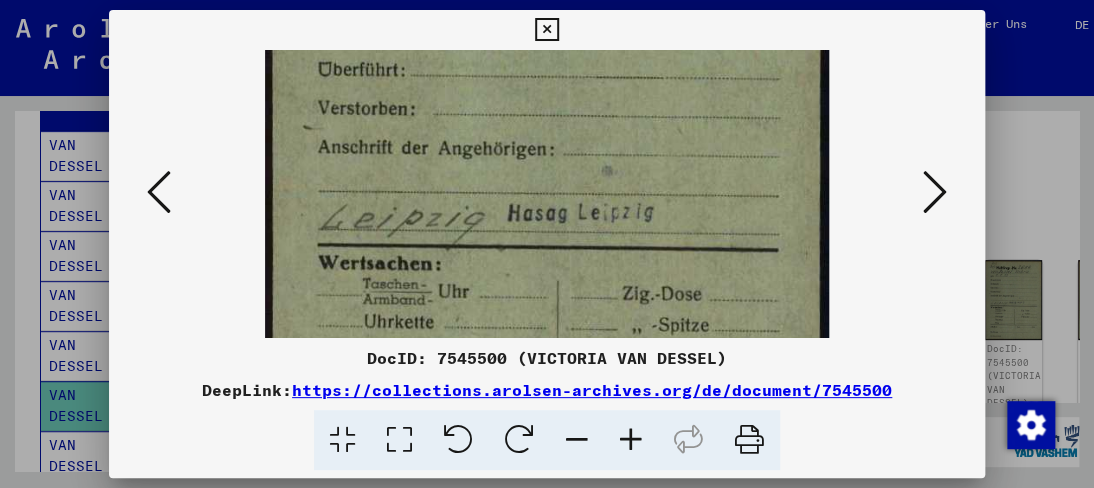 scroll, scrollTop: 268, scrollLeft: 0, axis: vertical 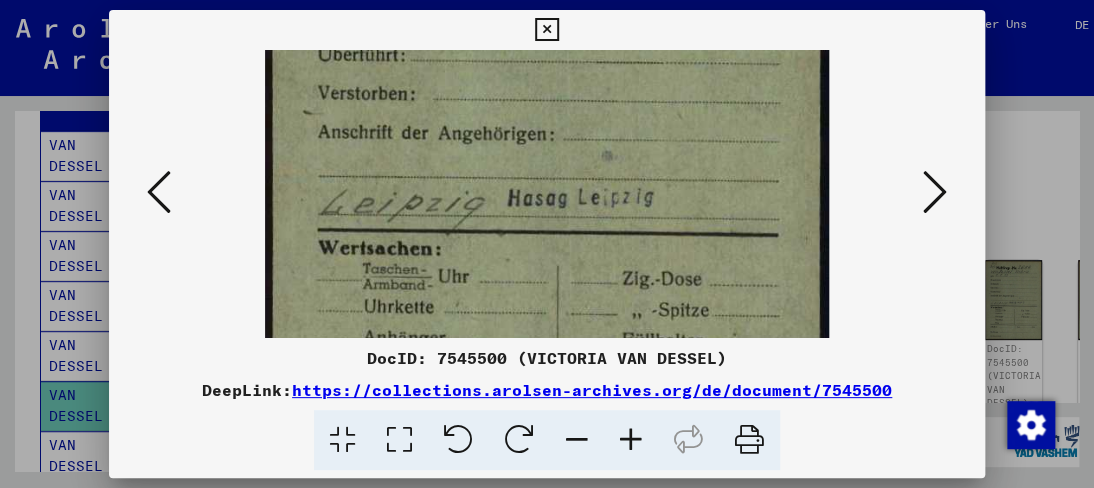 drag, startPoint x: 578, startPoint y: 220, endPoint x: 568, endPoint y: 134, distance: 86.579445 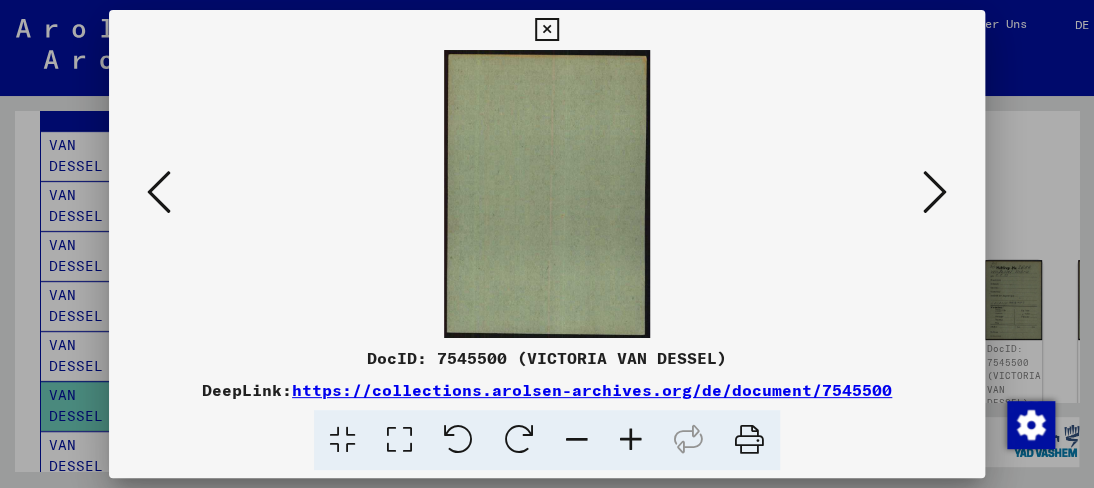 click at bounding box center [935, 192] 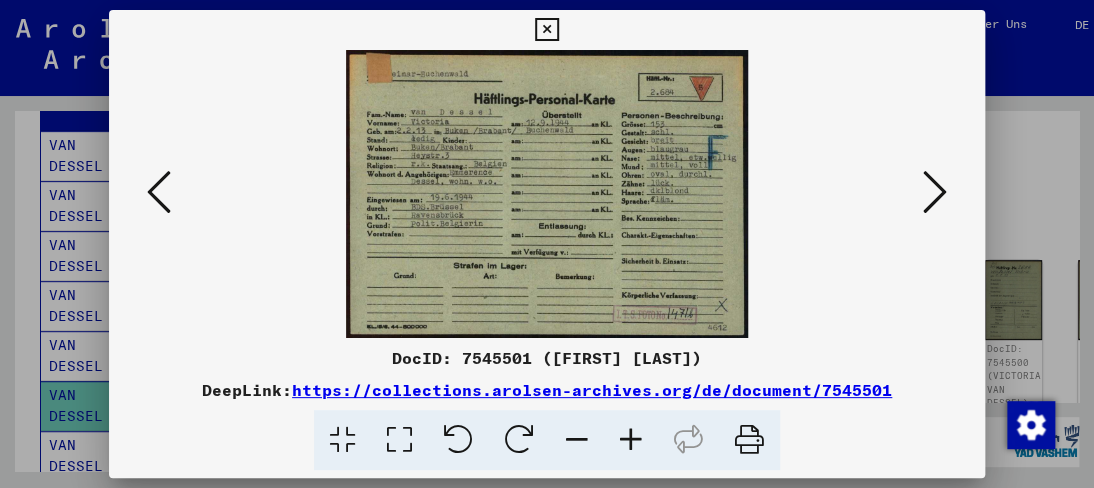click at bounding box center [631, 440] 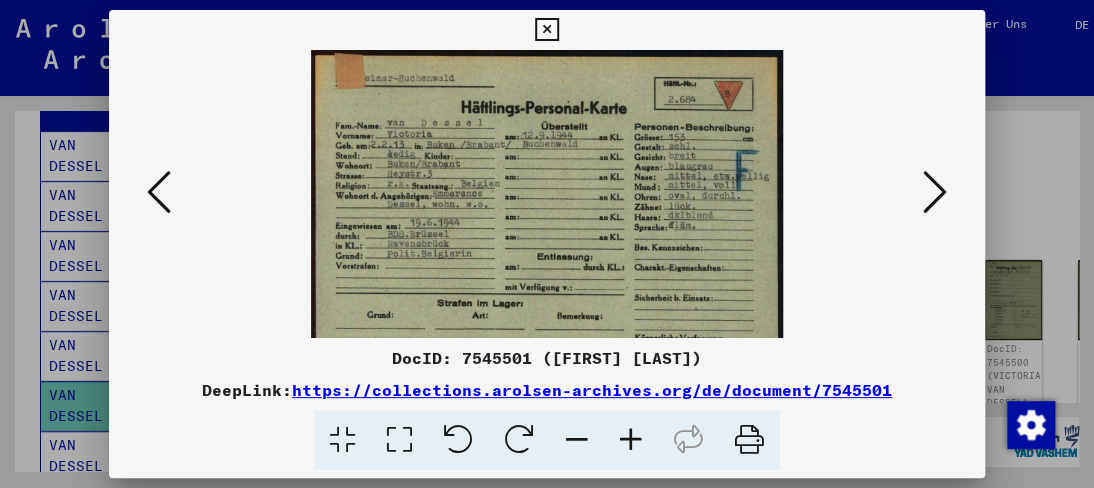 click at bounding box center [631, 440] 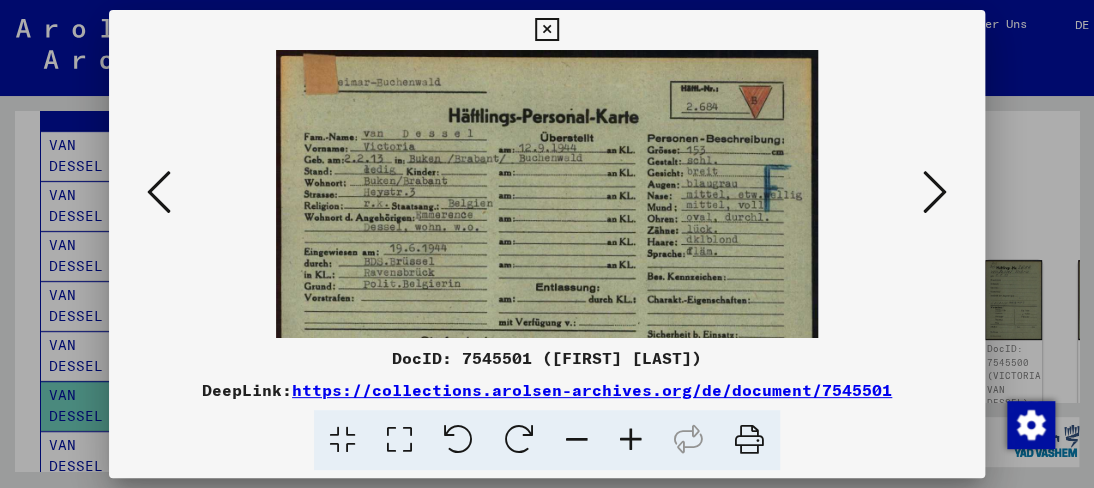 click at bounding box center (631, 440) 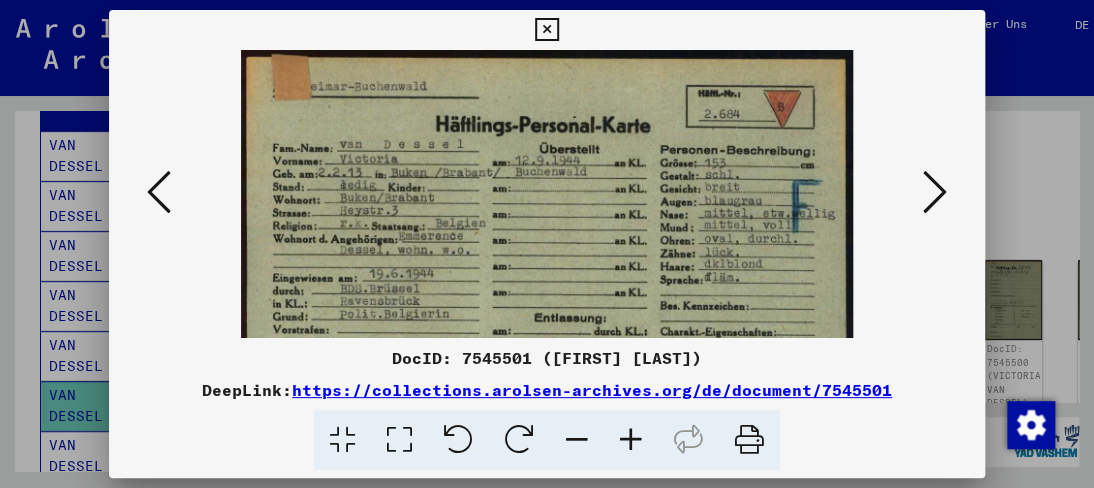 click at bounding box center [631, 440] 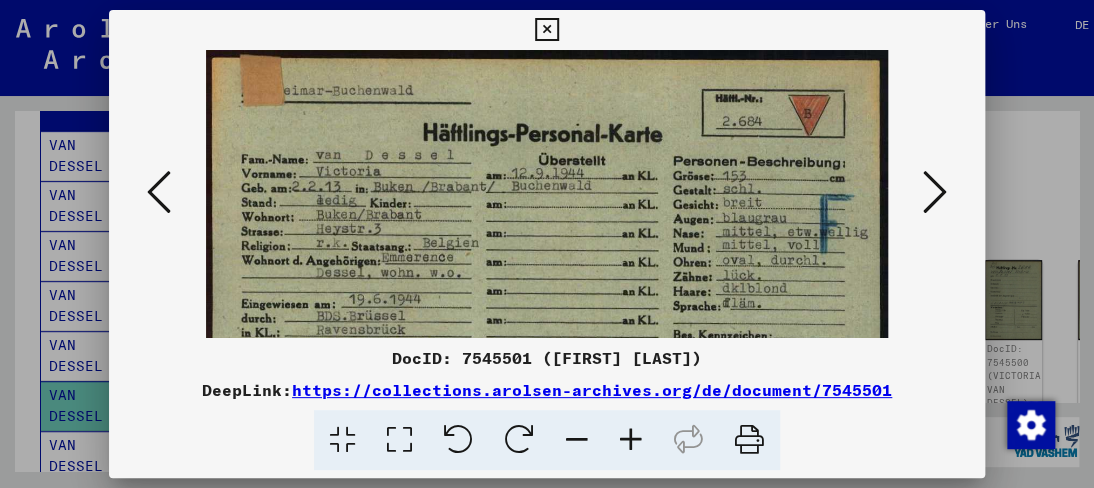 click at bounding box center [631, 440] 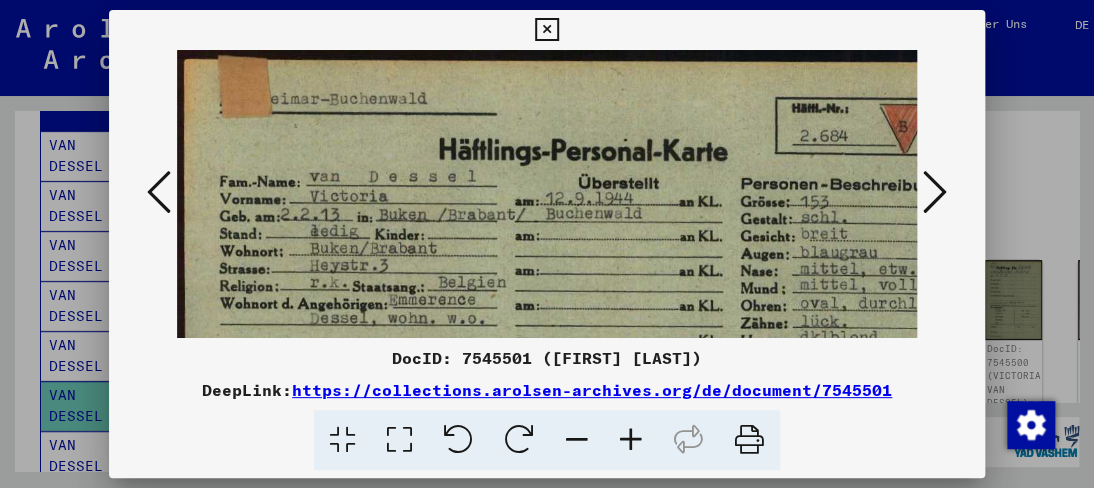 click at bounding box center [631, 440] 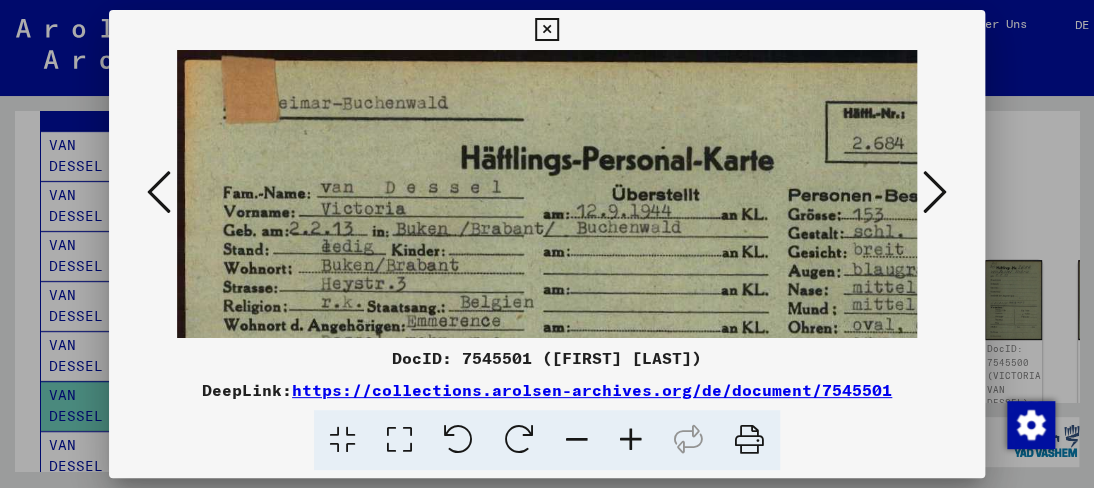 click at bounding box center [631, 440] 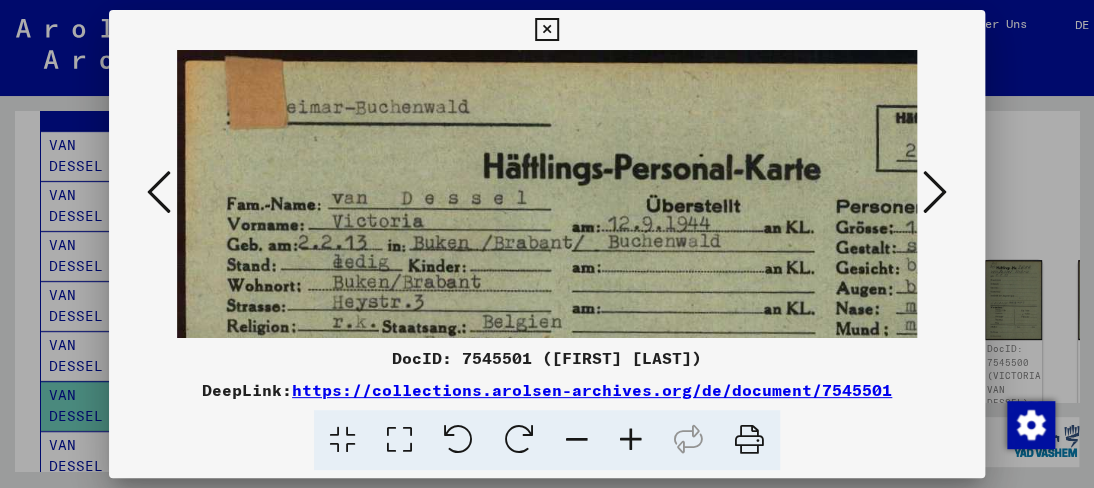 click at bounding box center [631, 440] 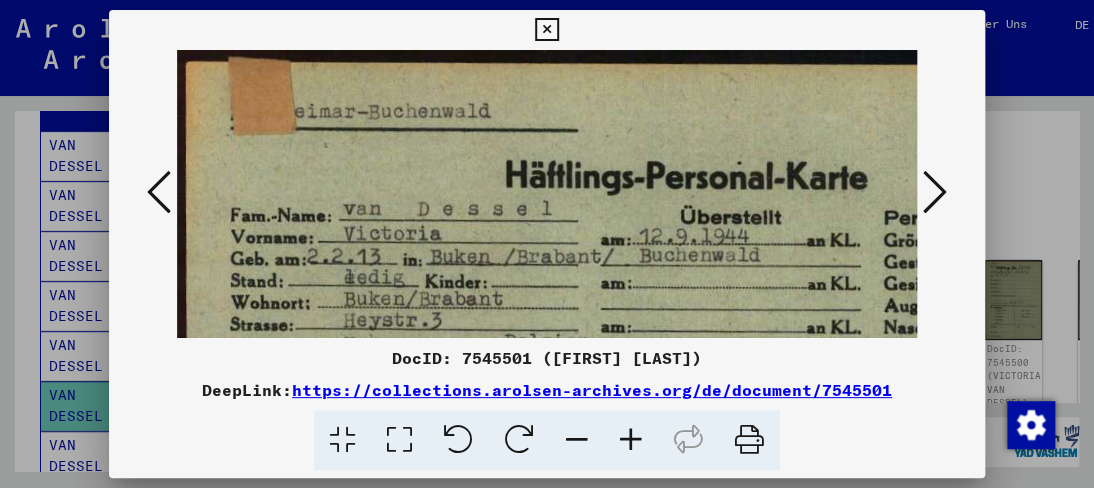 click at bounding box center [631, 440] 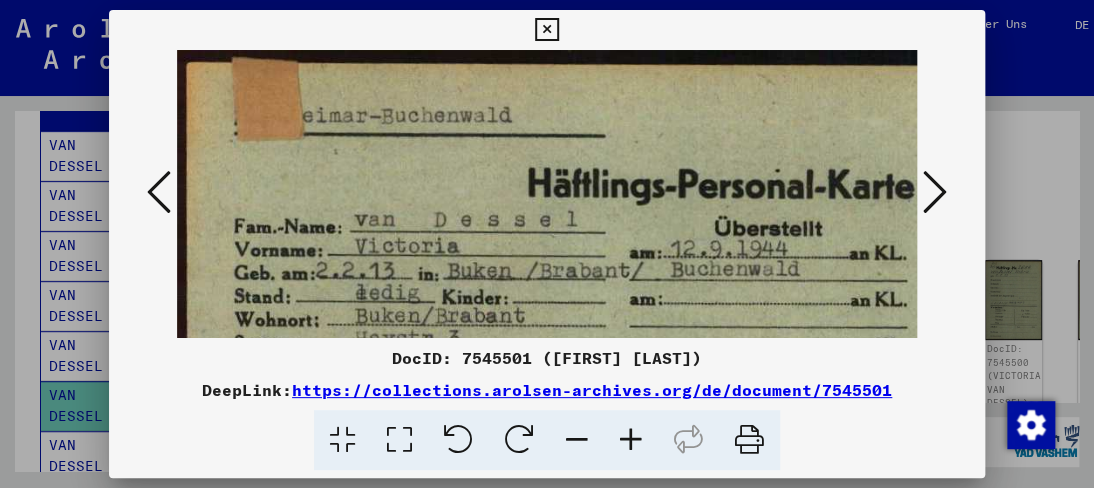 click at bounding box center [631, 440] 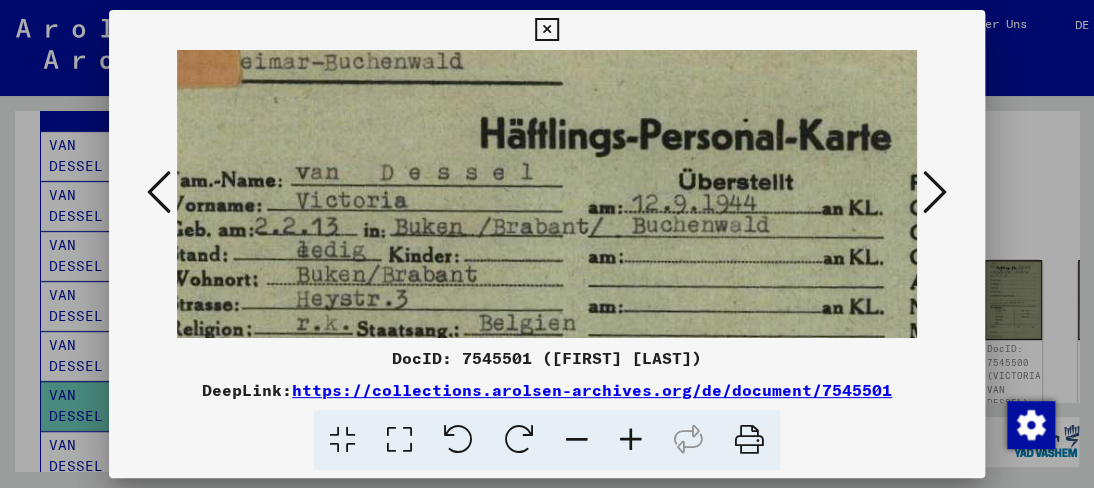 scroll, scrollTop: 88, scrollLeft: 89, axis: both 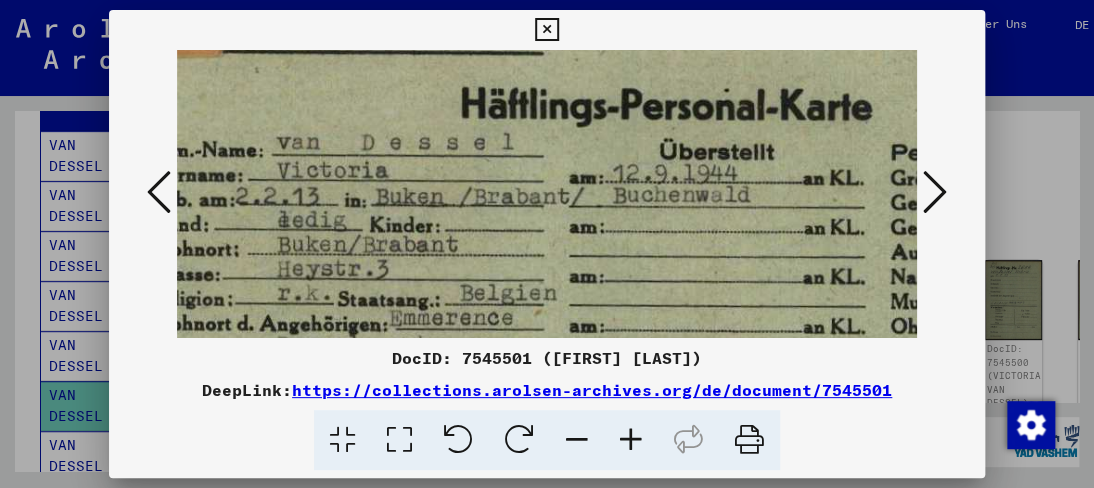 drag, startPoint x: 518, startPoint y: 313, endPoint x: 431, endPoint y: 228, distance: 121.630585 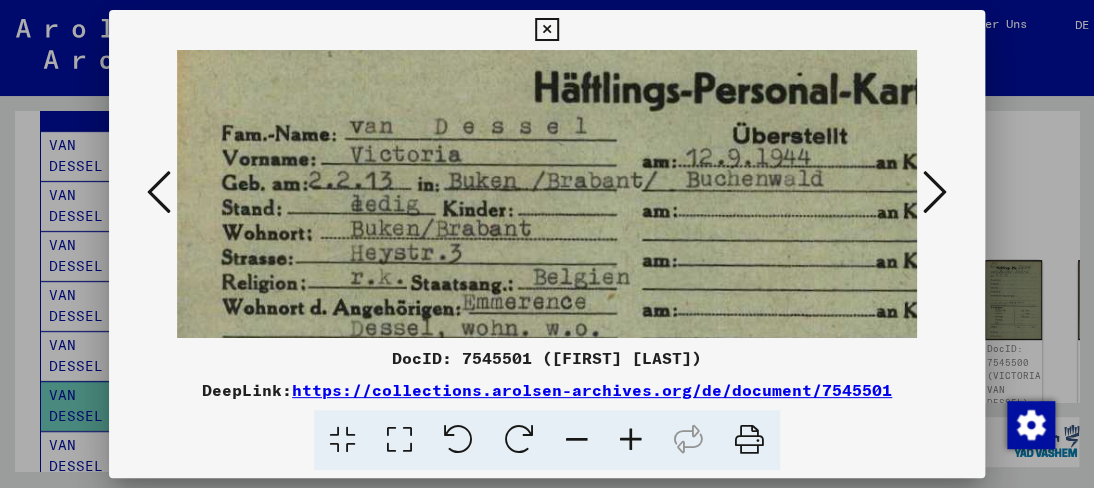 scroll, scrollTop: 112, scrollLeft: 18, axis: both 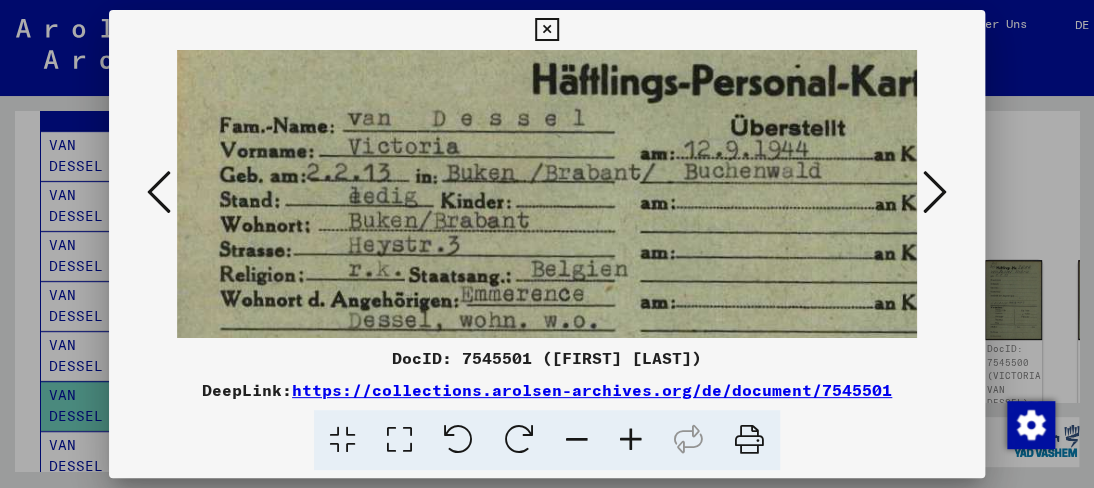 drag, startPoint x: 420, startPoint y: 279, endPoint x: 492, endPoint y: 253, distance: 76.55064 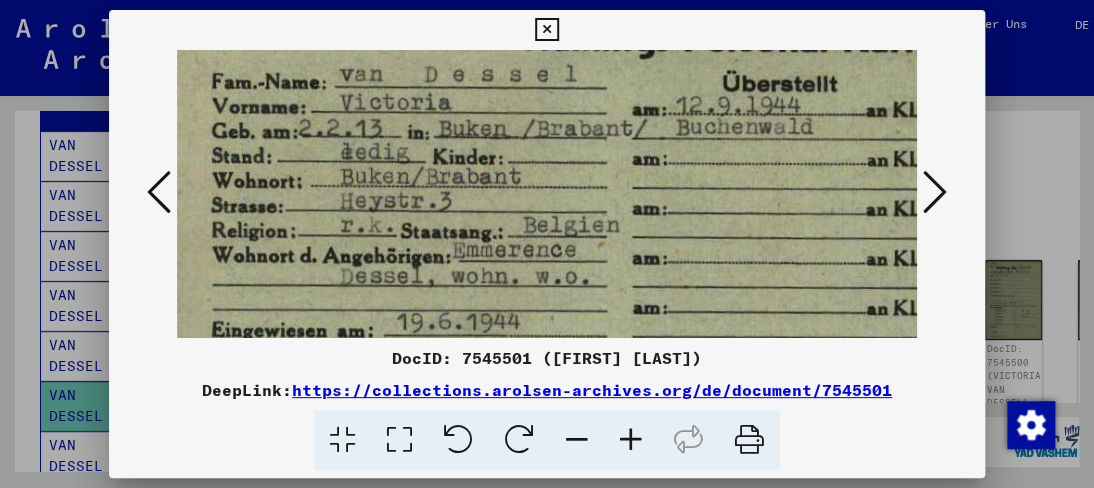 scroll, scrollTop: 158, scrollLeft: 29, axis: both 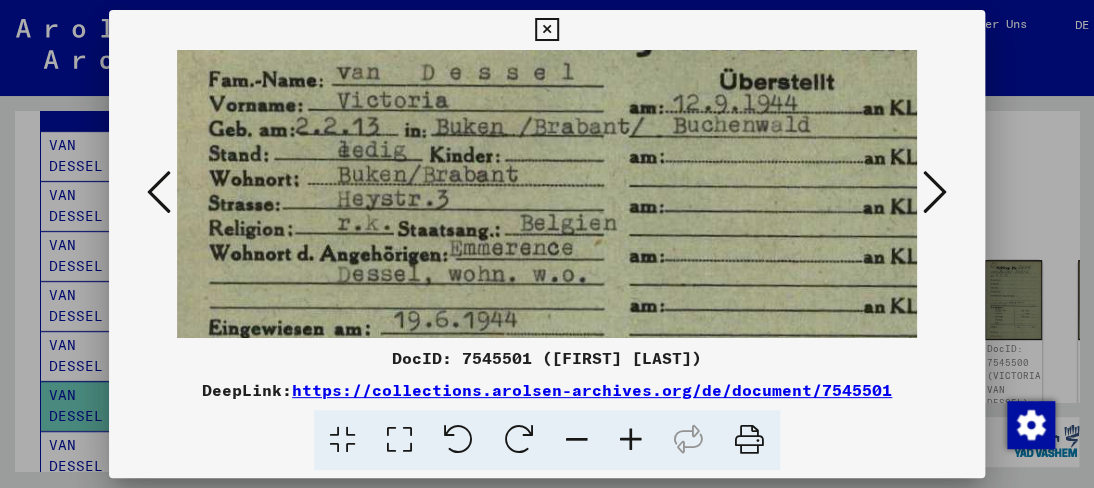 drag, startPoint x: 488, startPoint y: 272, endPoint x: 476, endPoint y: 229, distance: 44.64303 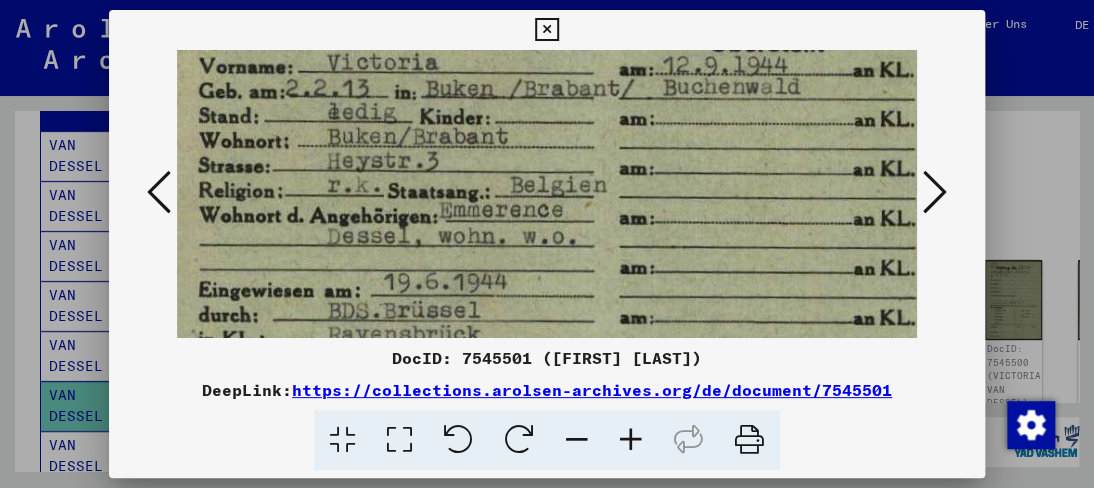 scroll, scrollTop: 197, scrollLeft: 39, axis: both 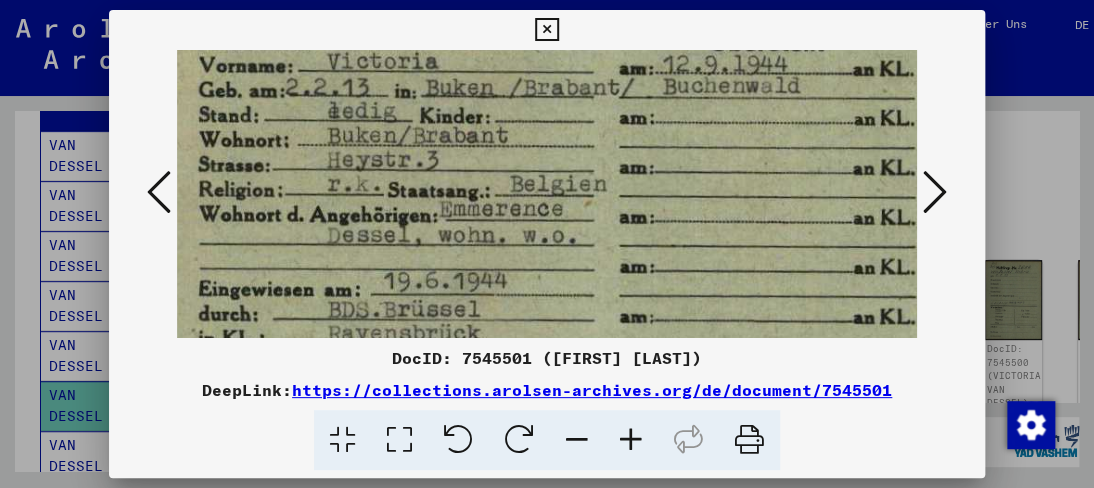 drag, startPoint x: 436, startPoint y: 169, endPoint x: 432, endPoint y: 150, distance: 19.416489 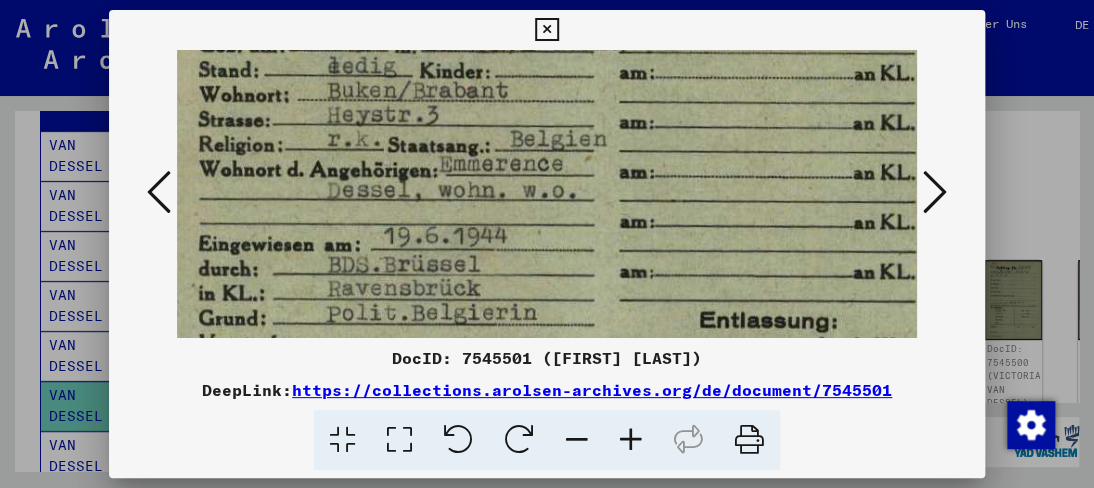 drag, startPoint x: 447, startPoint y: 247, endPoint x: 447, endPoint y: 204, distance: 43 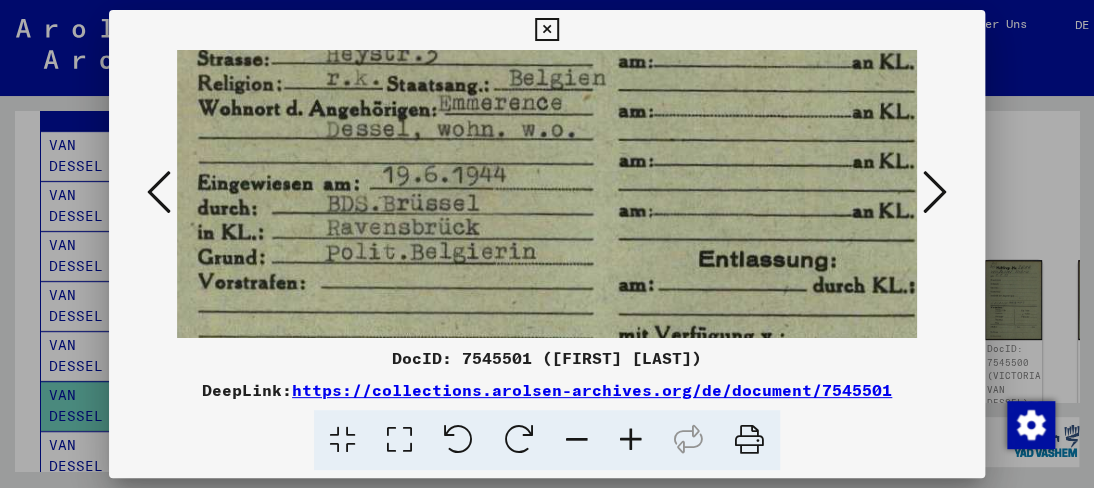 scroll, scrollTop: 305, scrollLeft: 40, axis: both 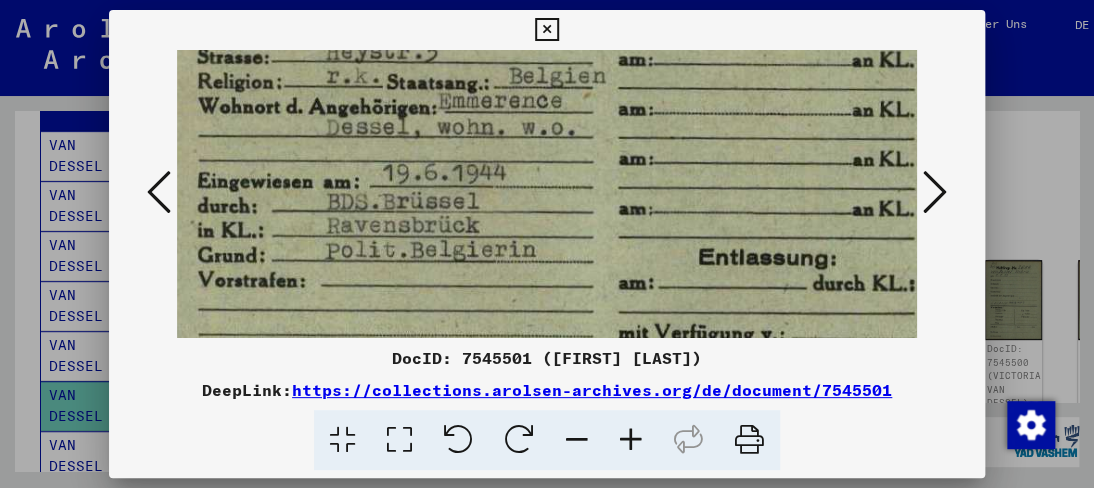 drag, startPoint x: 453, startPoint y: 212, endPoint x: 450, endPoint y: 173, distance: 39.115215 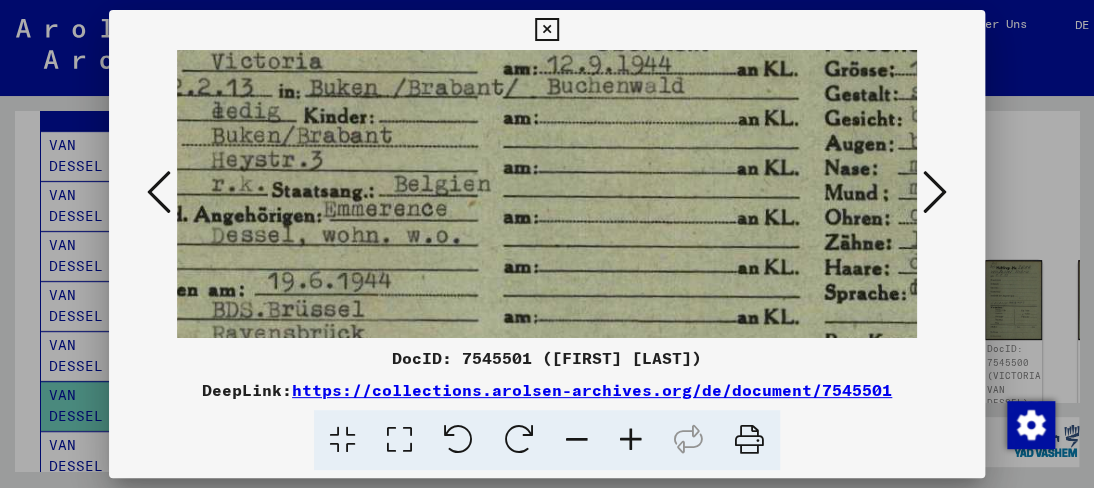 drag, startPoint x: 450, startPoint y: 251, endPoint x: 337, endPoint y: 359, distance: 156.3106 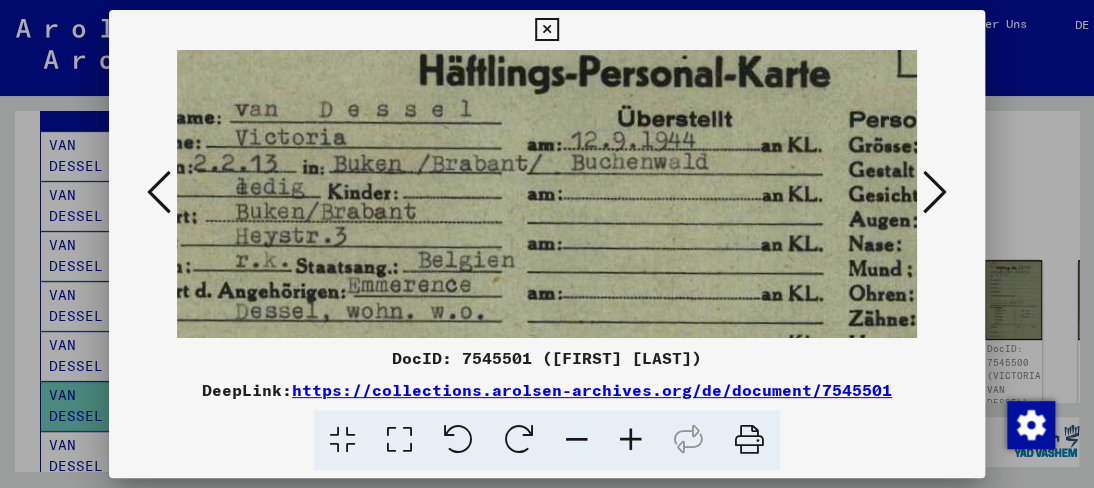 scroll, scrollTop: 123, scrollLeft: 112, axis: both 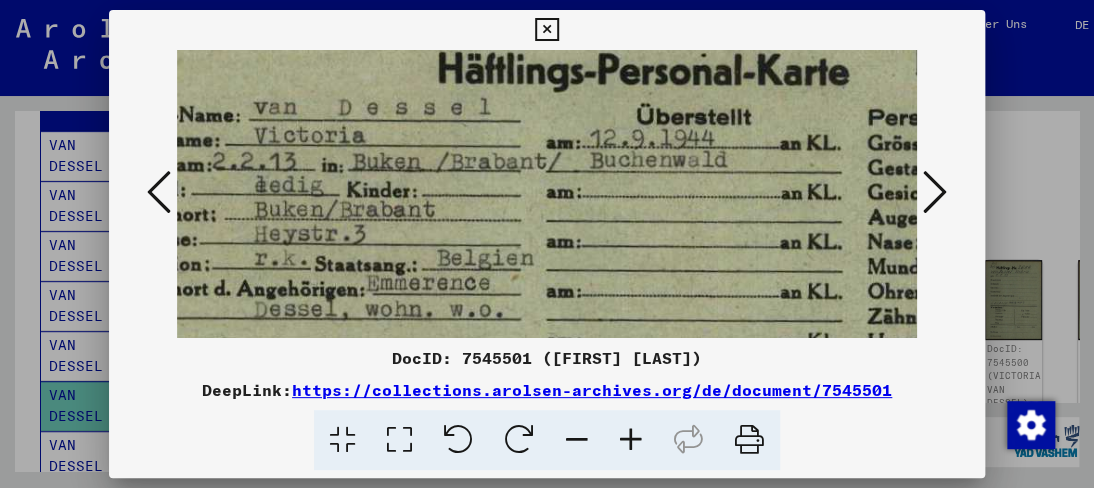 drag, startPoint x: 446, startPoint y: 325, endPoint x: 470, endPoint y: 323, distance: 24.083189 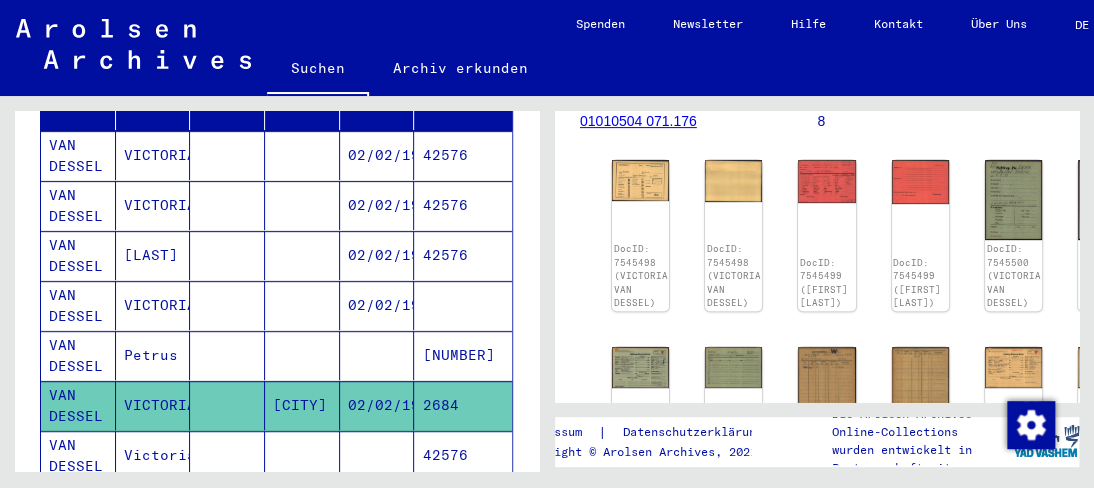 scroll, scrollTop: 300, scrollLeft: 0, axis: vertical 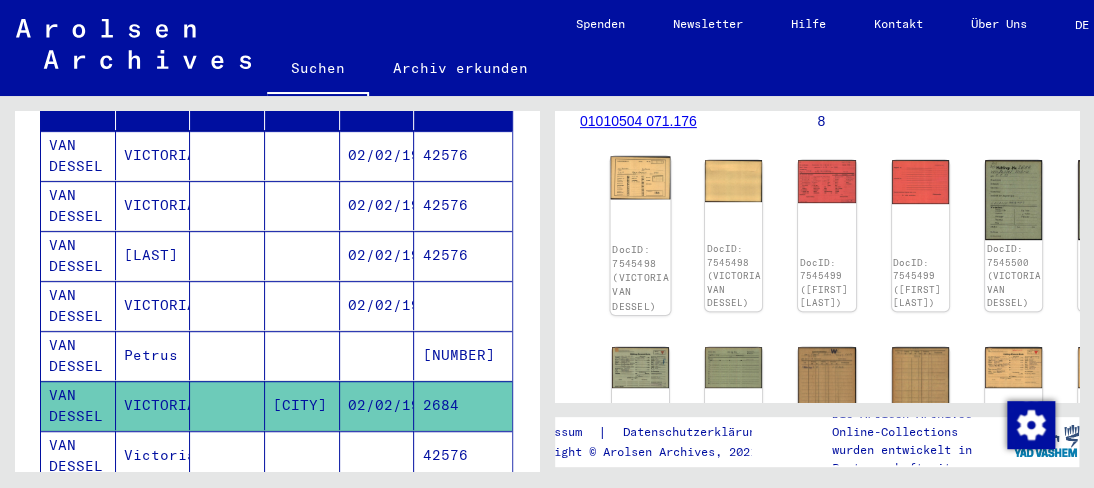 click 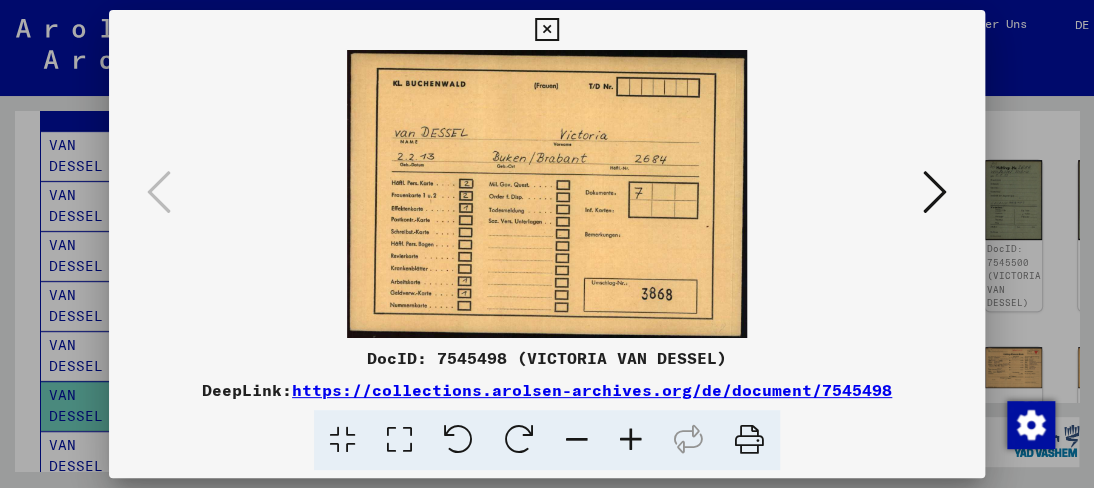 click at bounding box center (546, 194) 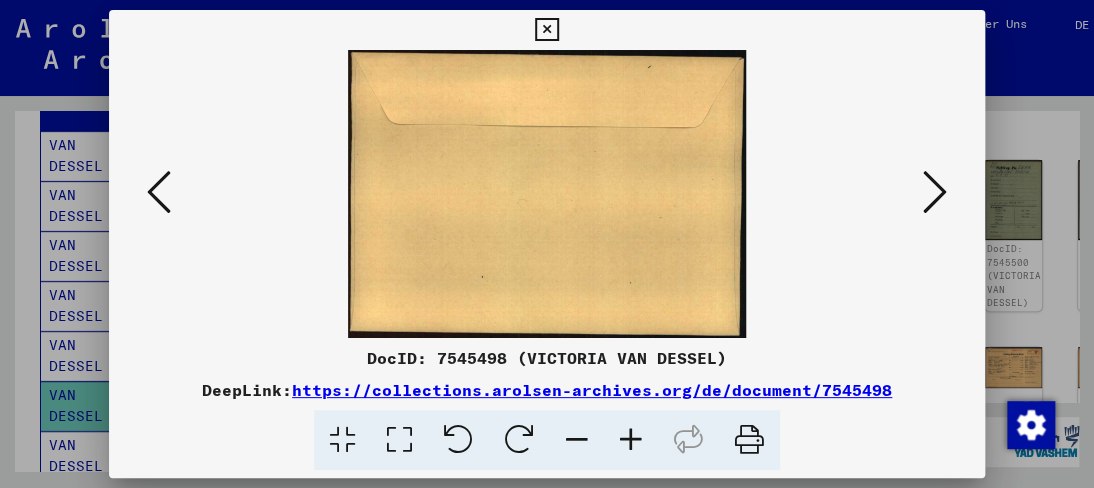 click at bounding box center (935, 192) 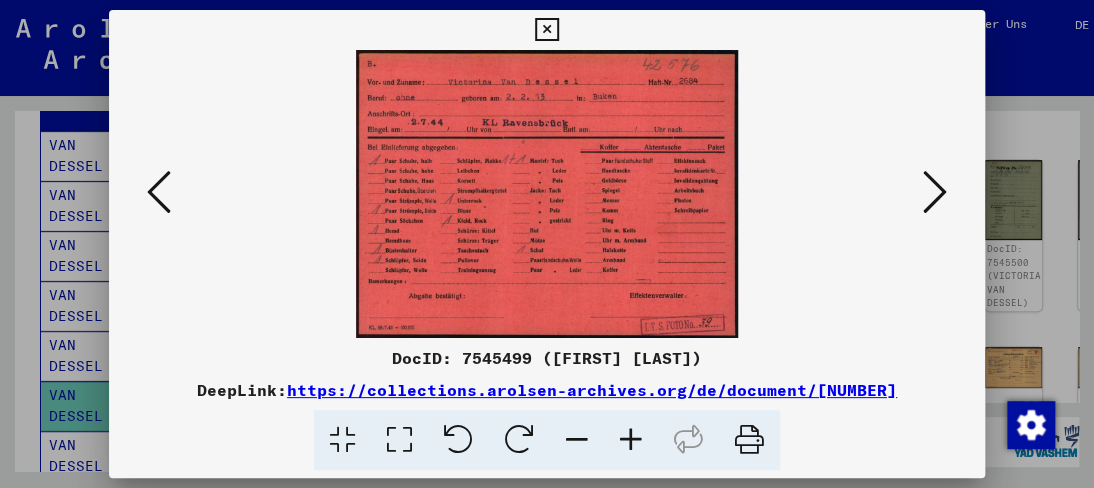 click at bounding box center [935, 192] 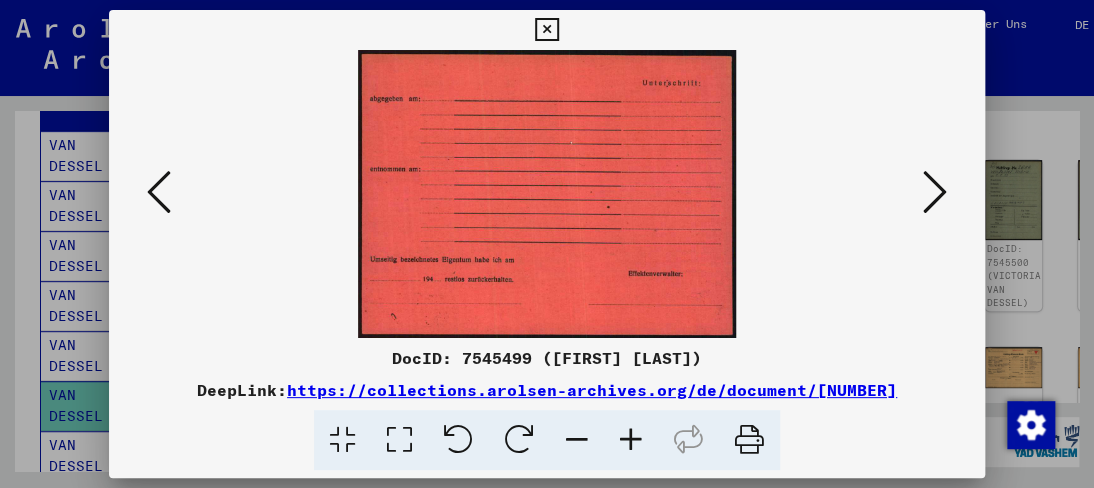click at bounding box center [935, 192] 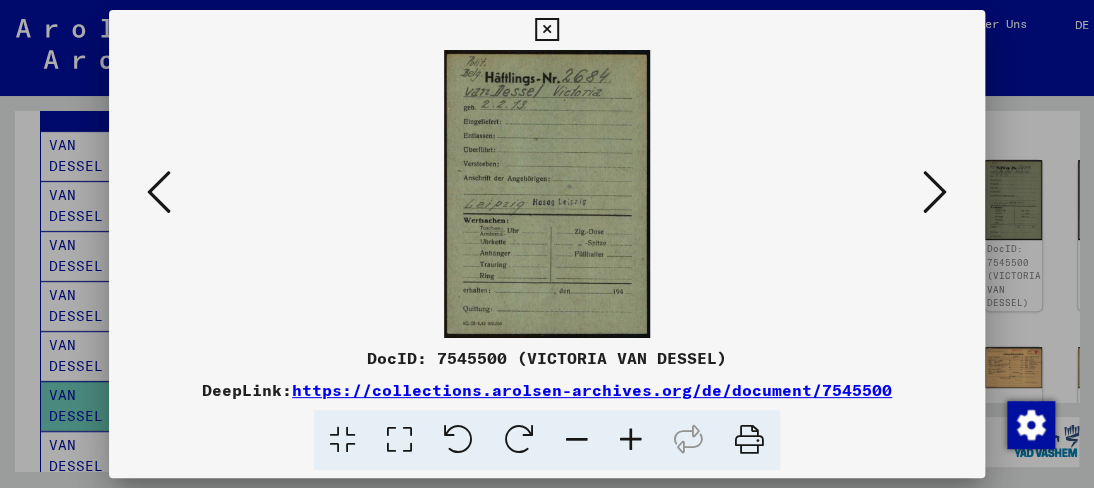 click at bounding box center [935, 192] 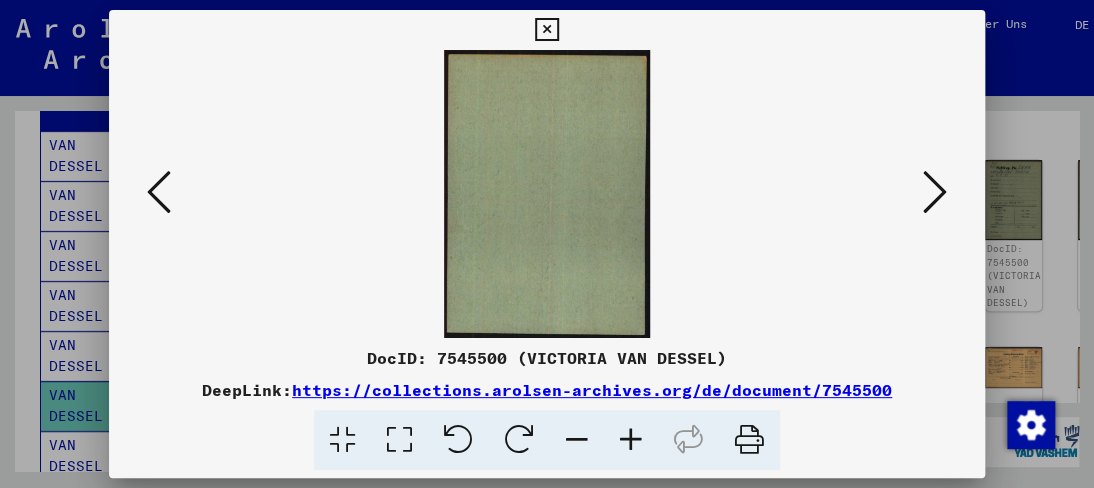 click at bounding box center [935, 192] 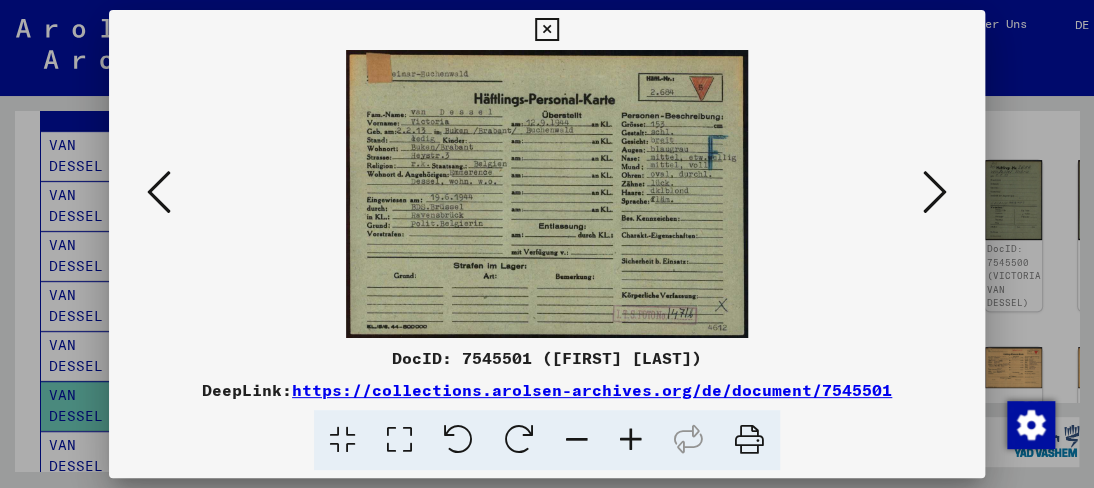 click at bounding box center [631, 440] 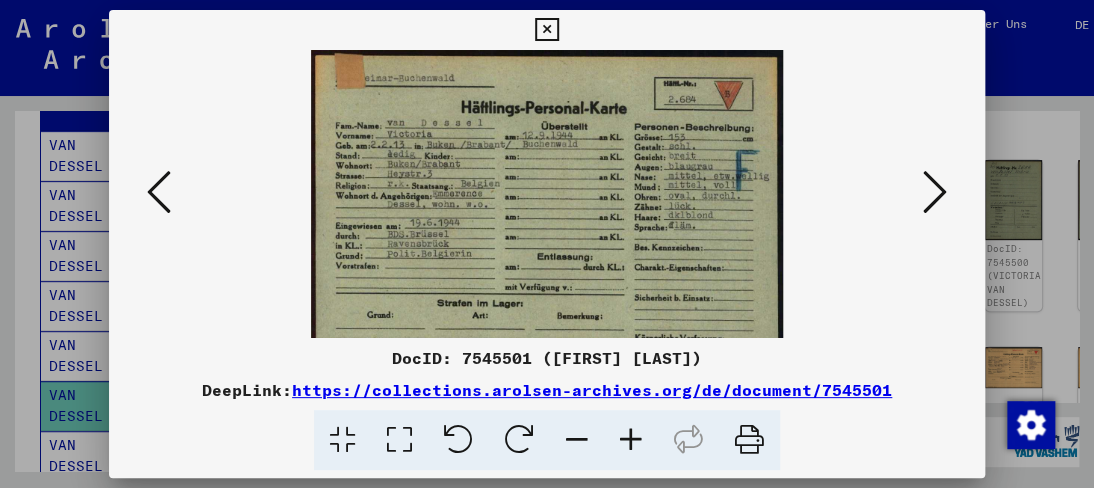click at bounding box center (631, 440) 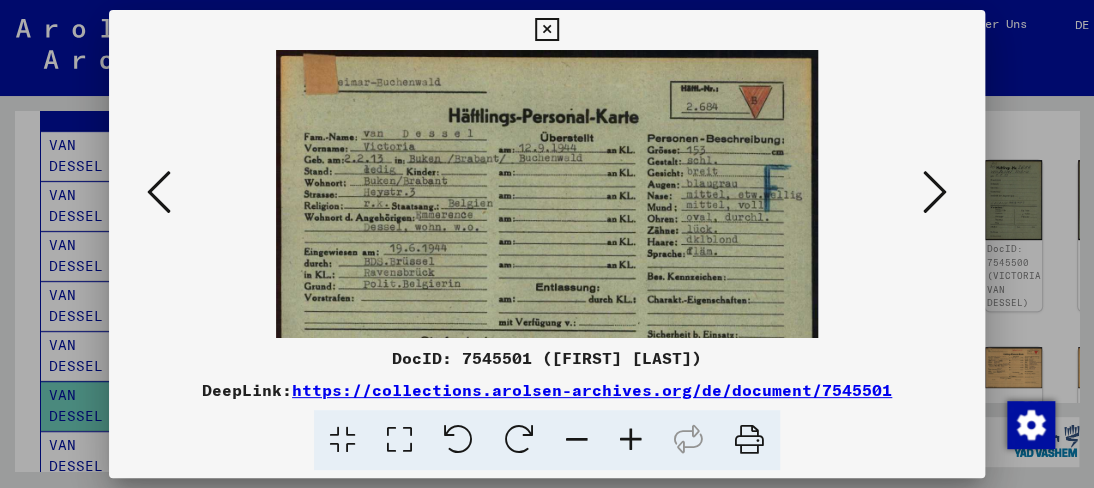 click at bounding box center (631, 440) 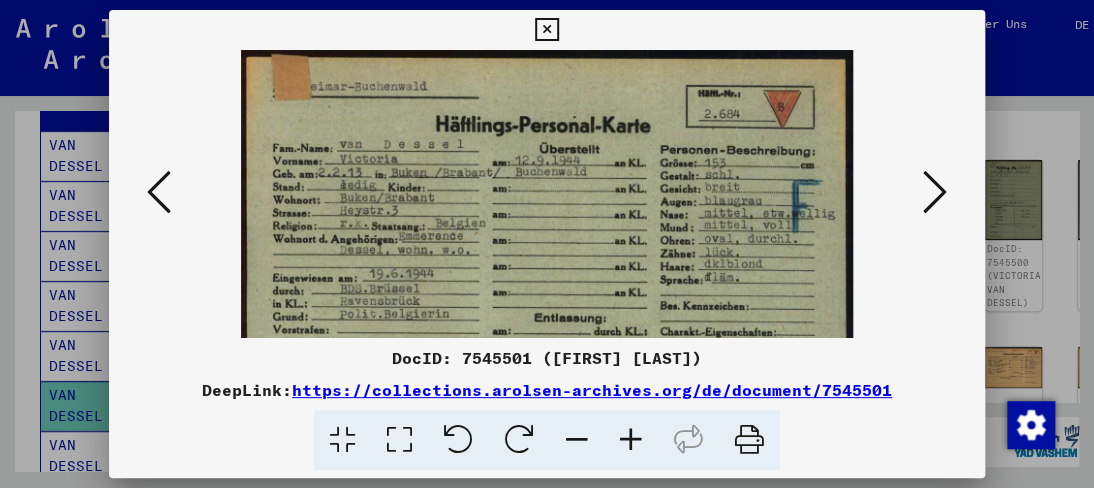 click at bounding box center (631, 440) 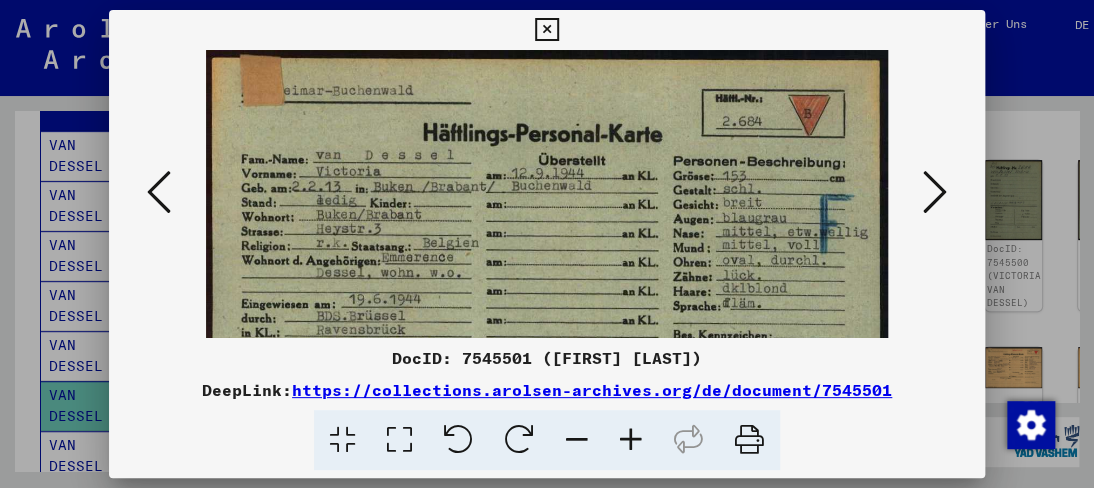 click at bounding box center [631, 440] 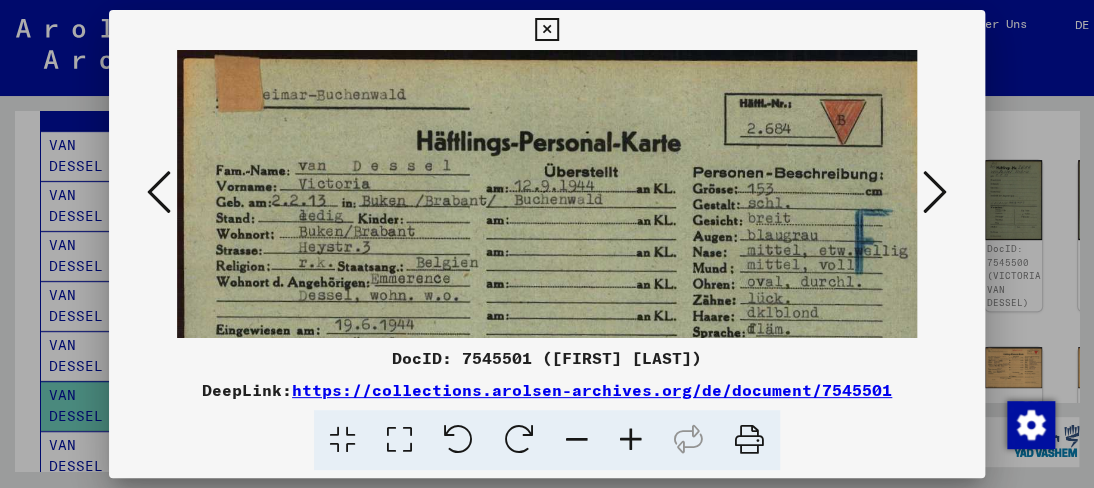 click at bounding box center [631, 440] 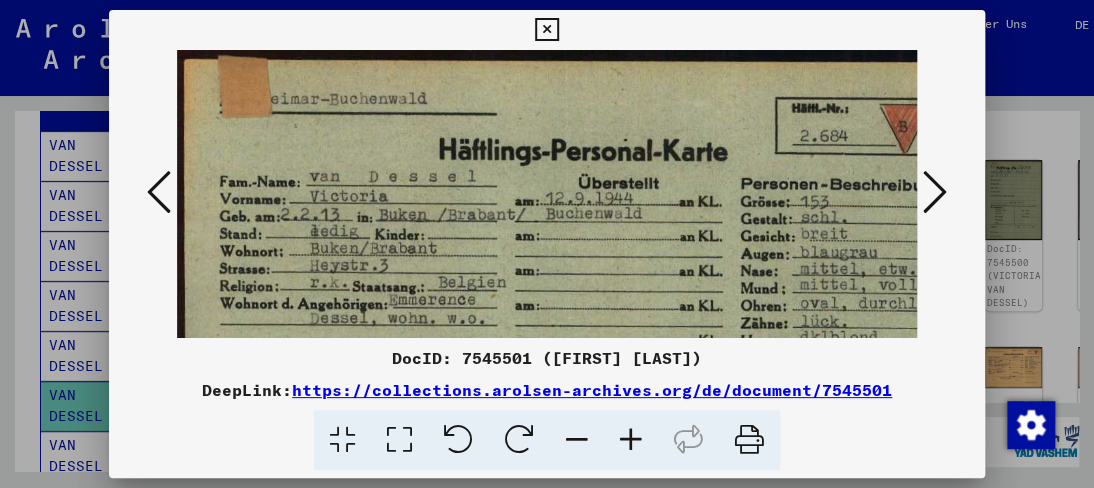 click at bounding box center (631, 440) 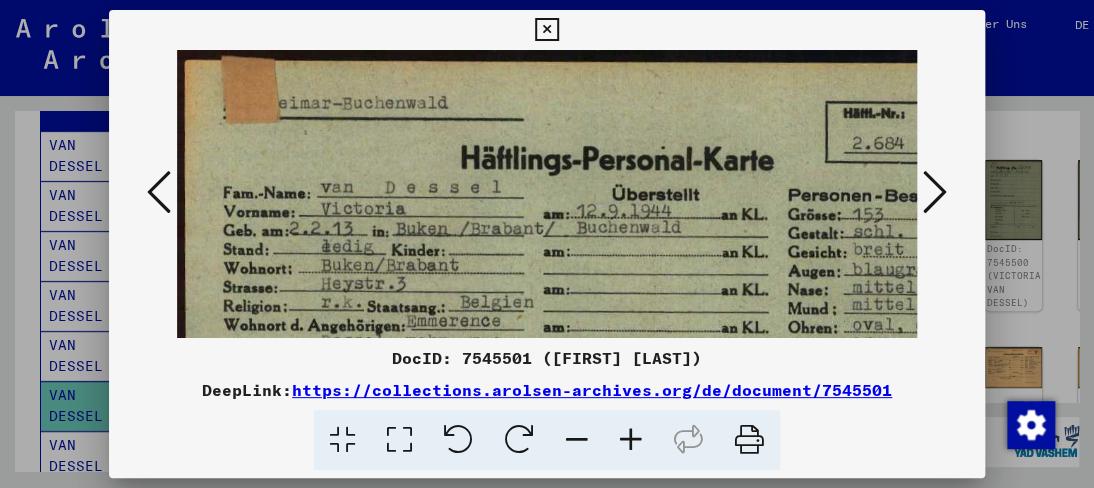 click at bounding box center [631, 440] 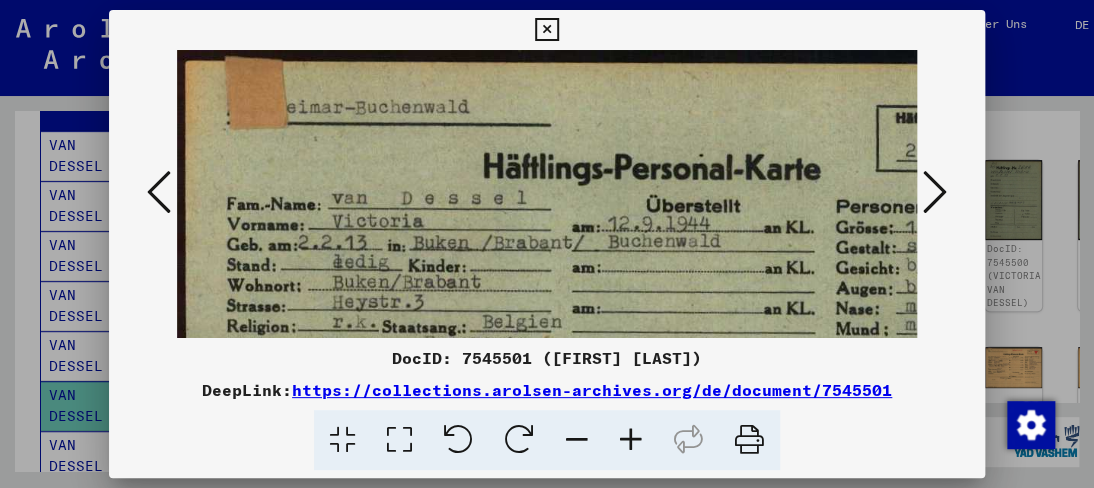click at bounding box center (631, 440) 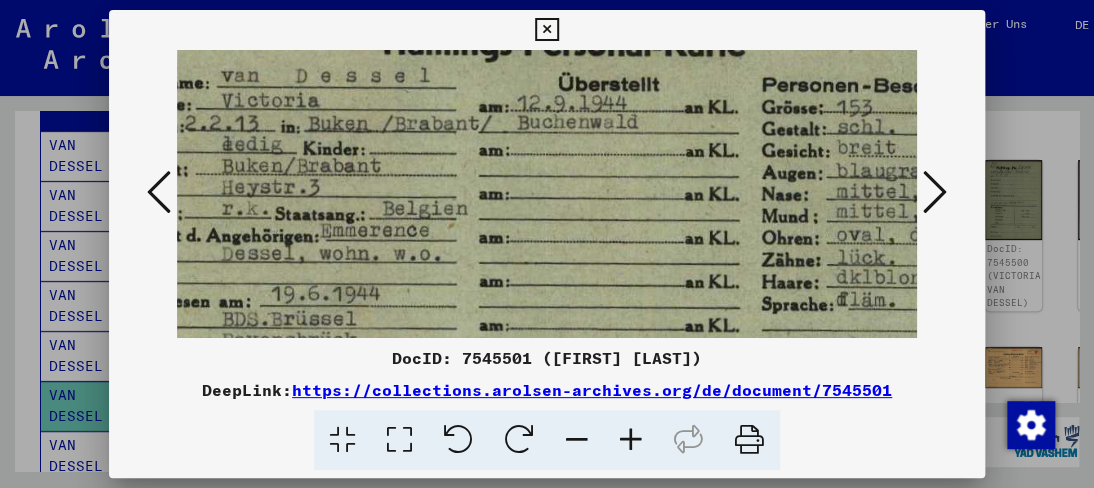scroll, scrollTop: 138, scrollLeft: 125, axis: both 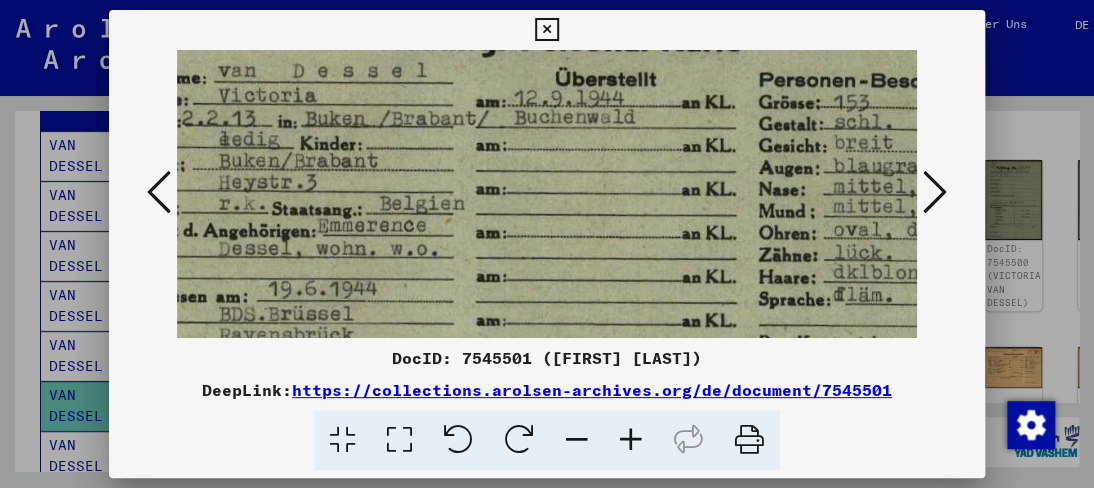 drag, startPoint x: 540, startPoint y: 243, endPoint x: 417, endPoint y: 105, distance: 184.8594 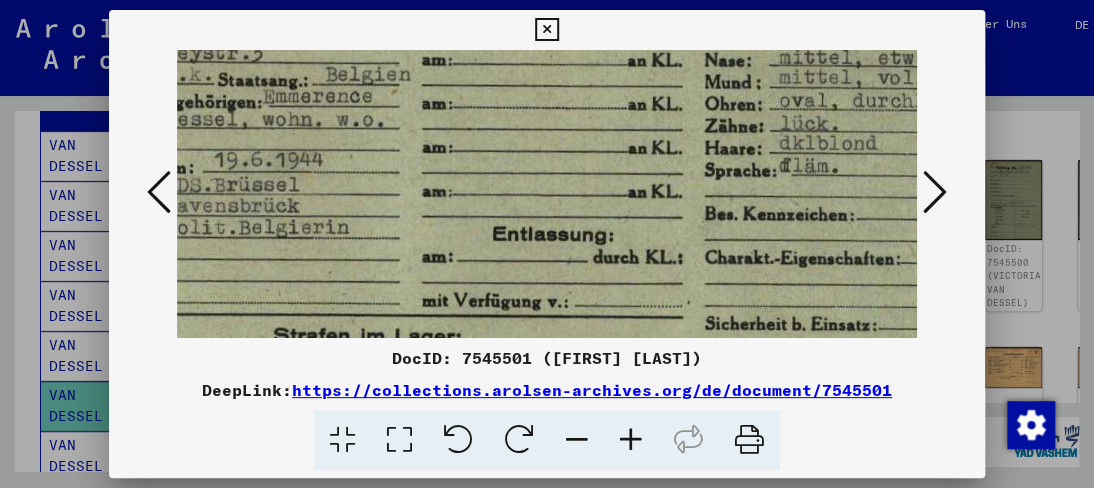 drag, startPoint x: 663, startPoint y: 244, endPoint x: 610, endPoint y: 117, distance: 137.6154 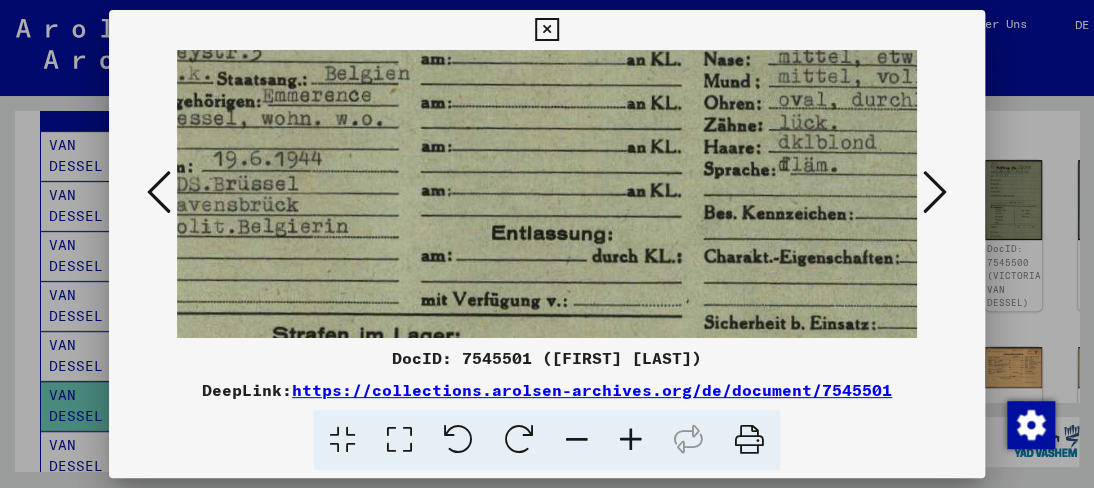 click at bounding box center (935, 192) 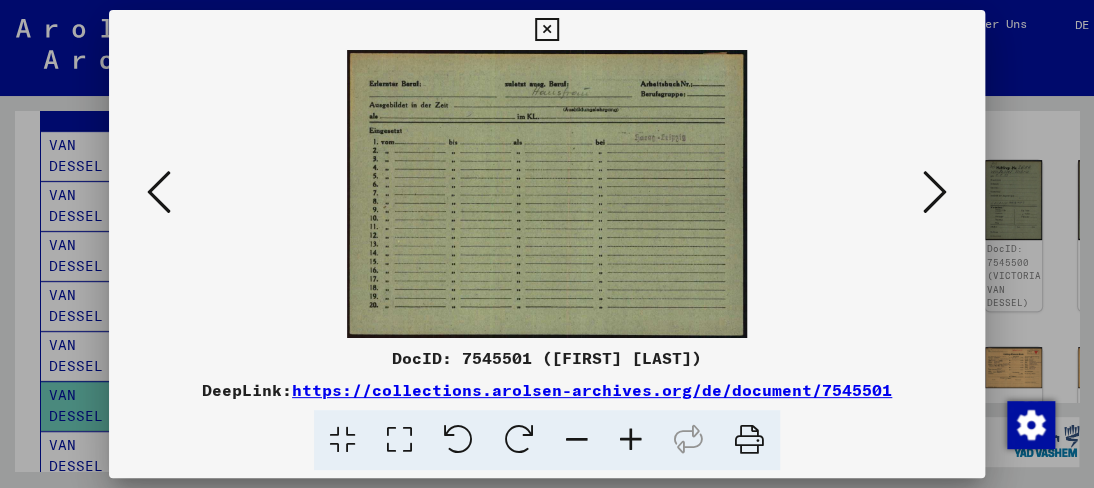 click at bounding box center (935, 192) 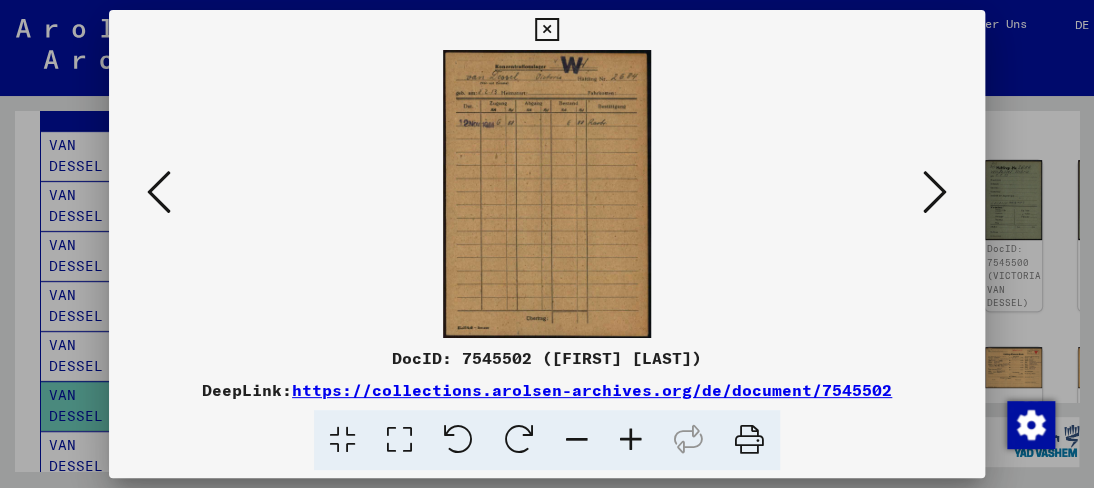 click at bounding box center [935, 192] 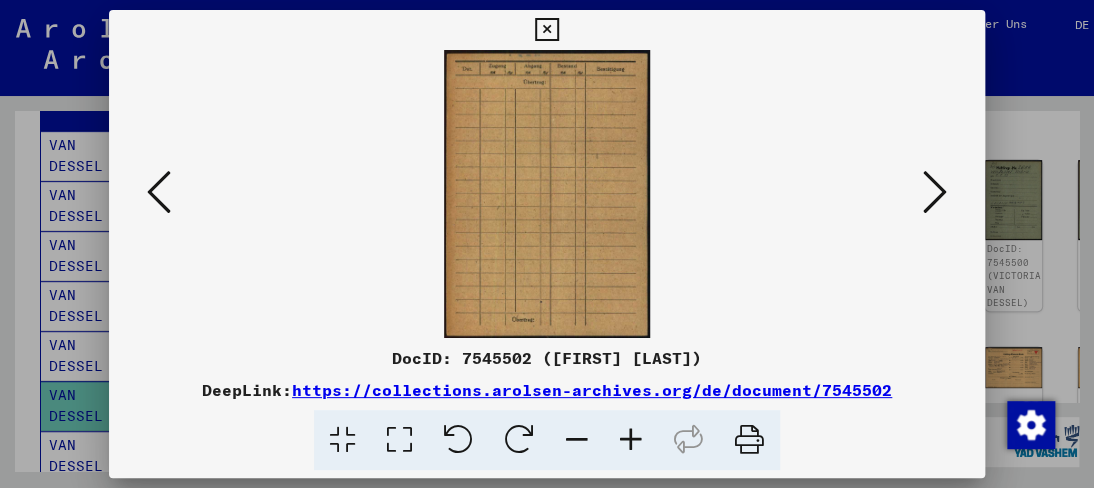 click at bounding box center (935, 192) 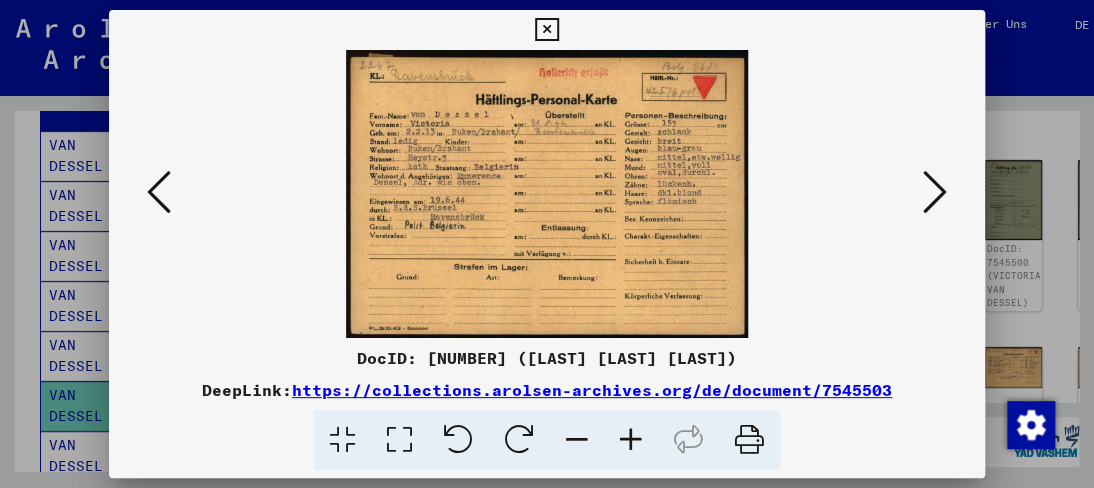 click at bounding box center [631, 440] 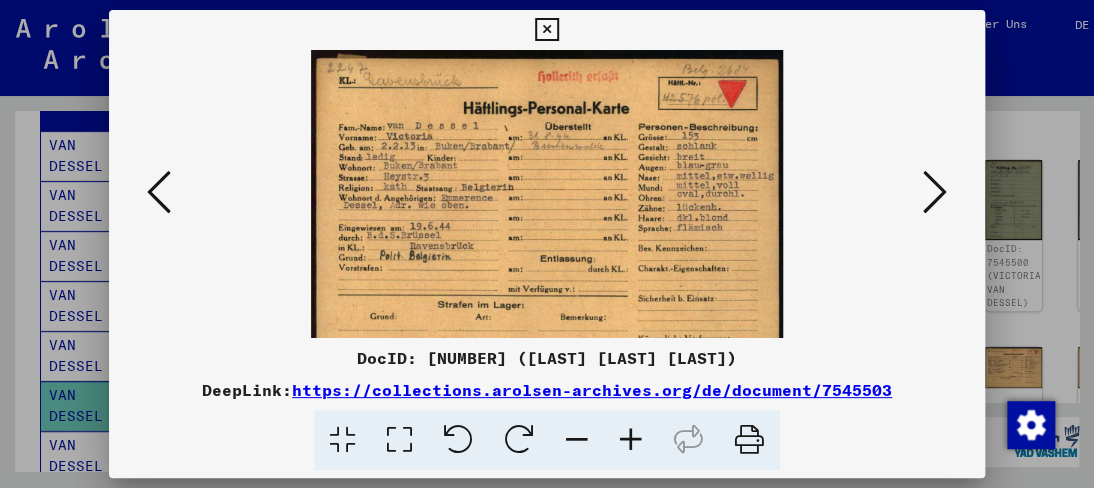 click at bounding box center [631, 440] 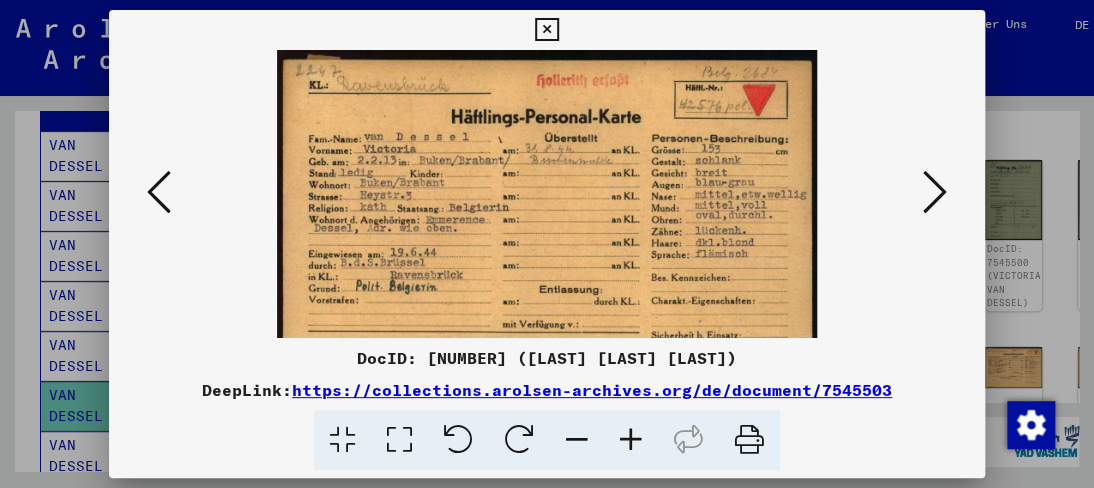 click at bounding box center (631, 440) 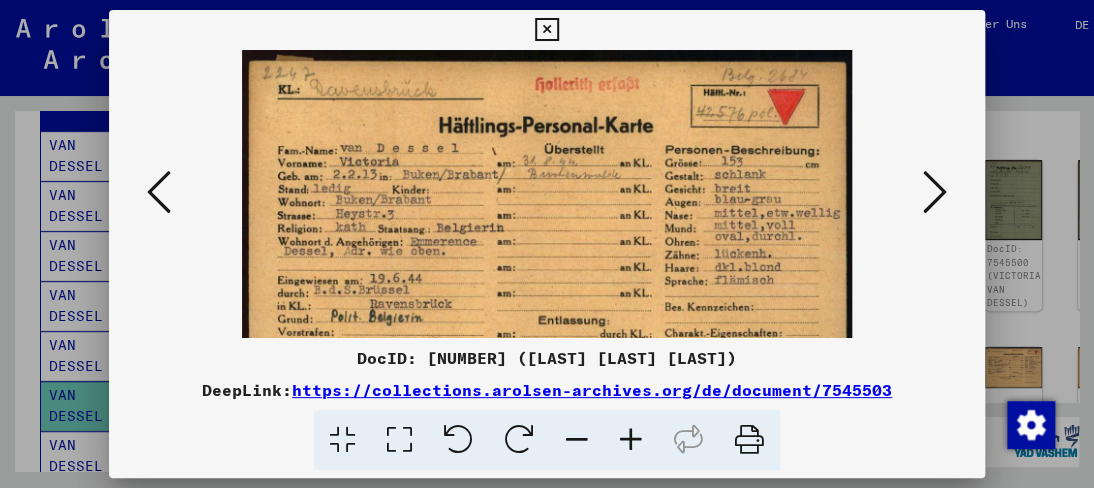 click at bounding box center (631, 440) 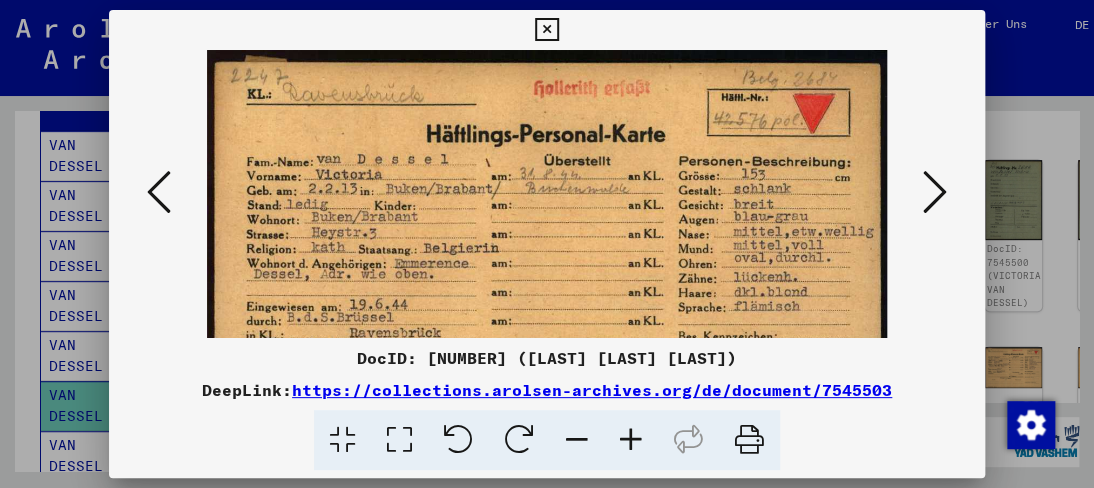 click at bounding box center [631, 440] 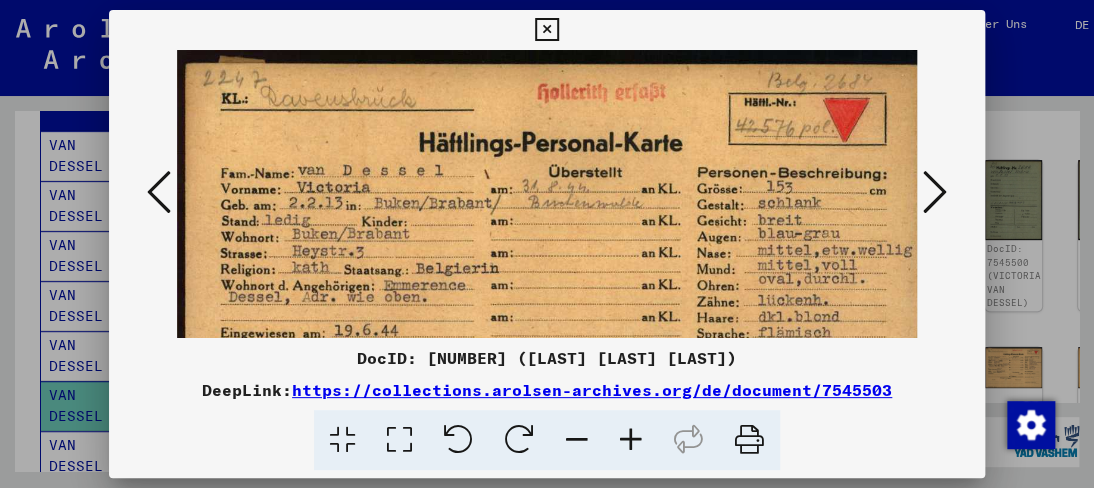 click at bounding box center (631, 440) 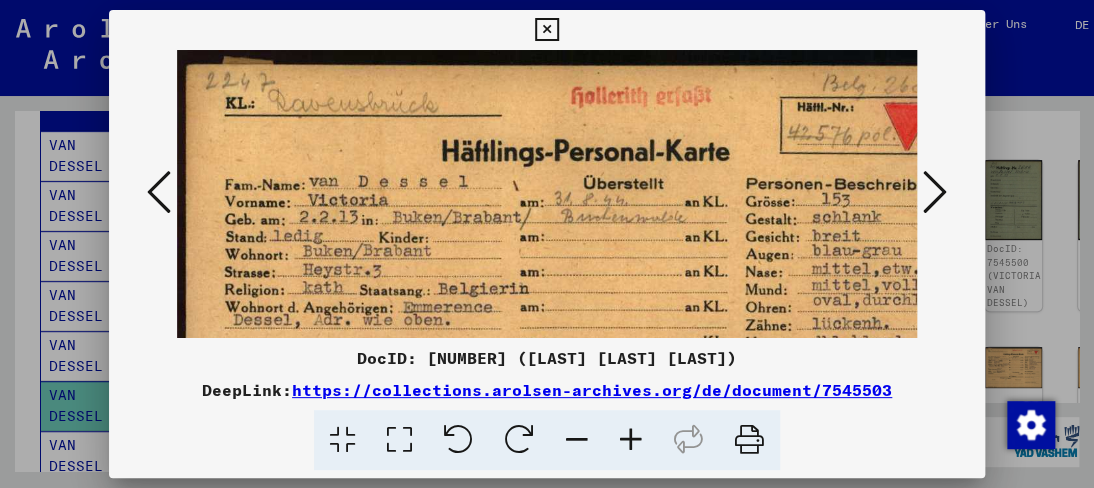click at bounding box center (631, 440) 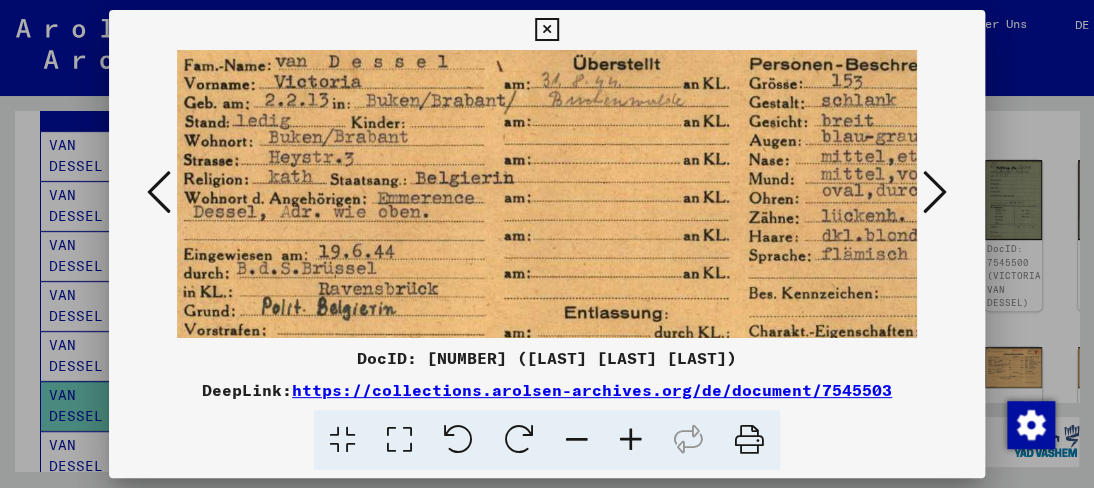 scroll, scrollTop: 128, scrollLeft: 12, axis: both 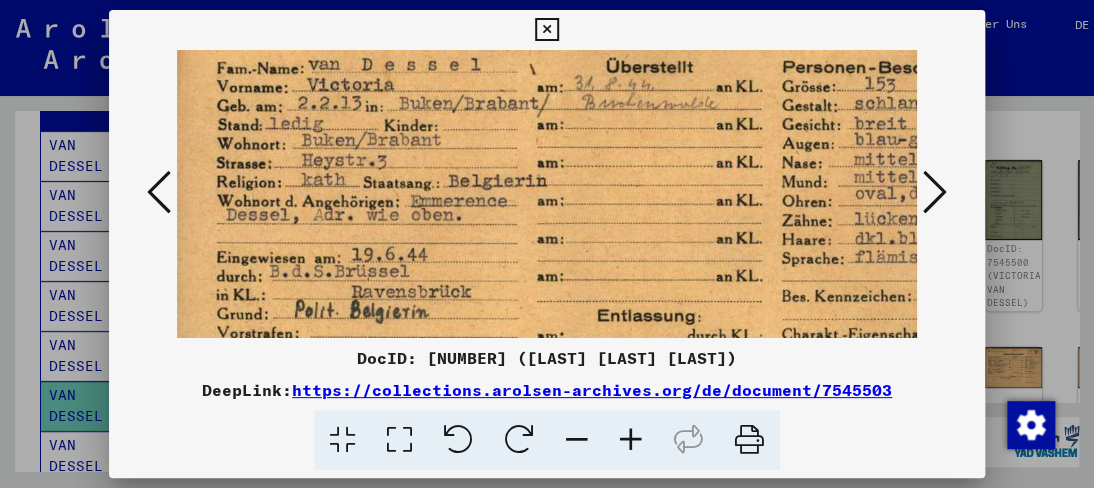 drag, startPoint x: 450, startPoint y: 253, endPoint x: 440, endPoint y: 126, distance: 127.39309 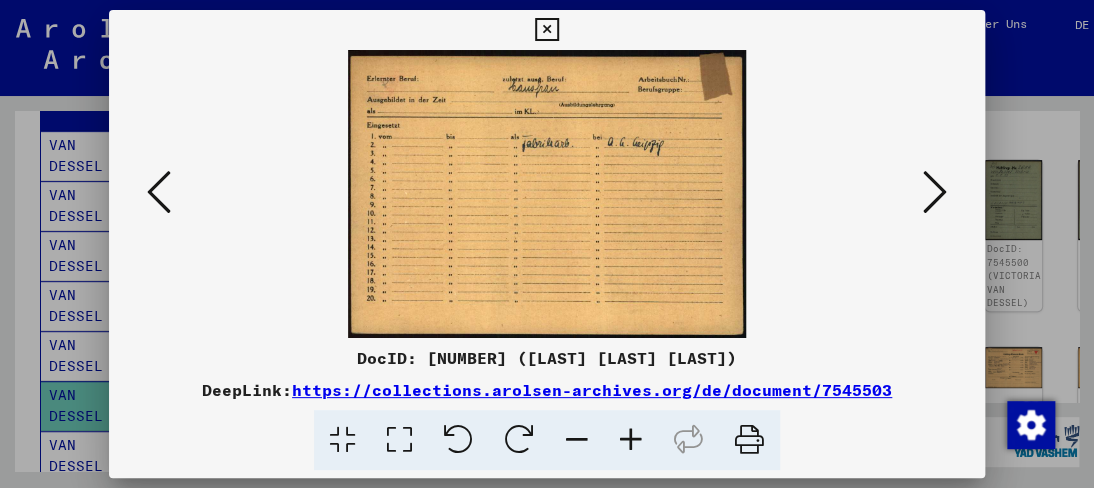 scroll, scrollTop: 0, scrollLeft: 0, axis: both 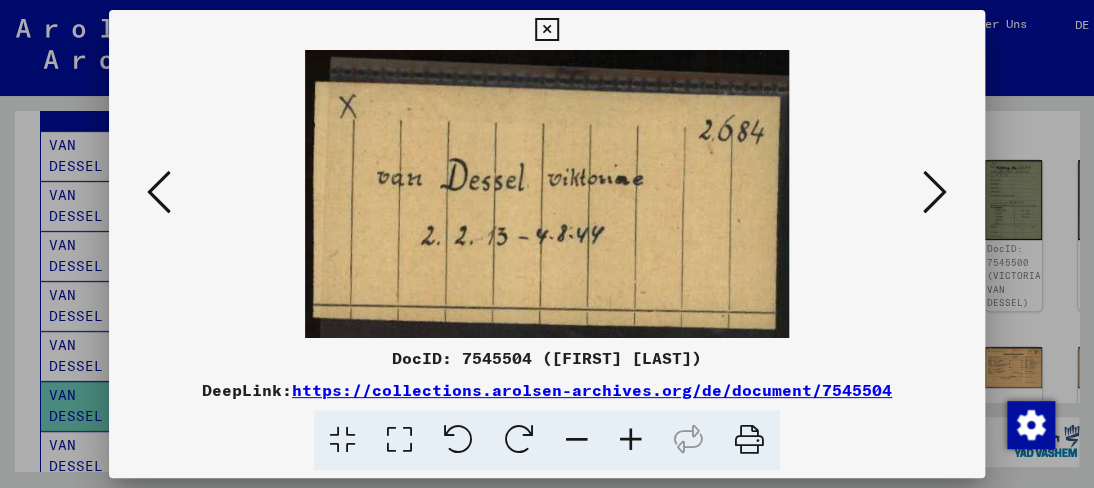 click at bounding box center [935, 193] 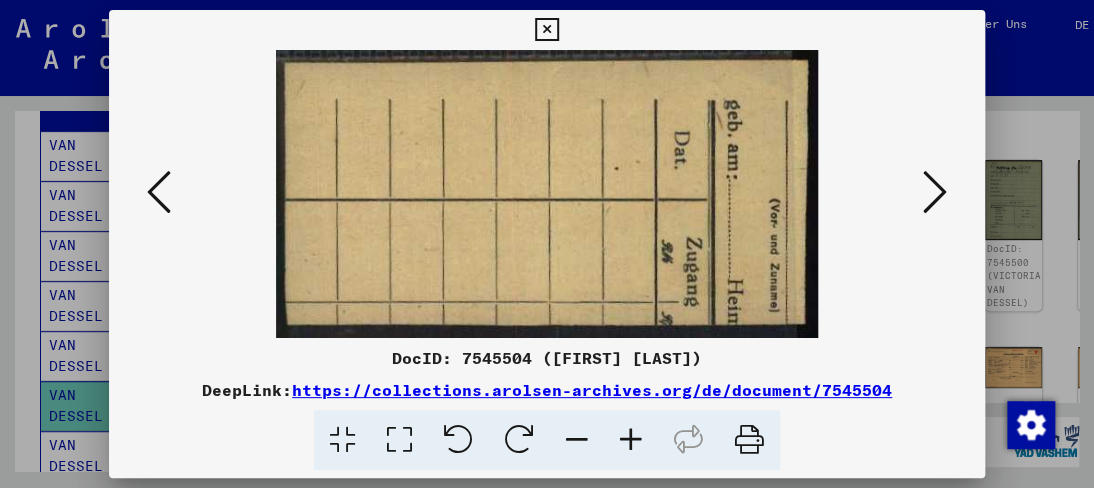 click at bounding box center (159, 192) 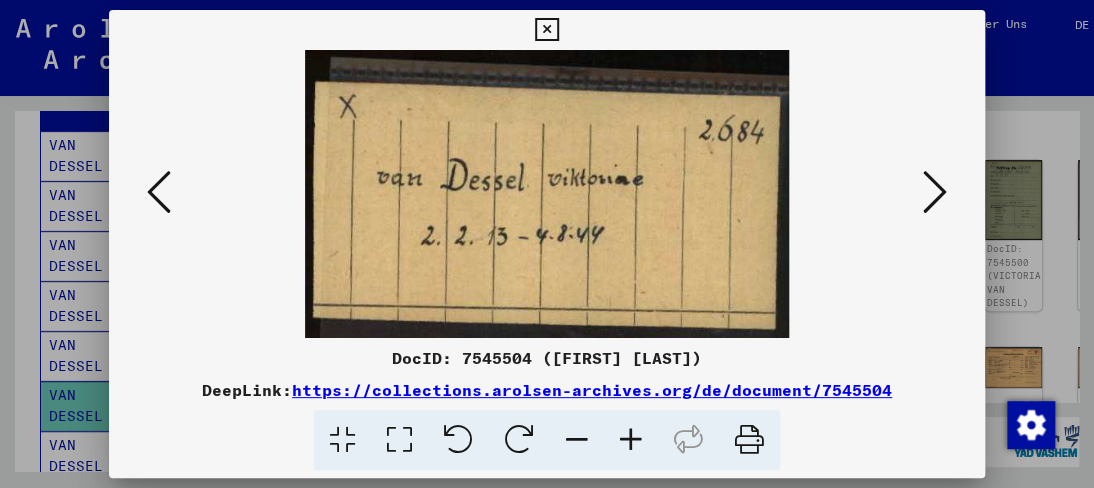 click at bounding box center [935, 192] 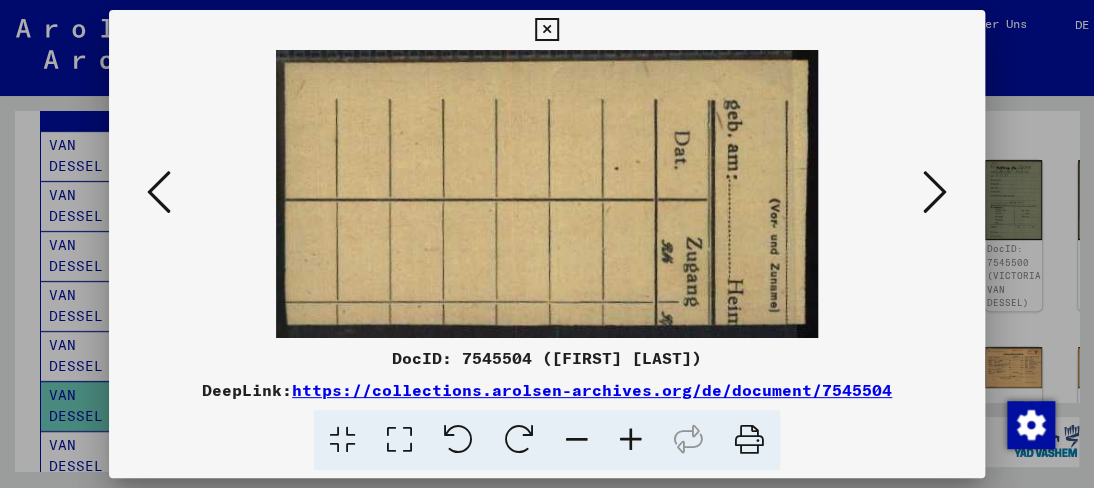 click at bounding box center [935, 192] 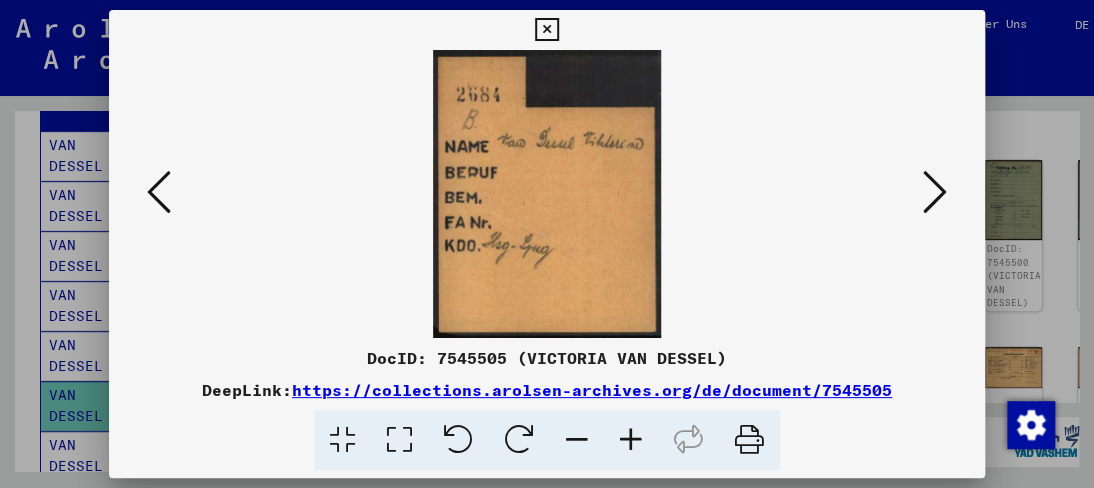 click at bounding box center (935, 192) 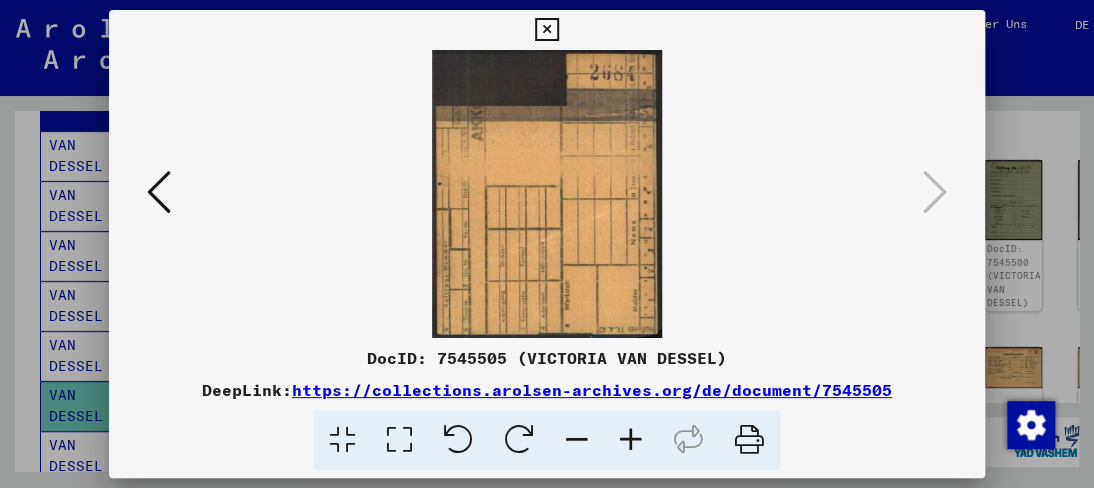 click at bounding box center (547, 244) 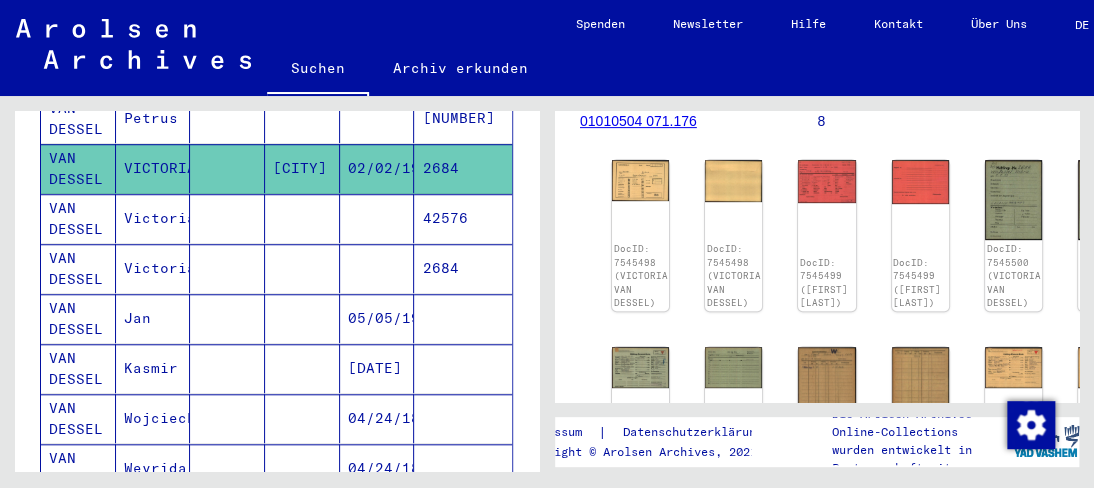 scroll, scrollTop: 603, scrollLeft: 0, axis: vertical 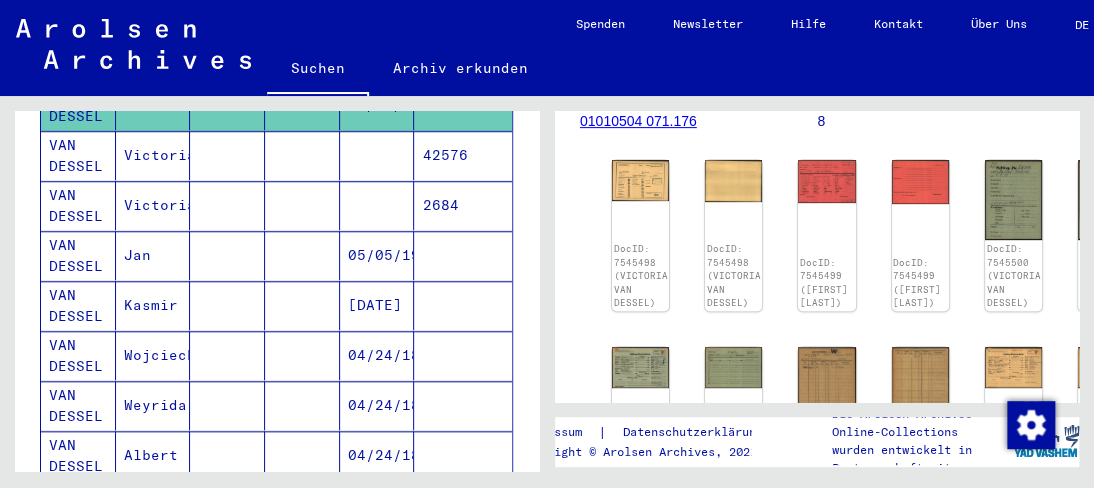 click on "Victoria" at bounding box center (153, 205) 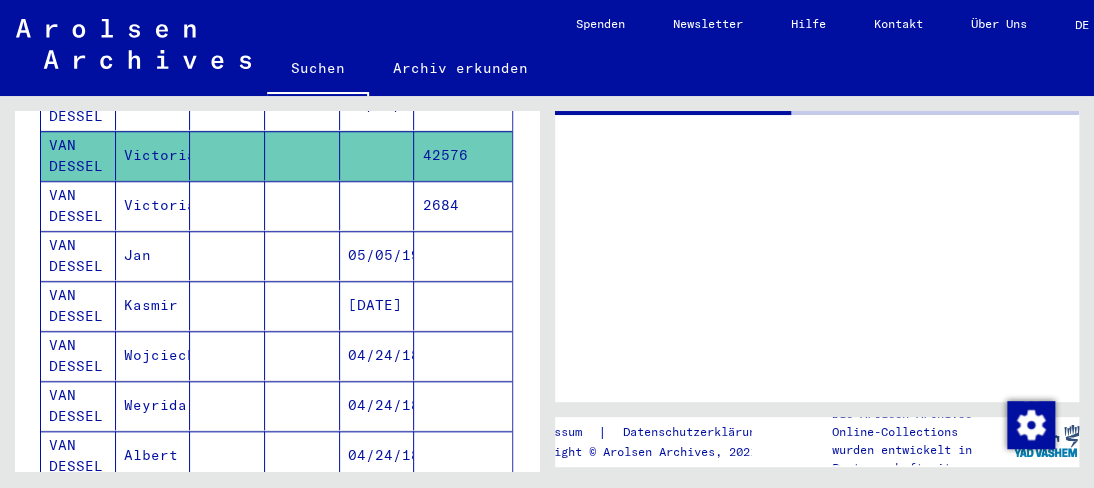 scroll, scrollTop: 0, scrollLeft: 0, axis: both 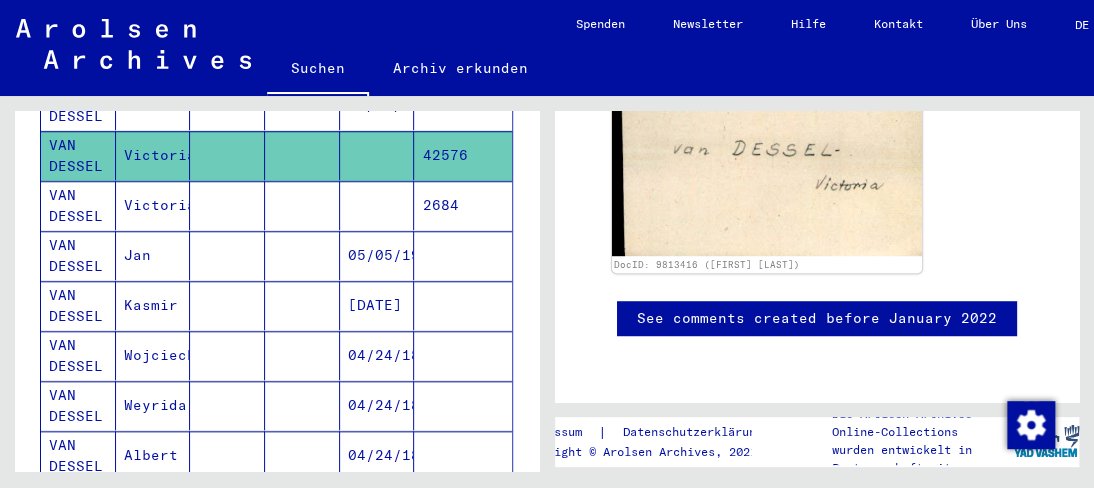 click on "Victoria" at bounding box center (153, 255) 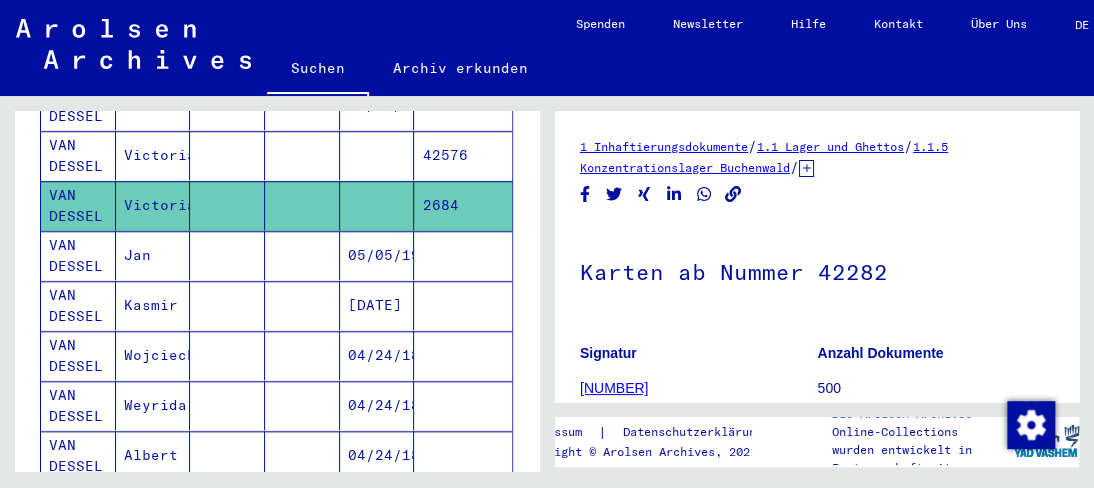 scroll, scrollTop: 300, scrollLeft: 0, axis: vertical 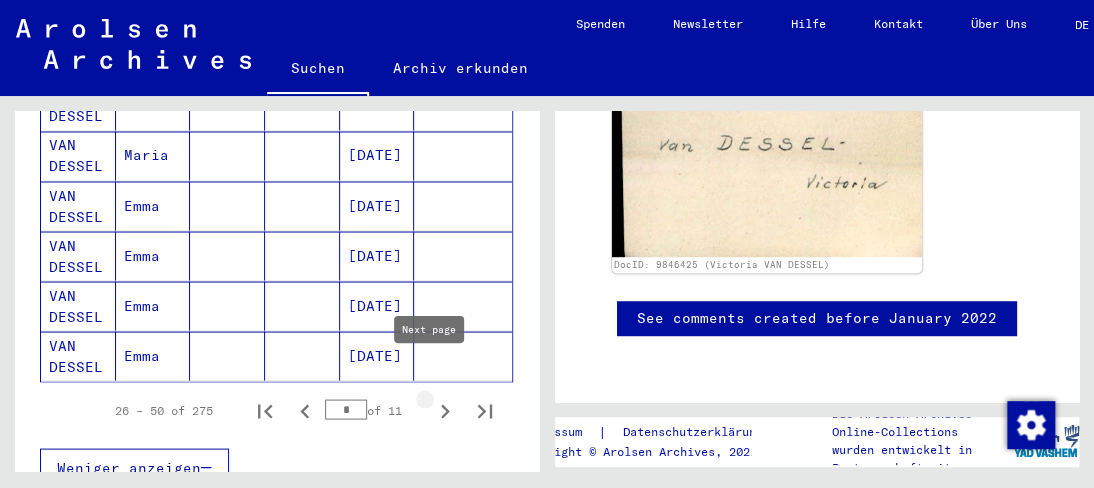 click 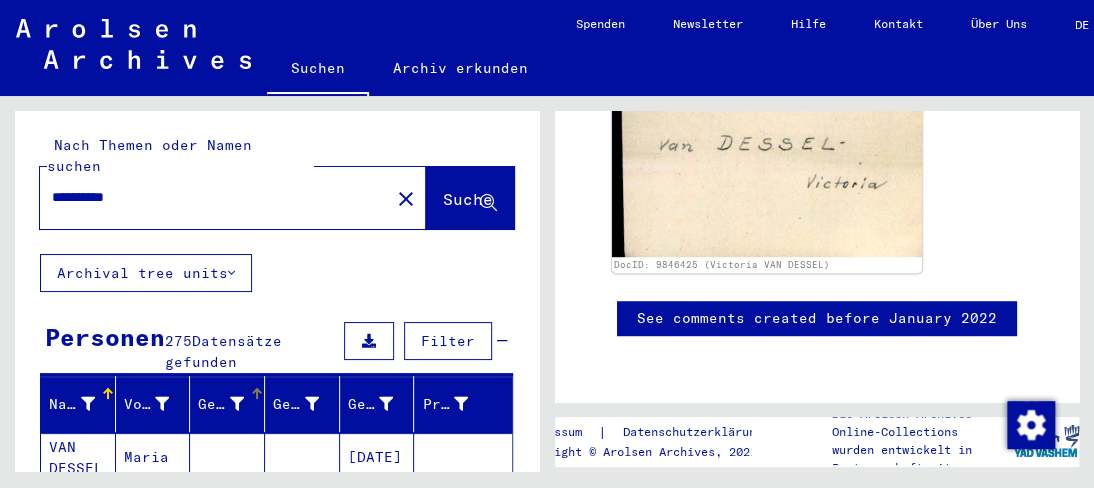scroll, scrollTop: 0, scrollLeft: 0, axis: both 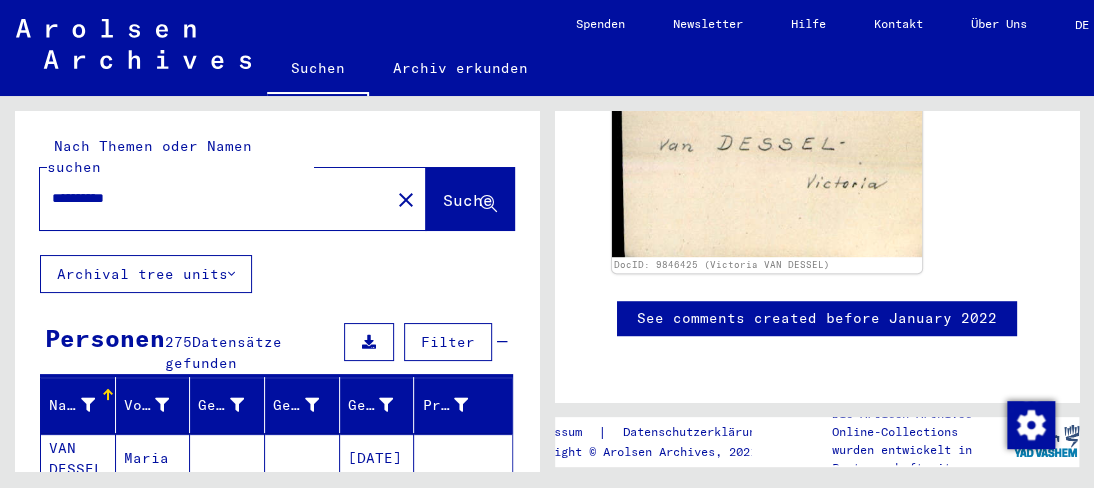 click on "**********" at bounding box center (215, 198) 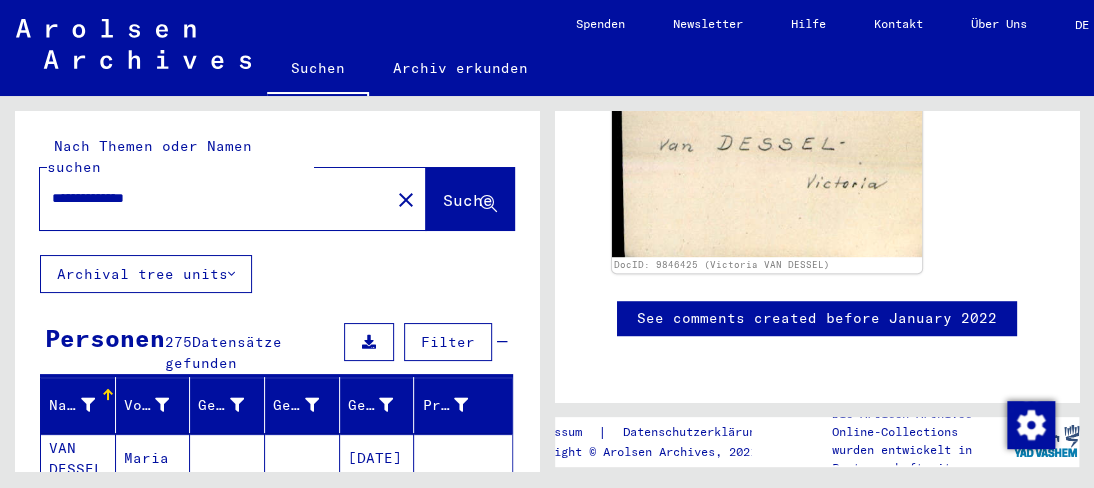 click on "Suche" 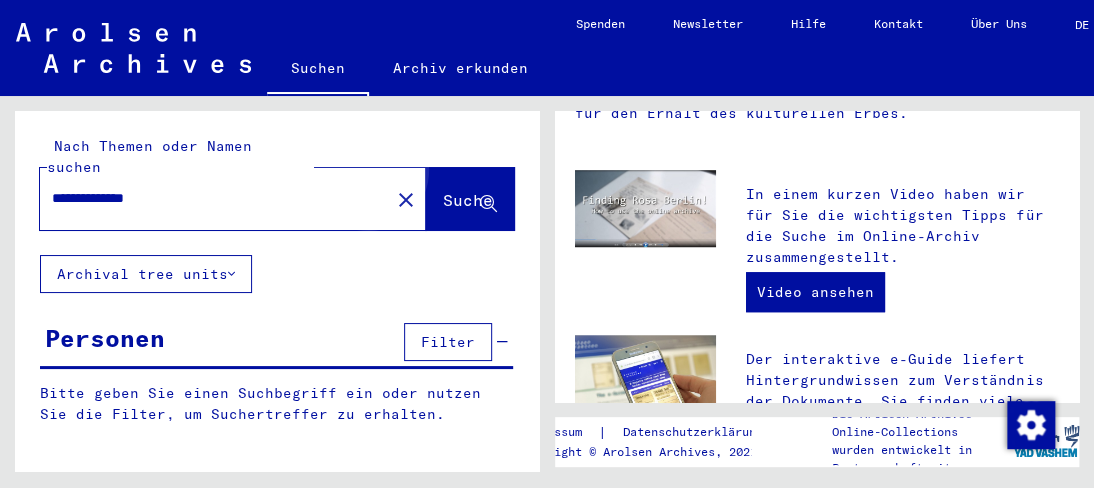 scroll, scrollTop: 0, scrollLeft: 0, axis: both 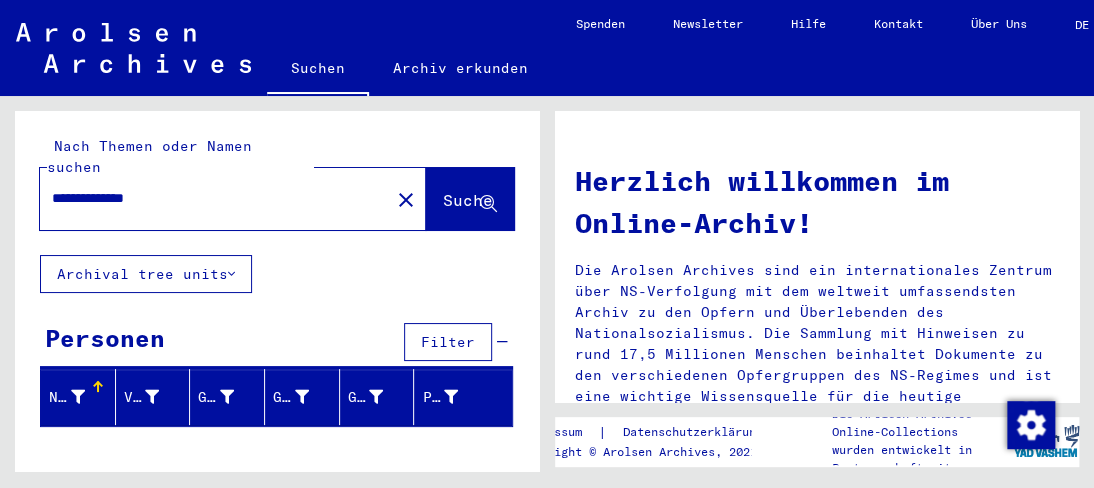 click on "**********" at bounding box center (209, 198) 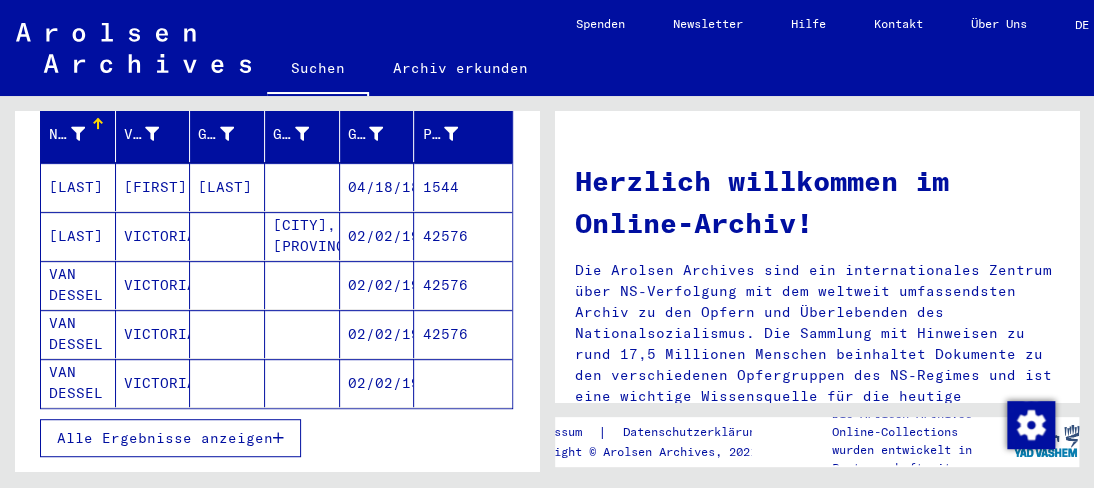 scroll, scrollTop: 282, scrollLeft: 0, axis: vertical 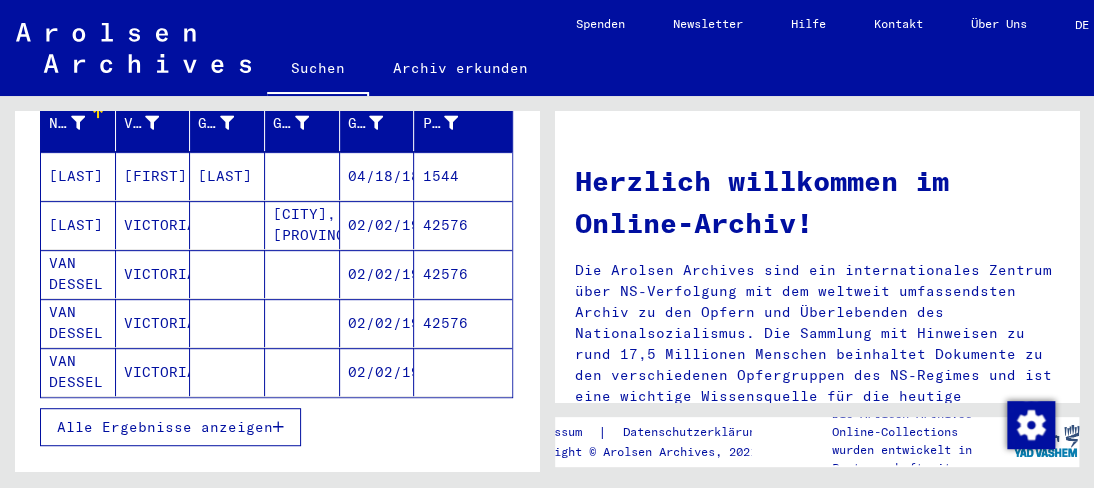 click on "Alle Ergebnisse anzeigen" at bounding box center (170, 427) 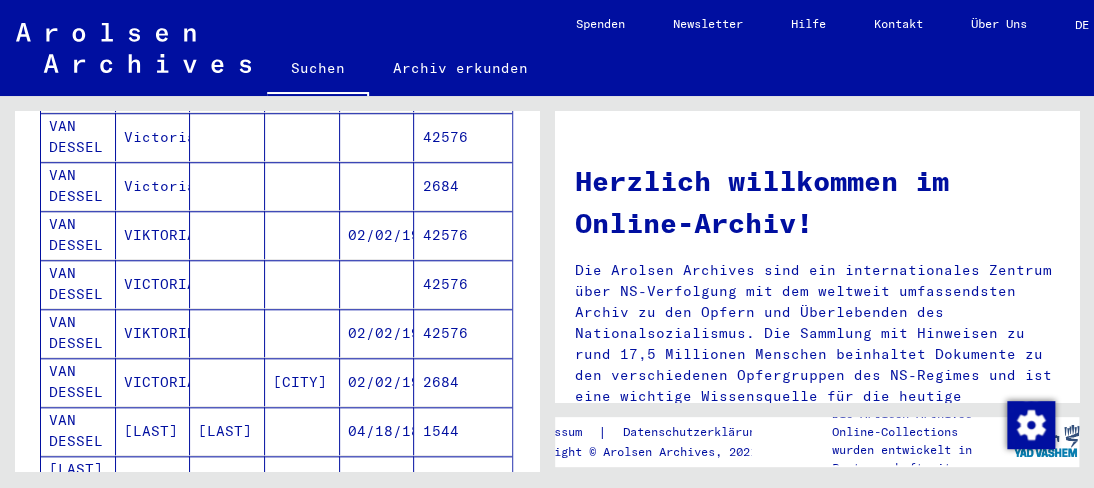 scroll, scrollTop: 582, scrollLeft: 0, axis: vertical 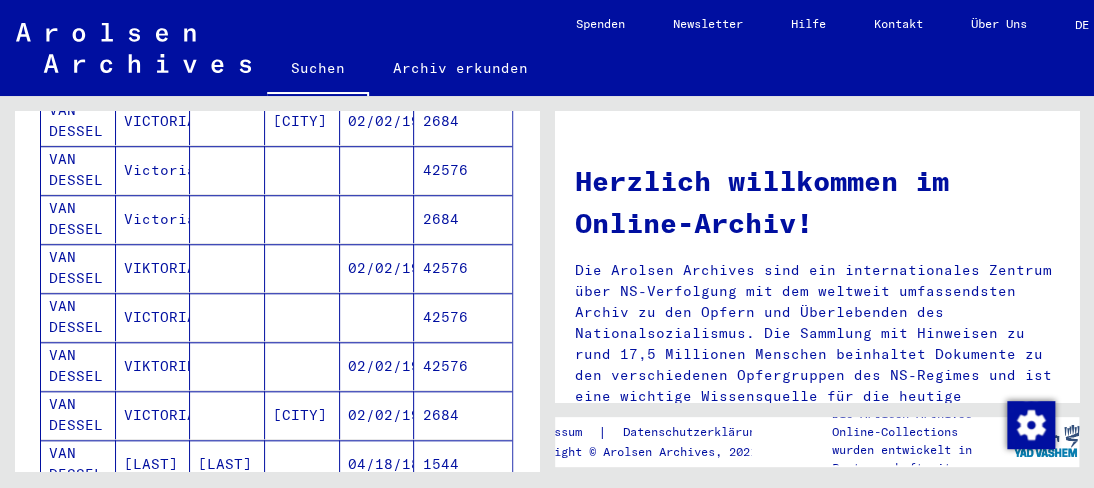 click on "VICTORIA" at bounding box center (153, 464) 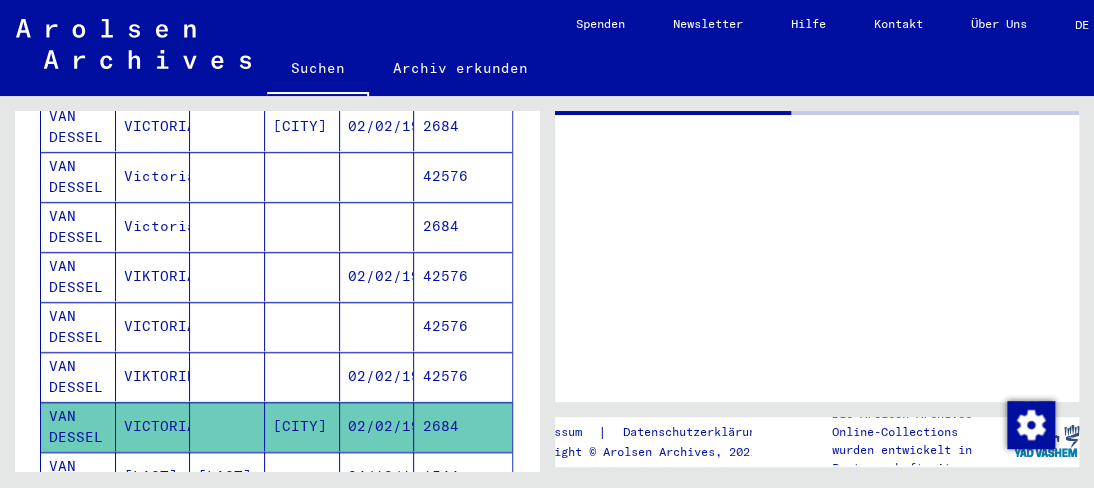 scroll, scrollTop: 587, scrollLeft: 0, axis: vertical 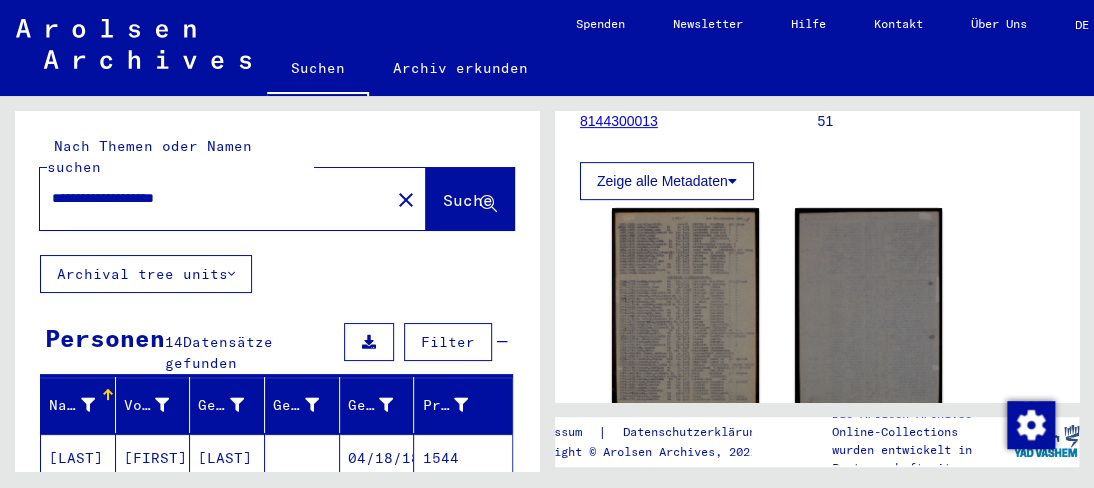 drag, startPoint x: 224, startPoint y: 181, endPoint x: 24, endPoint y: 161, distance: 200.99751 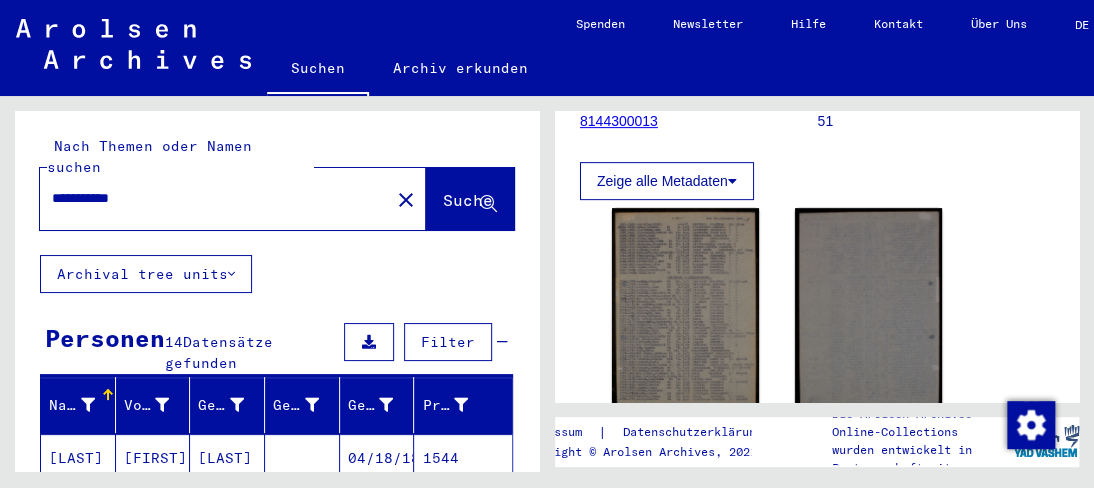 type on "**********" 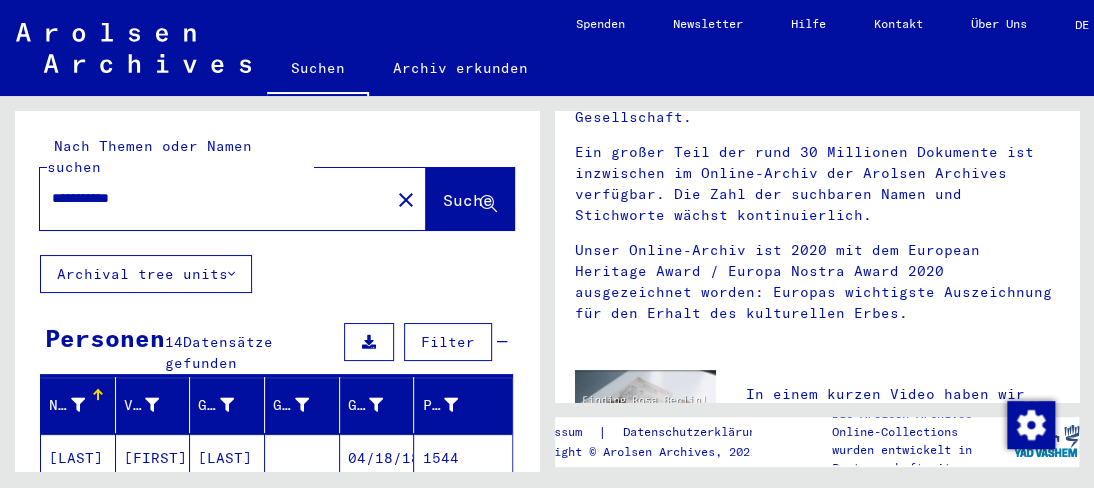 scroll, scrollTop: 0, scrollLeft: 0, axis: both 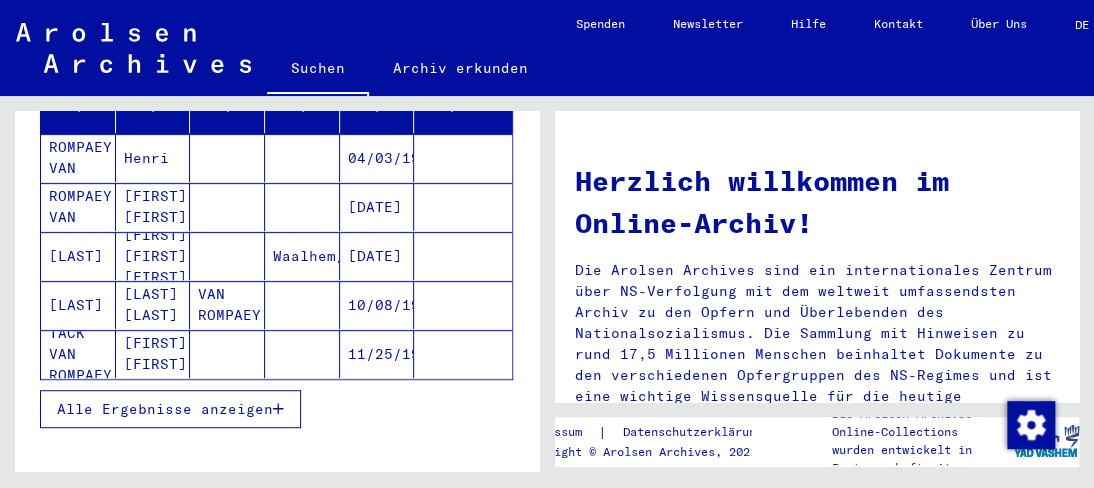 click on "Alle Ergebnisse anzeigen" at bounding box center (165, 409) 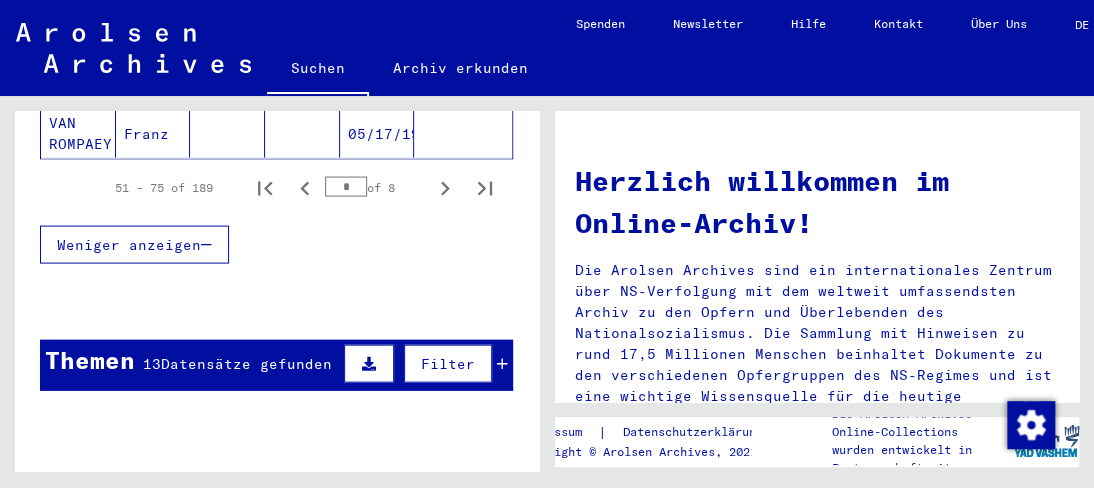 scroll, scrollTop: 1400, scrollLeft: 0, axis: vertical 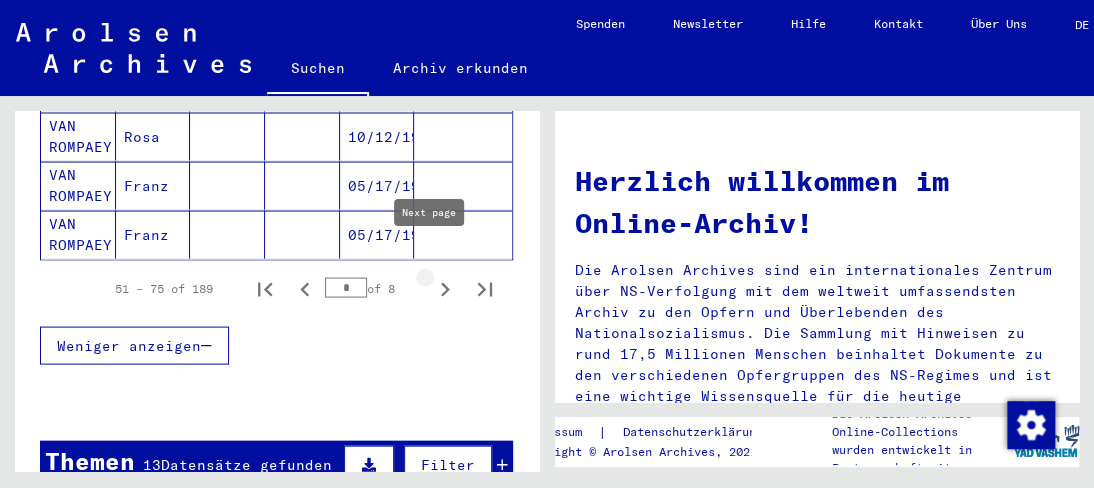 click 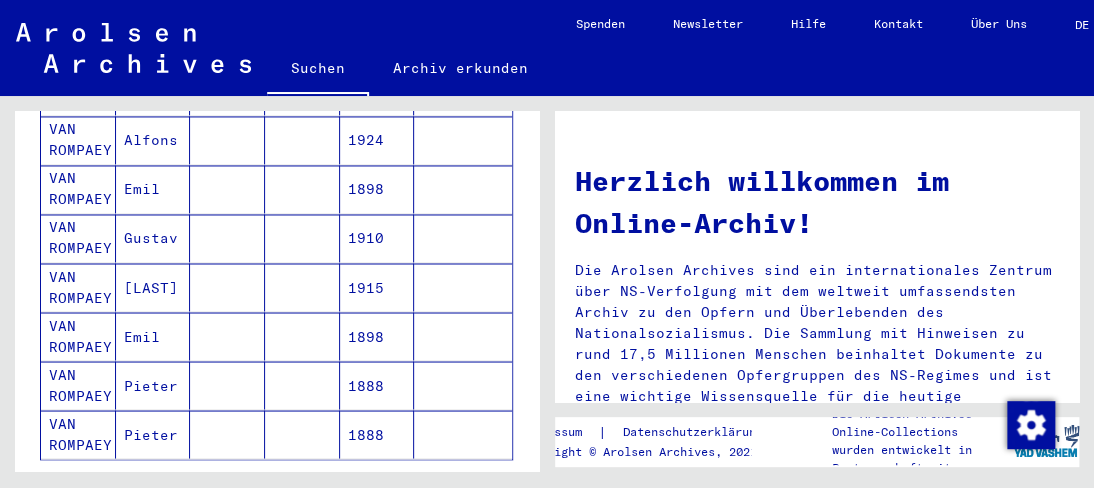 scroll, scrollTop: 1300, scrollLeft: 0, axis: vertical 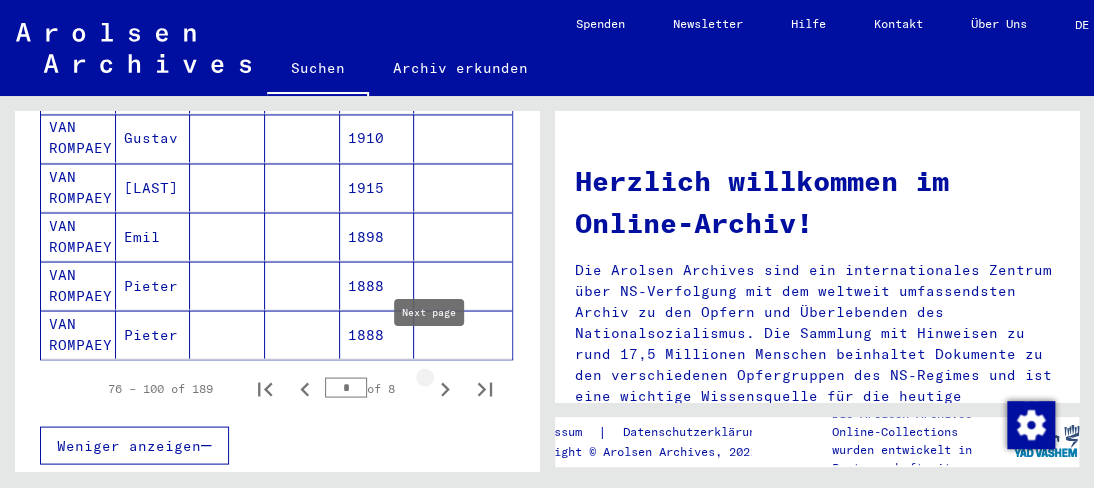 click 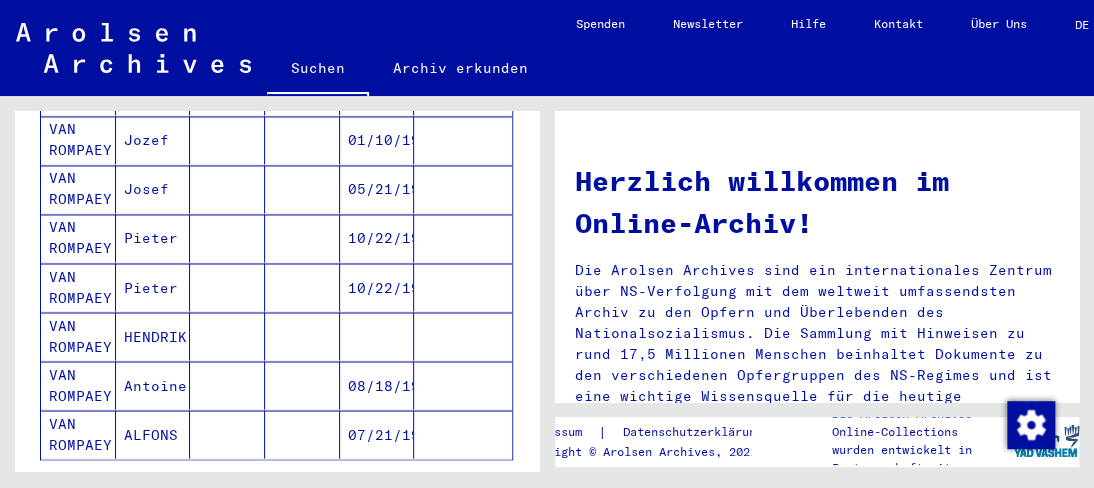 scroll, scrollTop: 1300, scrollLeft: 0, axis: vertical 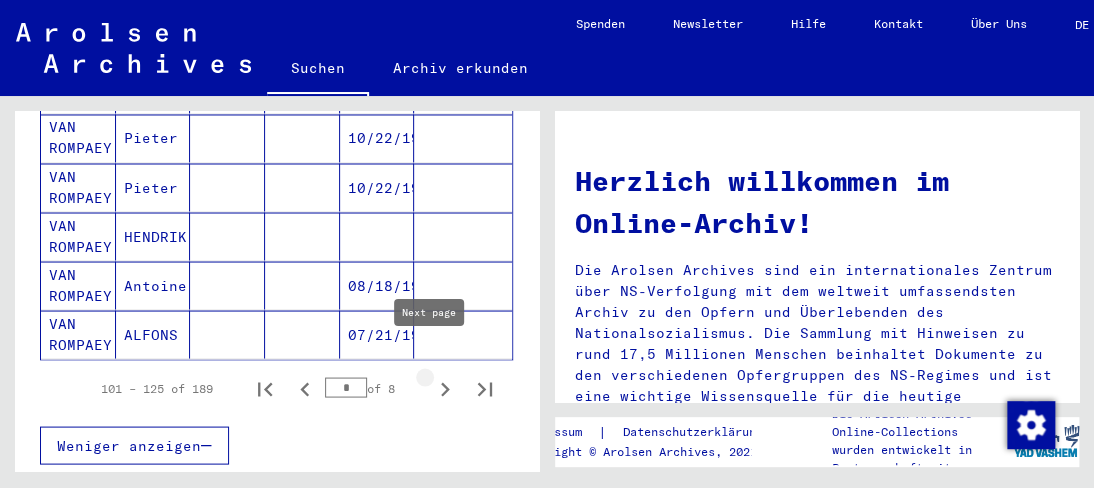 click 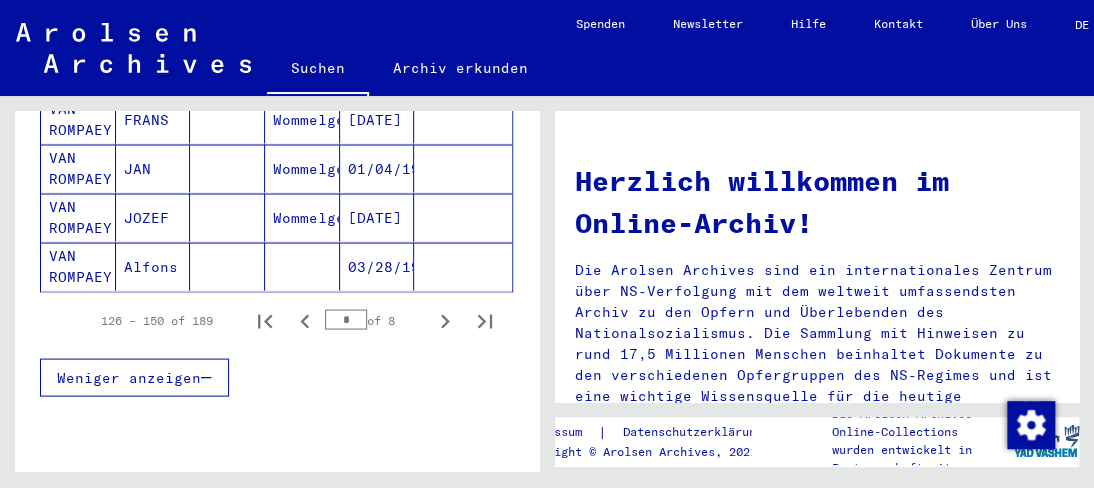 scroll, scrollTop: 1400, scrollLeft: 0, axis: vertical 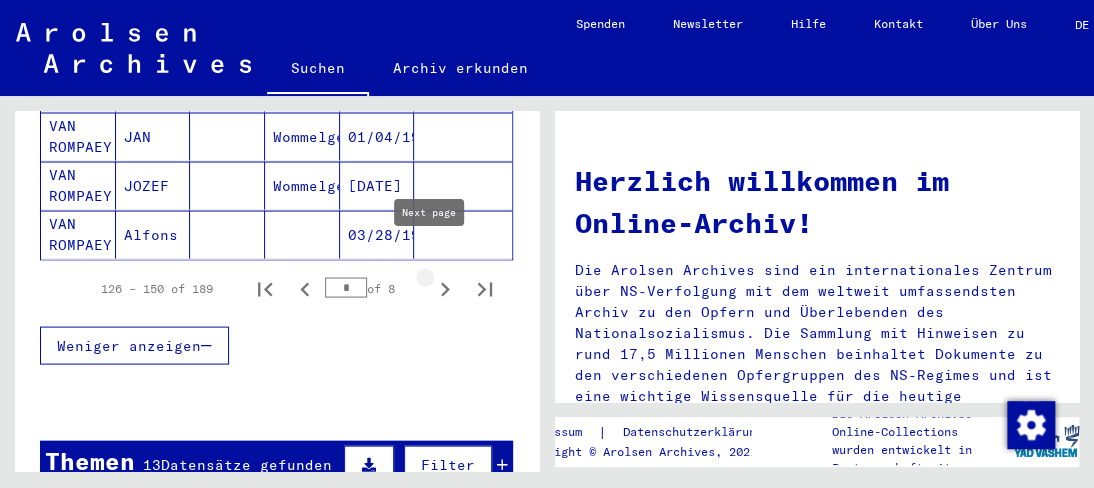 click 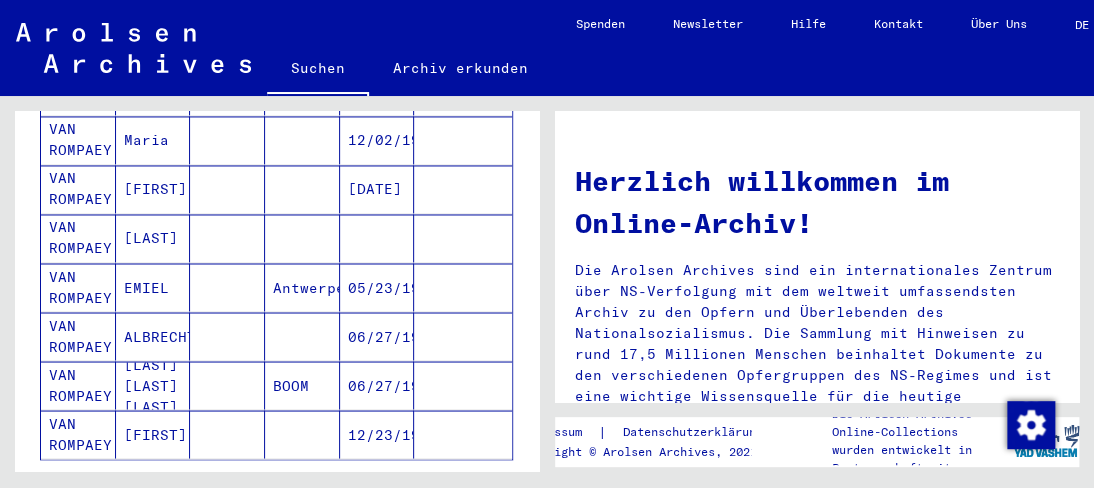 scroll, scrollTop: 1300, scrollLeft: 0, axis: vertical 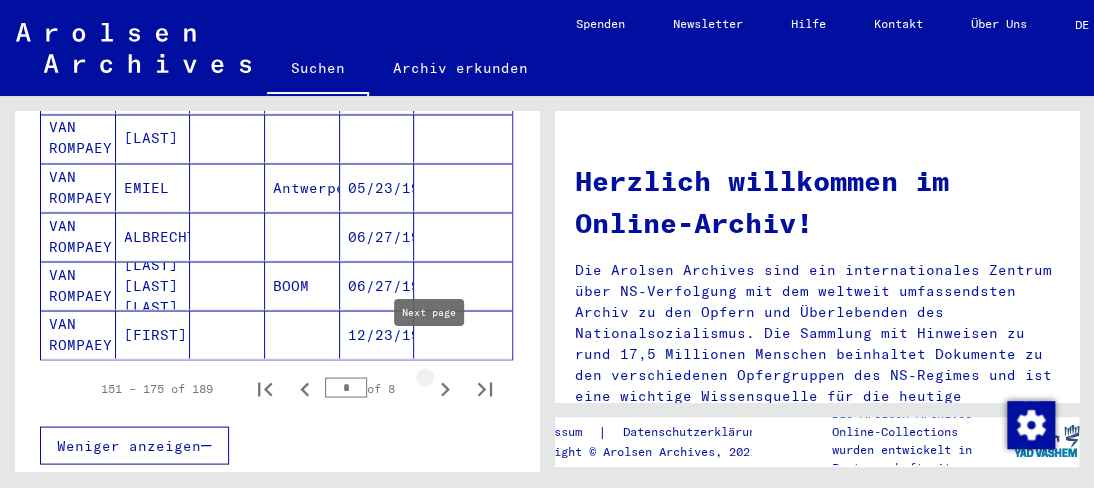 click 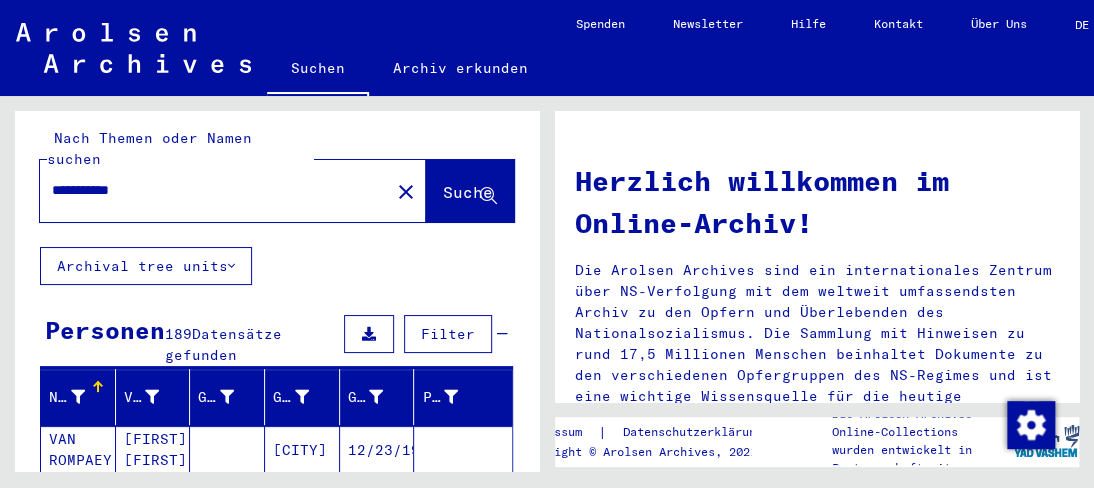 scroll, scrollTop: 0, scrollLeft: 0, axis: both 